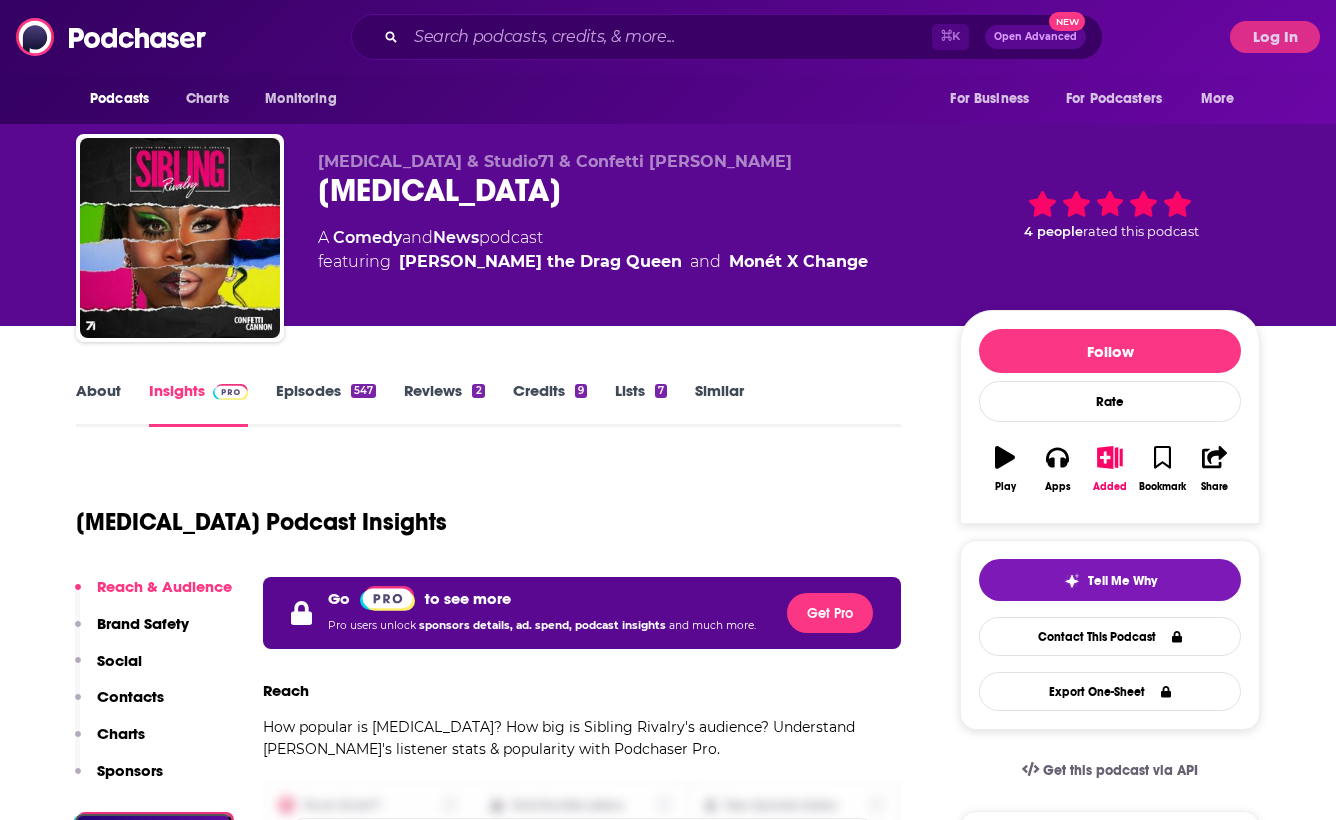 scroll, scrollTop: 11, scrollLeft: 0, axis: vertical 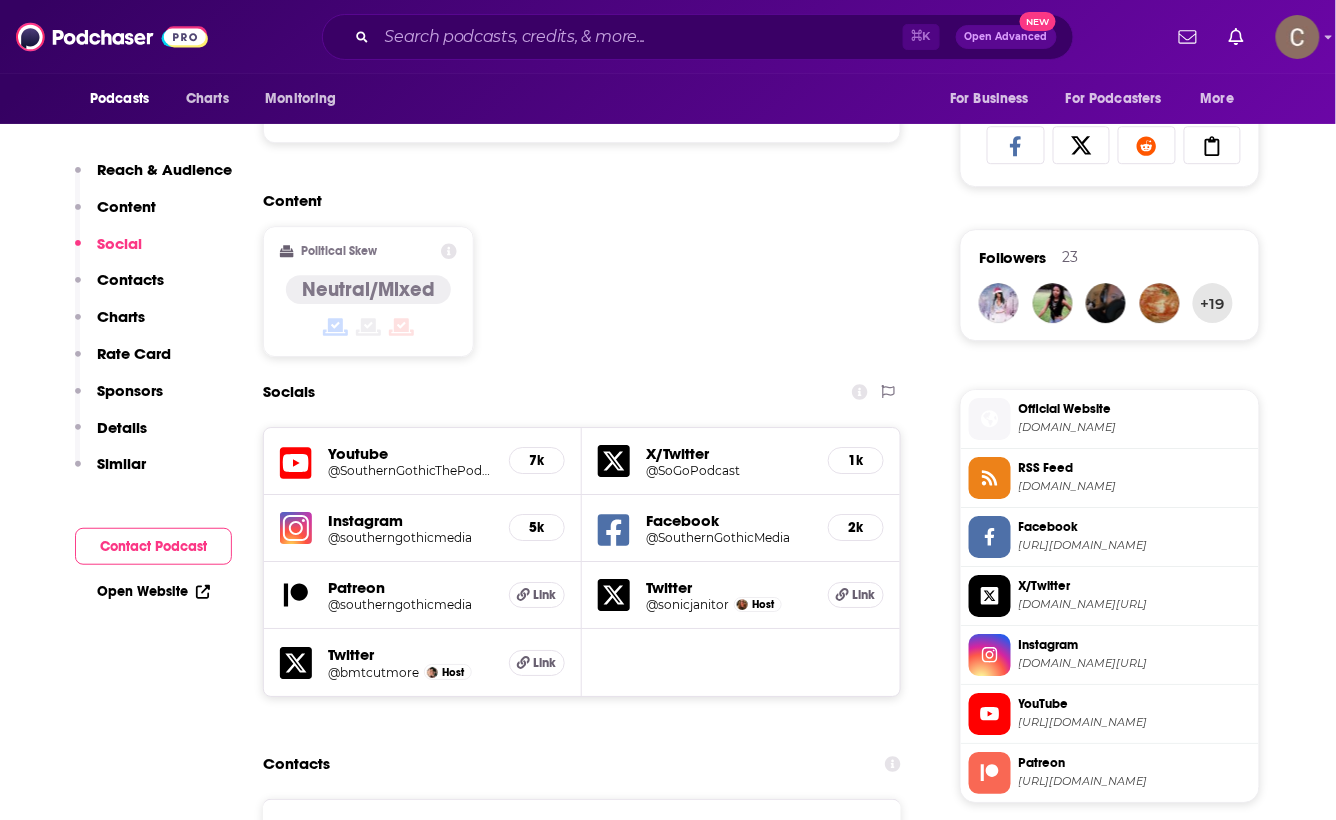 click at bounding box center (841, 839) 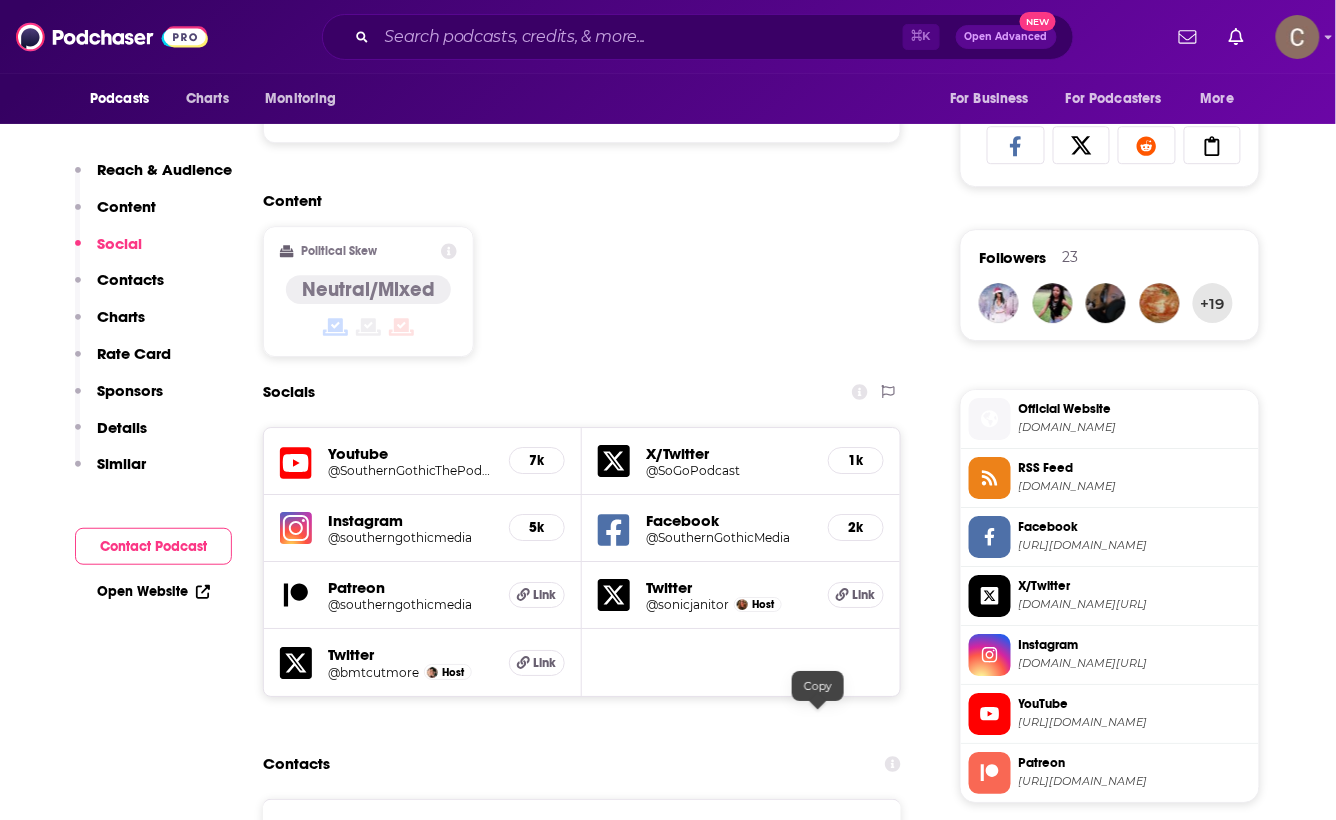 click at bounding box center (818, 838) 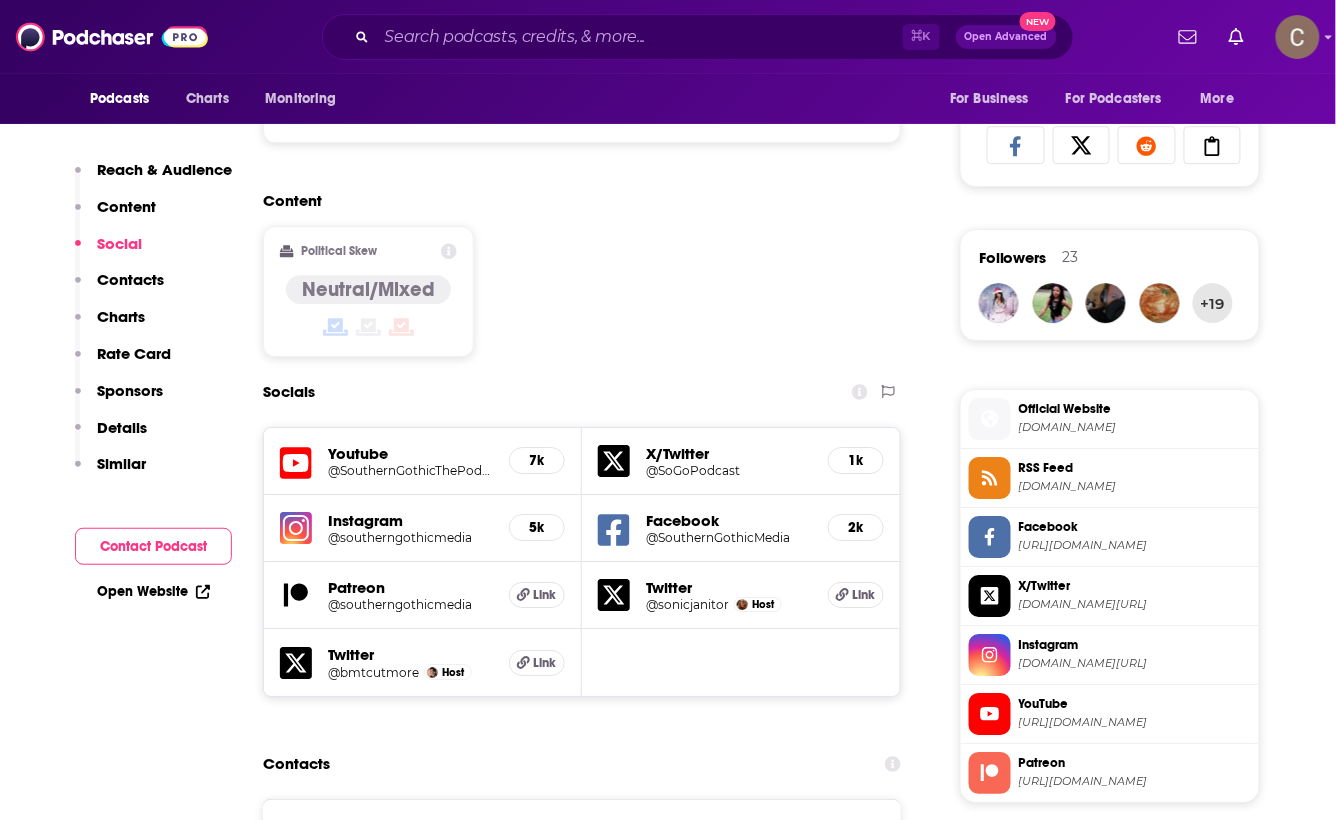 click on "@southerngothicmedia" at bounding box center (410, 604) 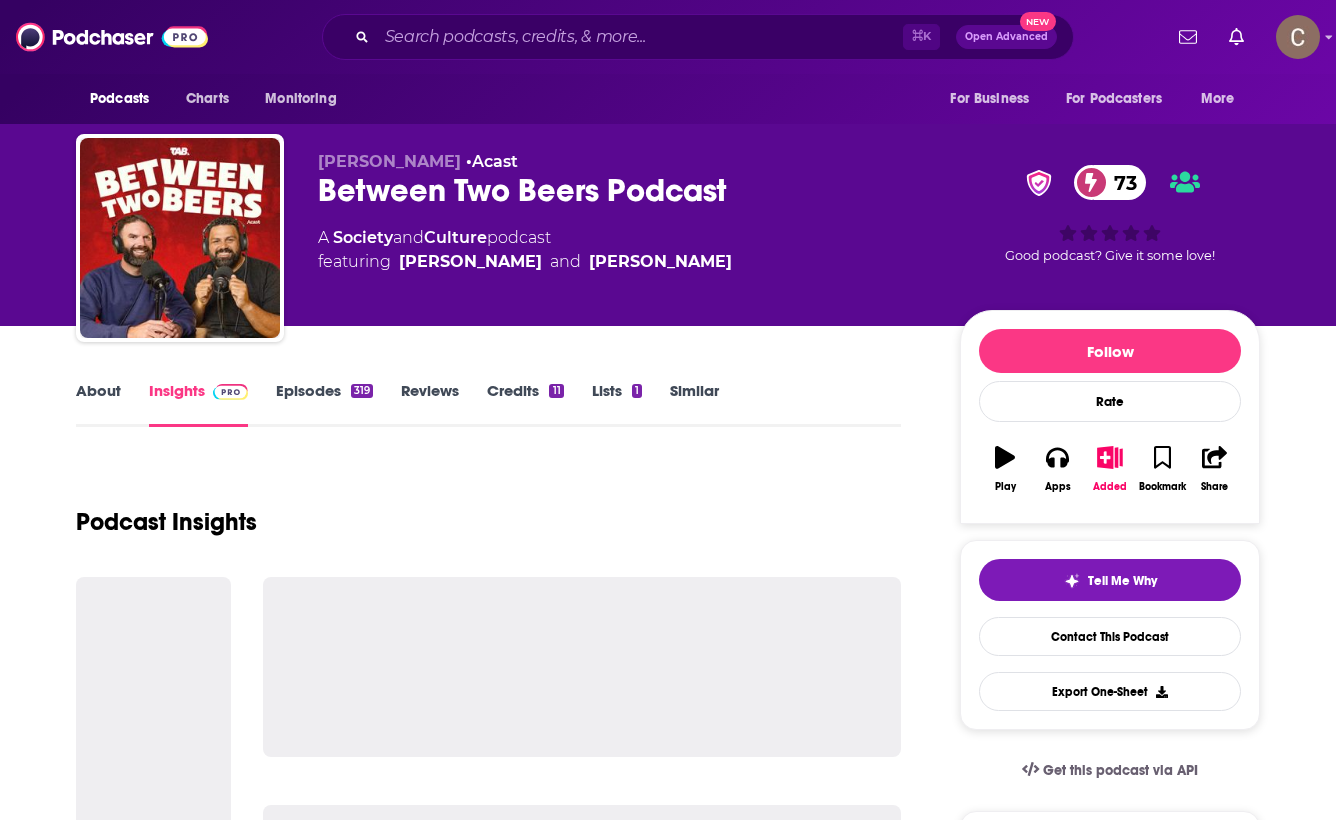 scroll, scrollTop: 0, scrollLeft: 0, axis: both 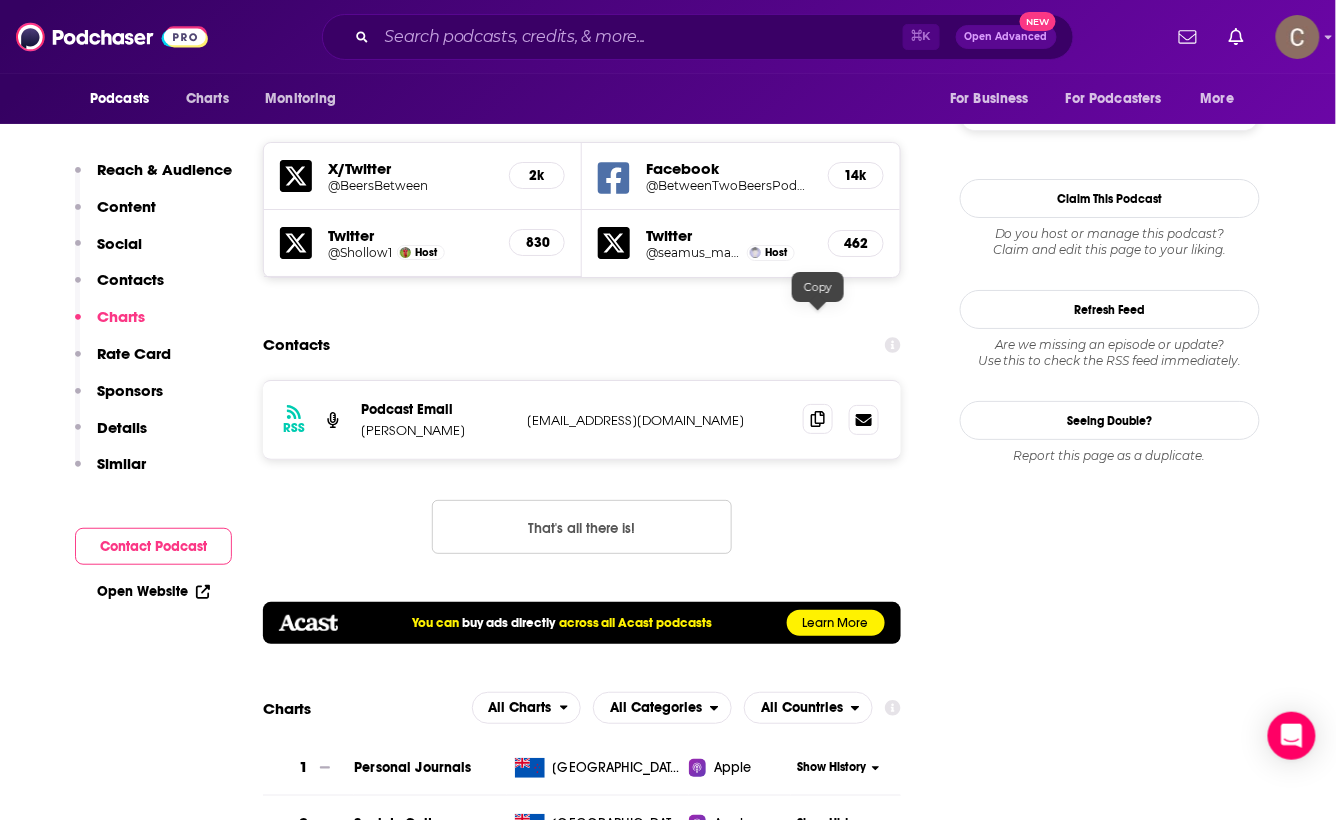 click 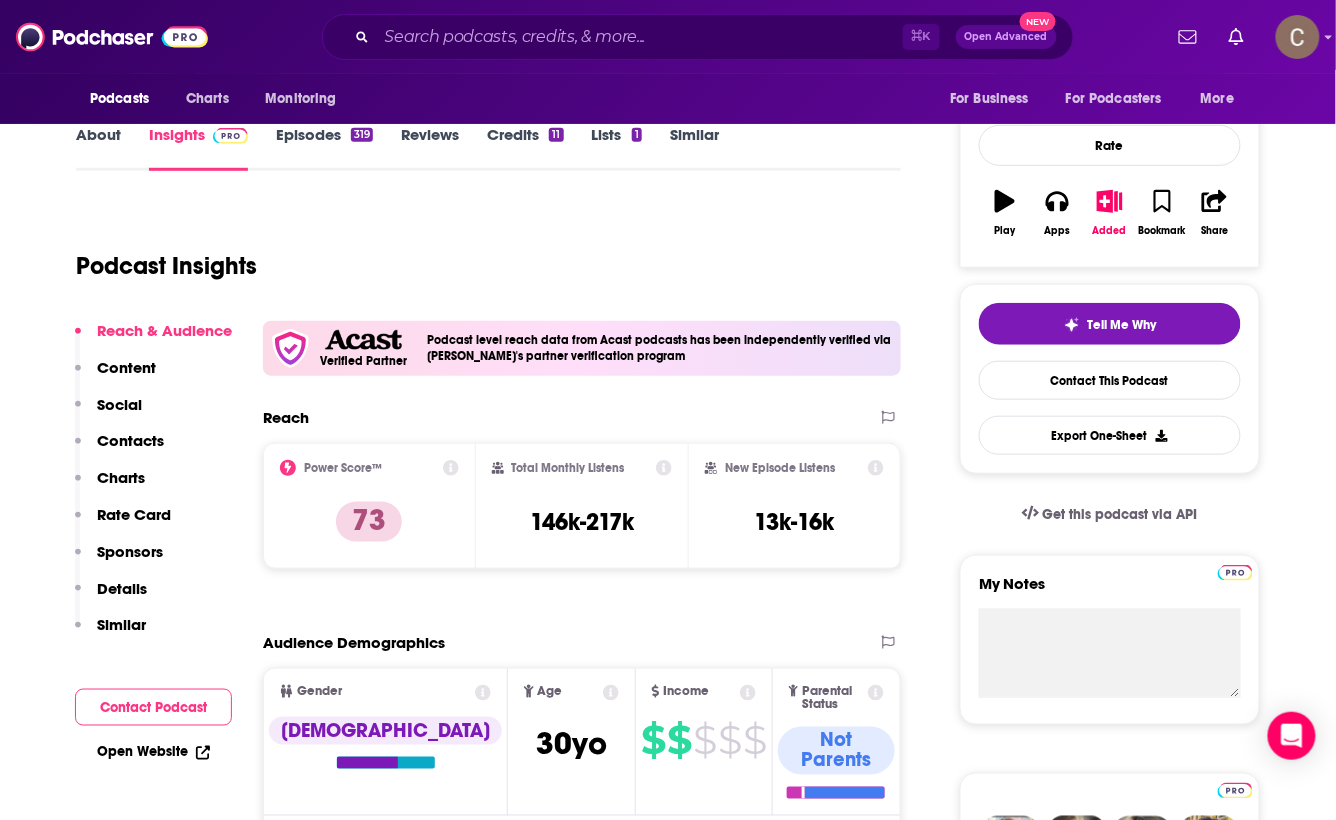 scroll, scrollTop: 0, scrollLeft: 0, axis: both 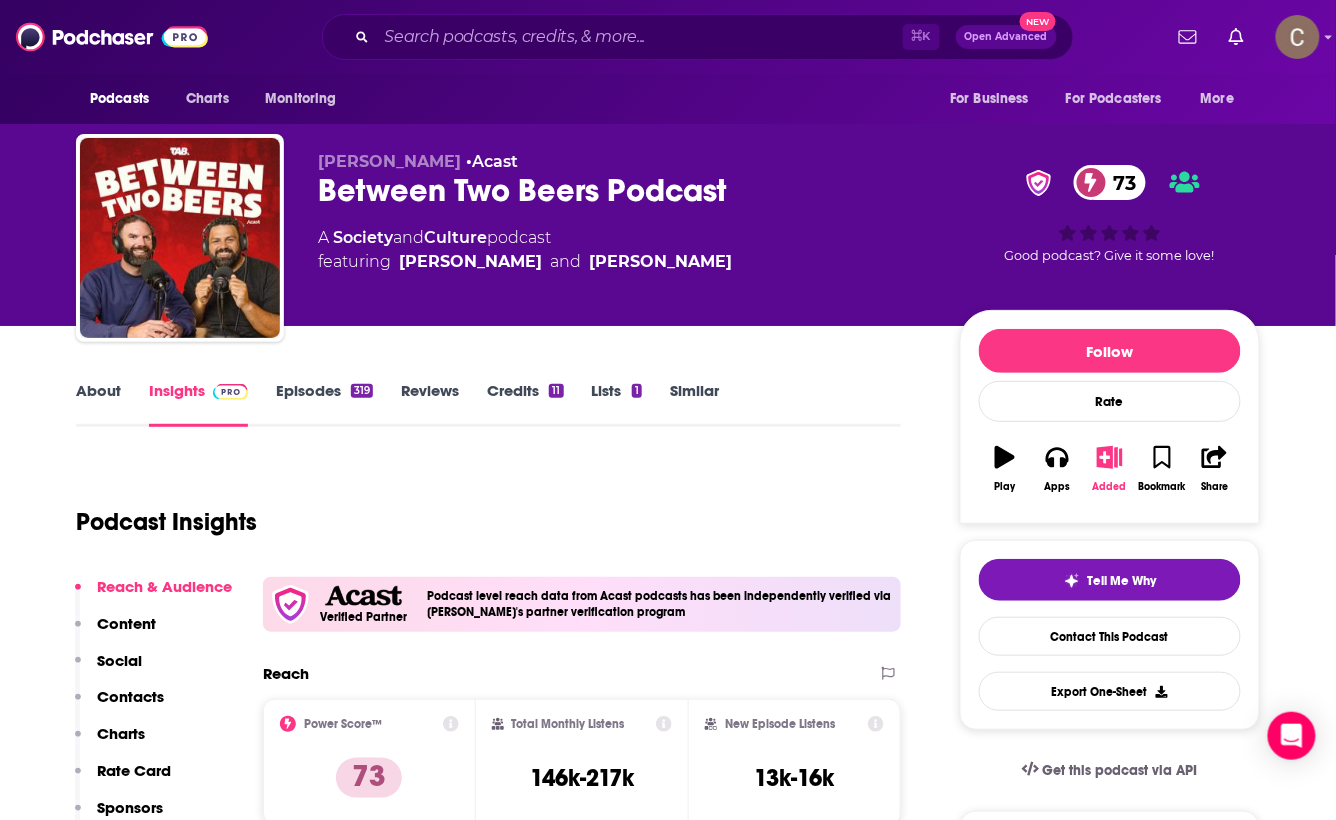 click 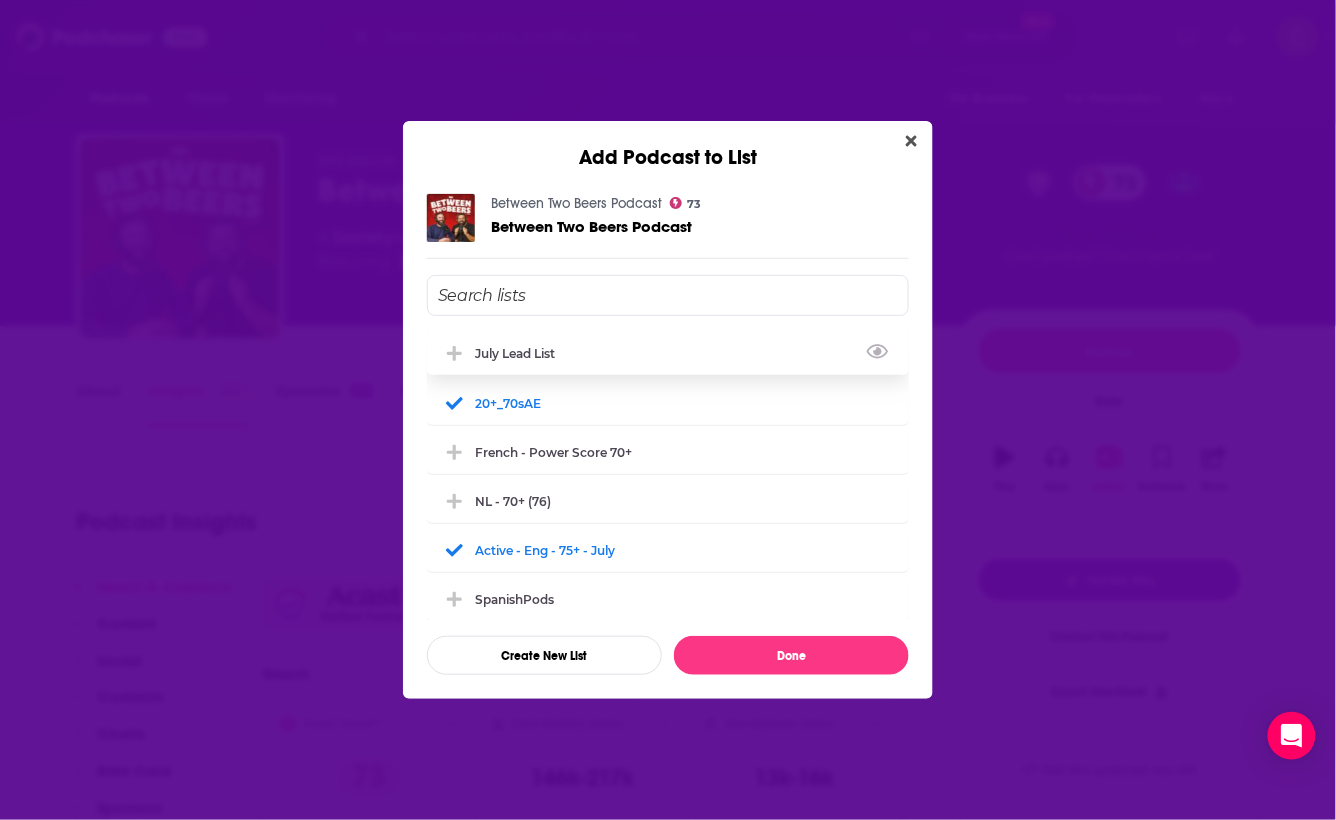 click on "July Lead List" at bounding box center [668, 353] 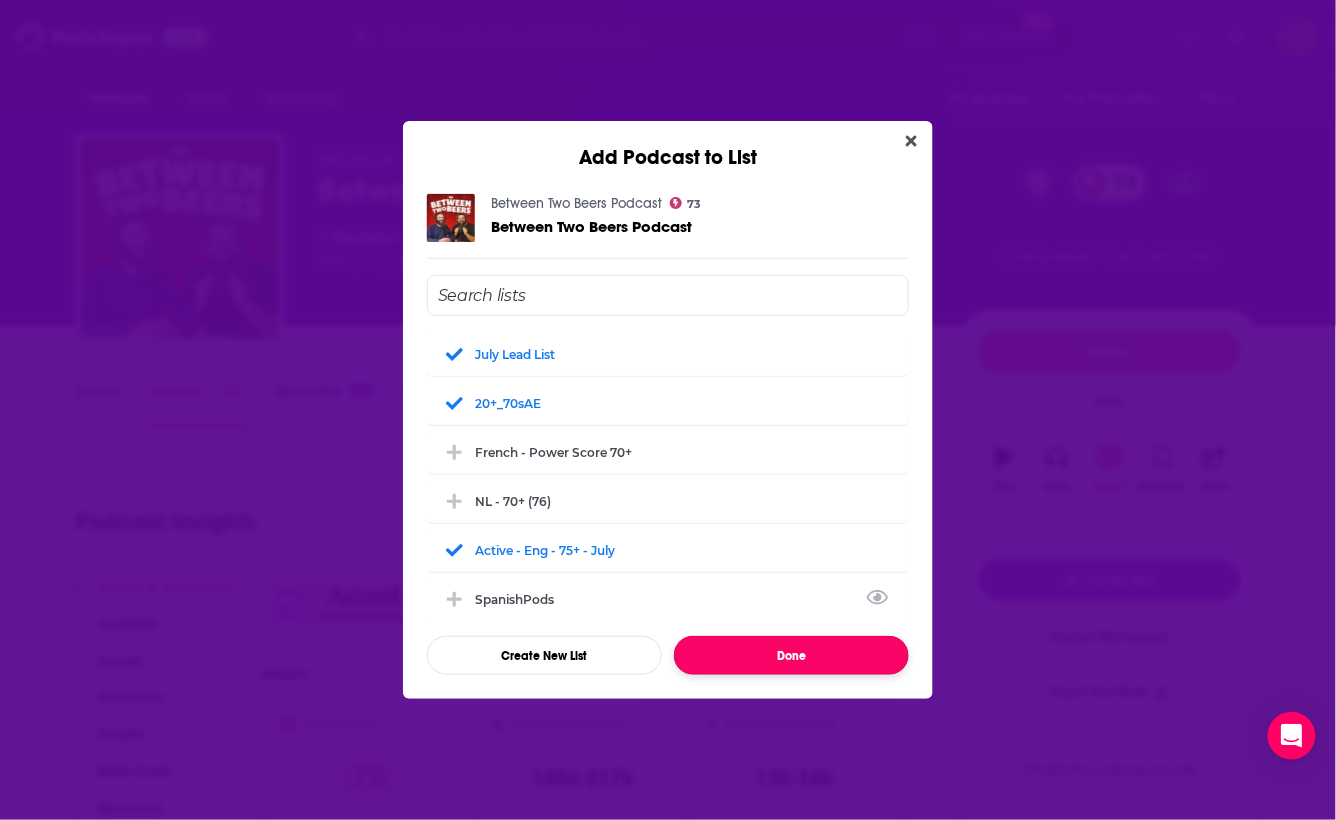 click on "Done" at bounding box center (791, 655) 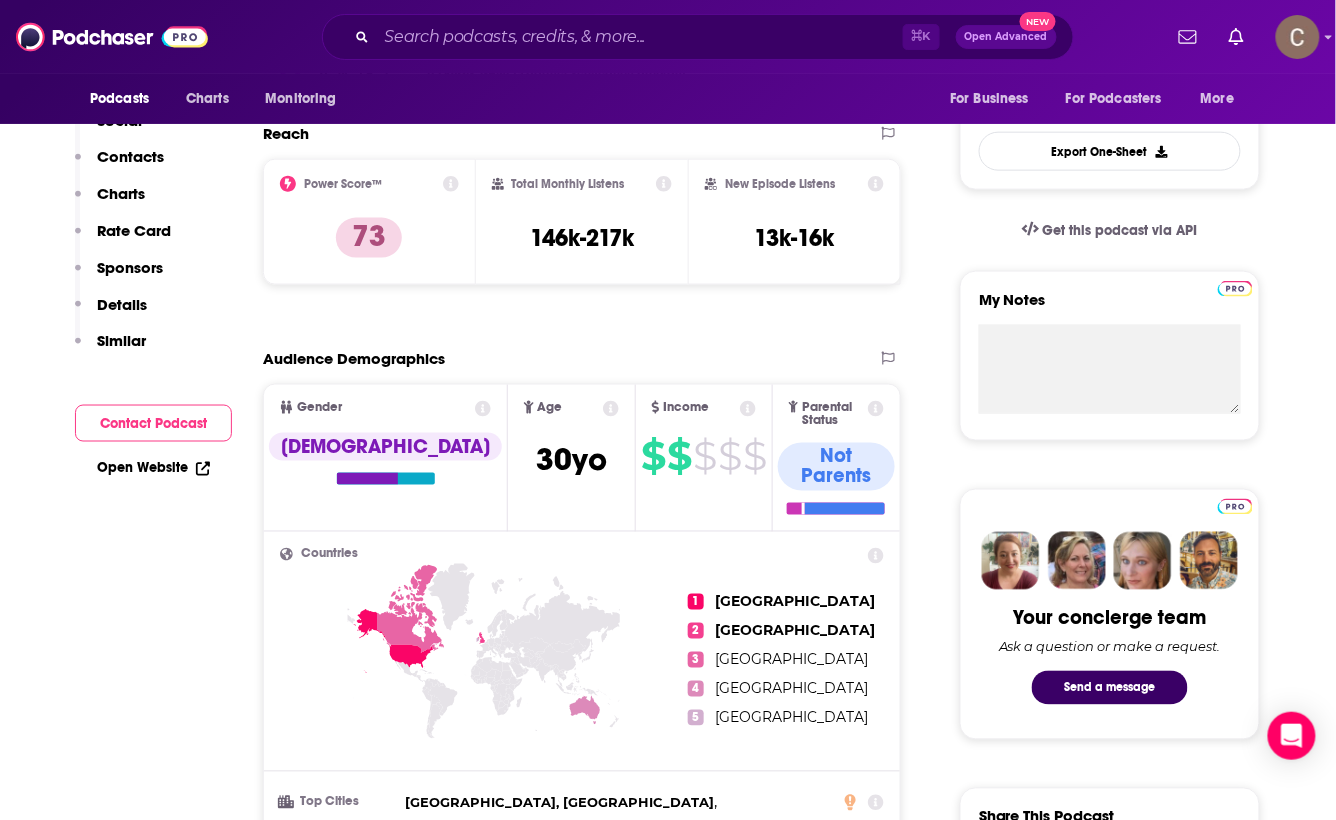 scroll, scrollTop: 0, scrollLeft: 0, axis: both 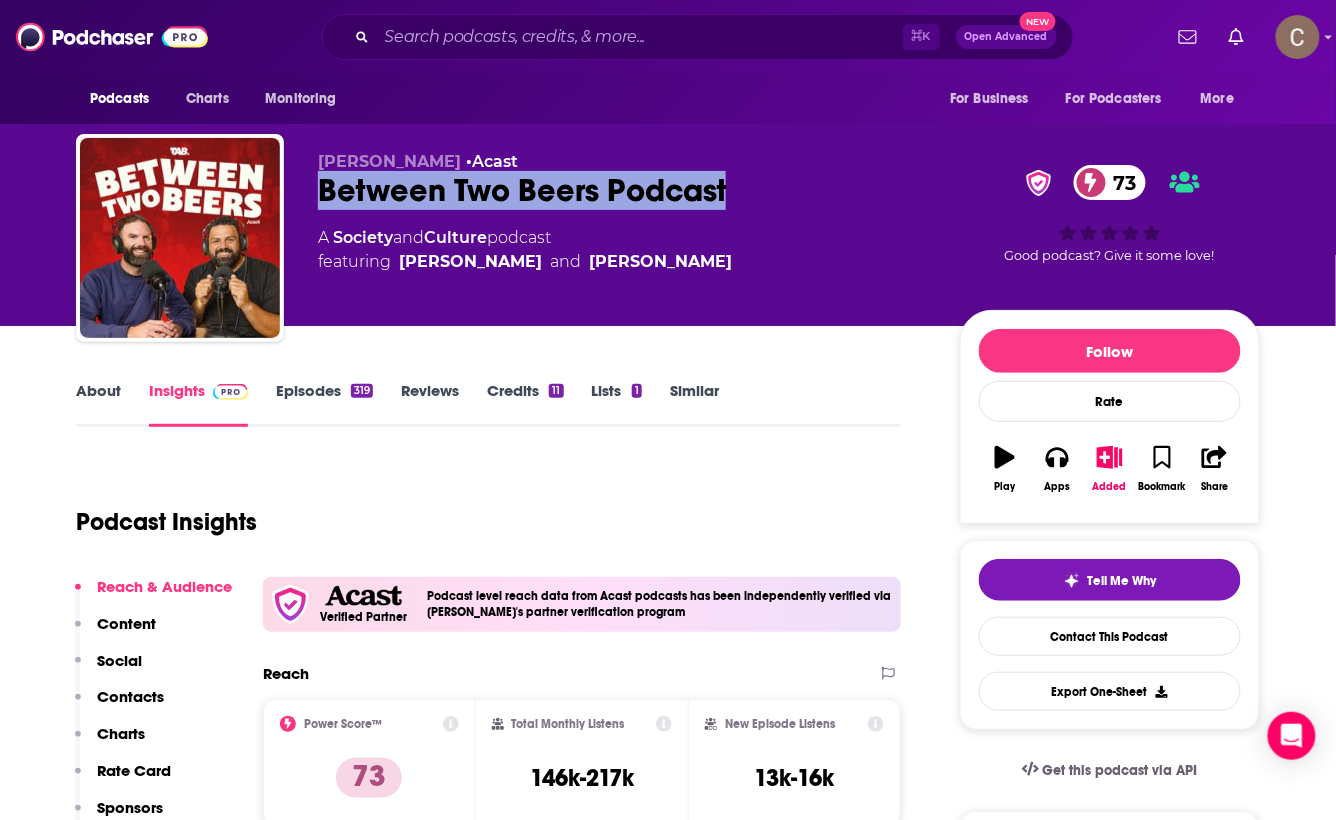 drag, startPoint x: 741, startPoint y: 186, endPoint x: 321, endPoint y: 195, distance: 420.0964 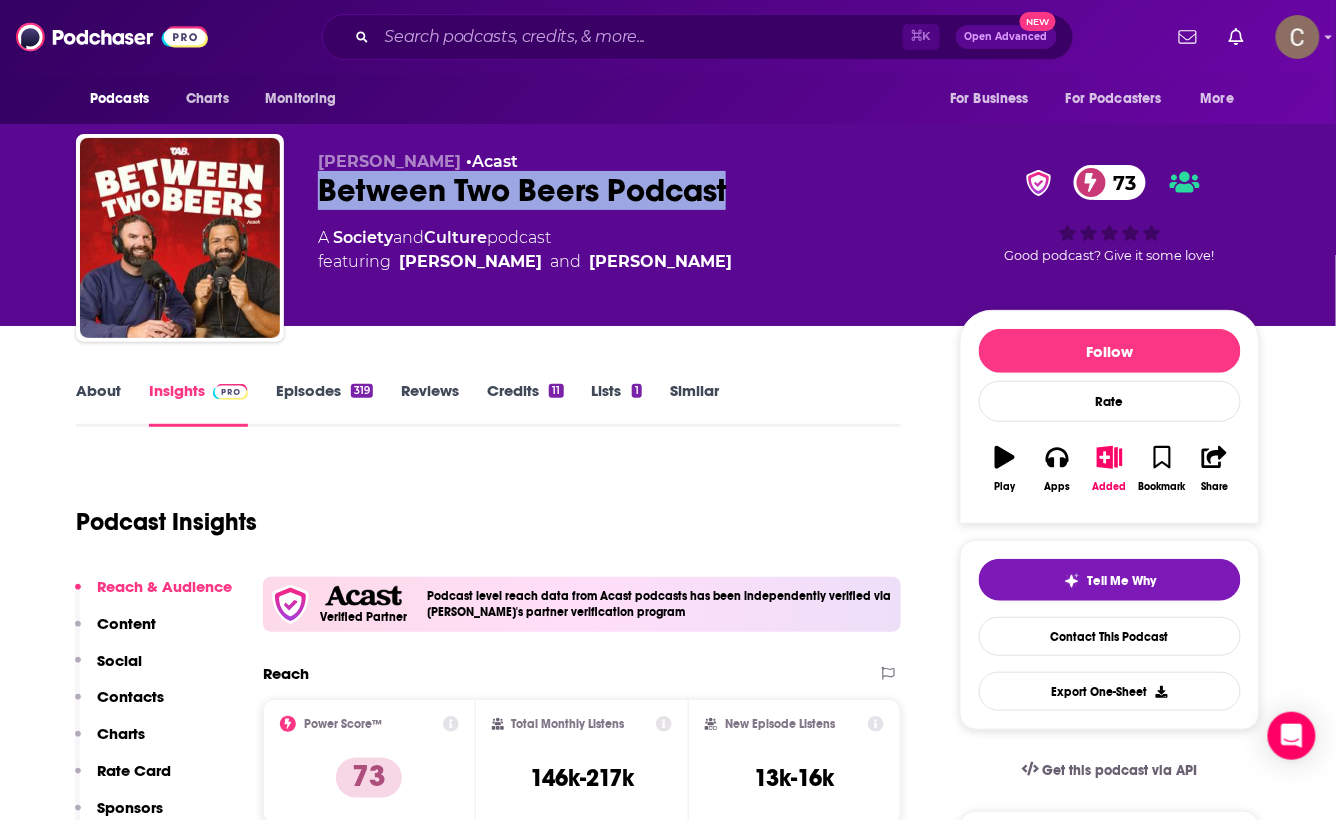 click on "Between Two Beers Podcast 73" at bounding box center [623, 190] 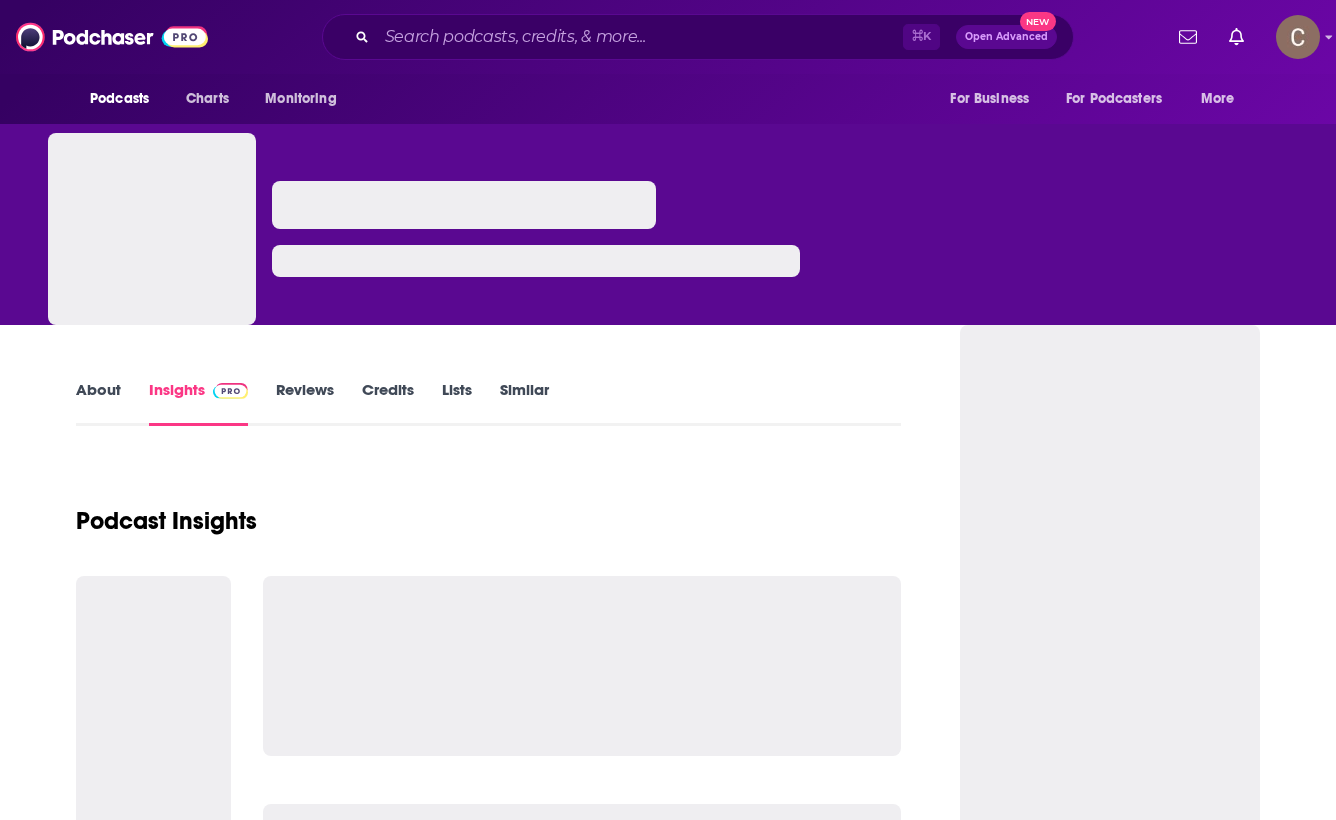 scroll, scrollTop: 0, scrollLeft: 0, axis: both 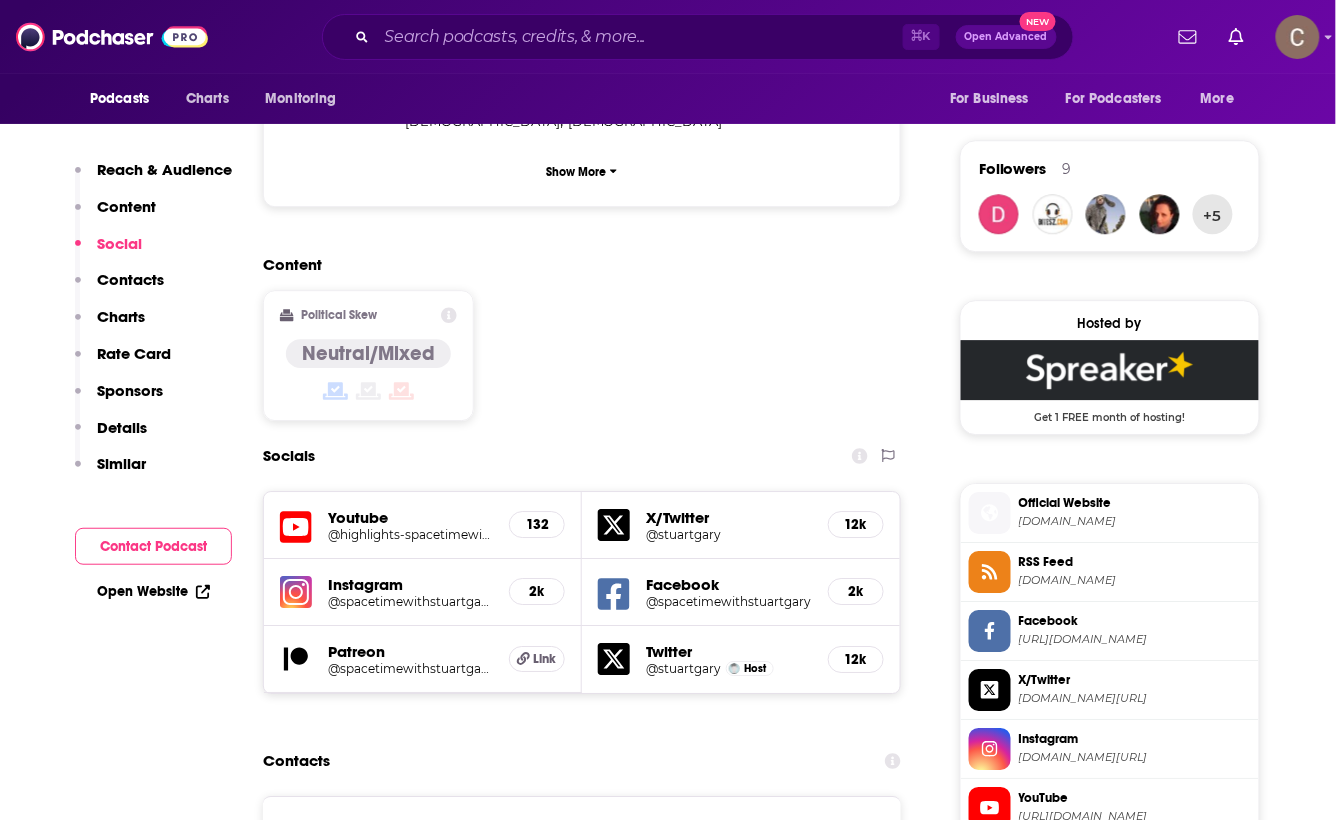 click on "@spacetimewithstuartgary" at bounding box center (410, 668) 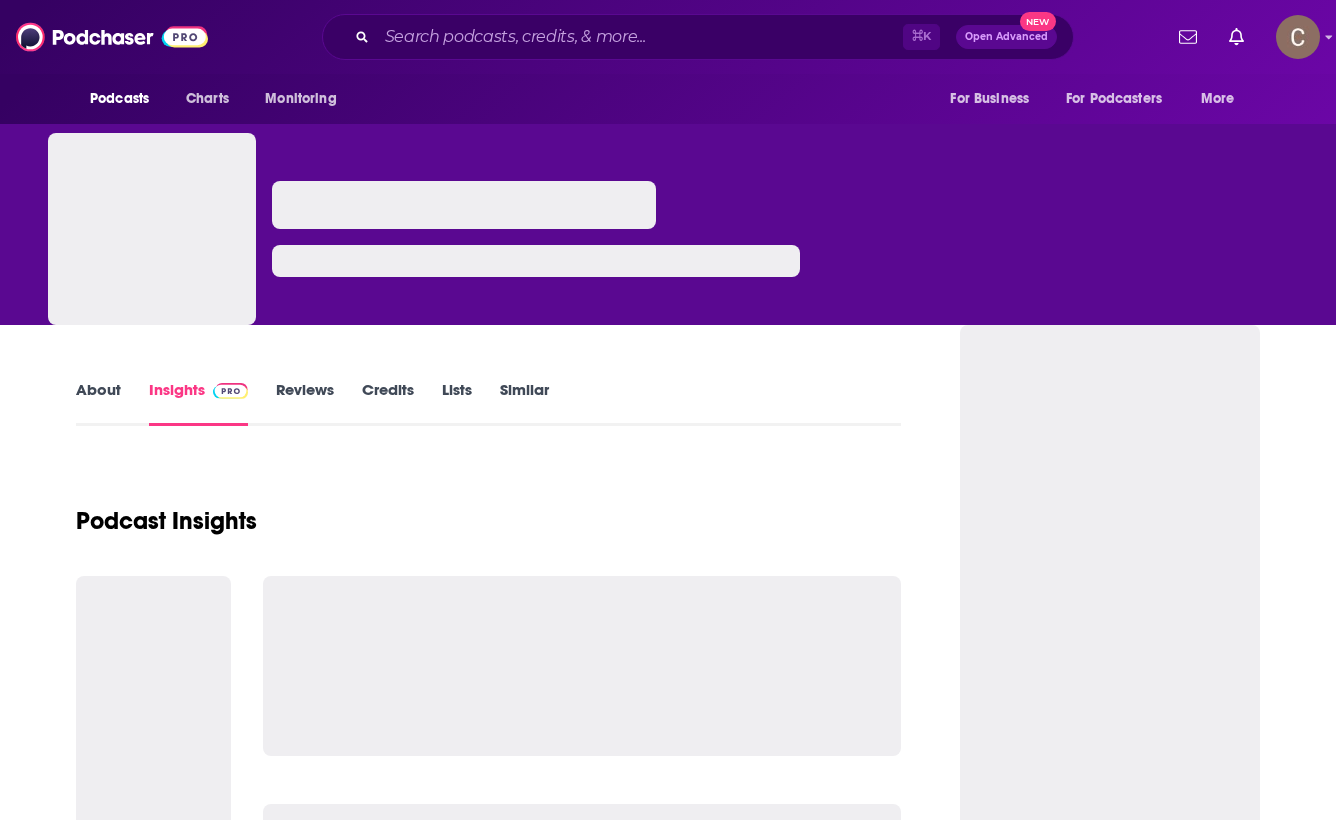 scroll, scrollTop: 0, scrollLeft: 0, axis: both 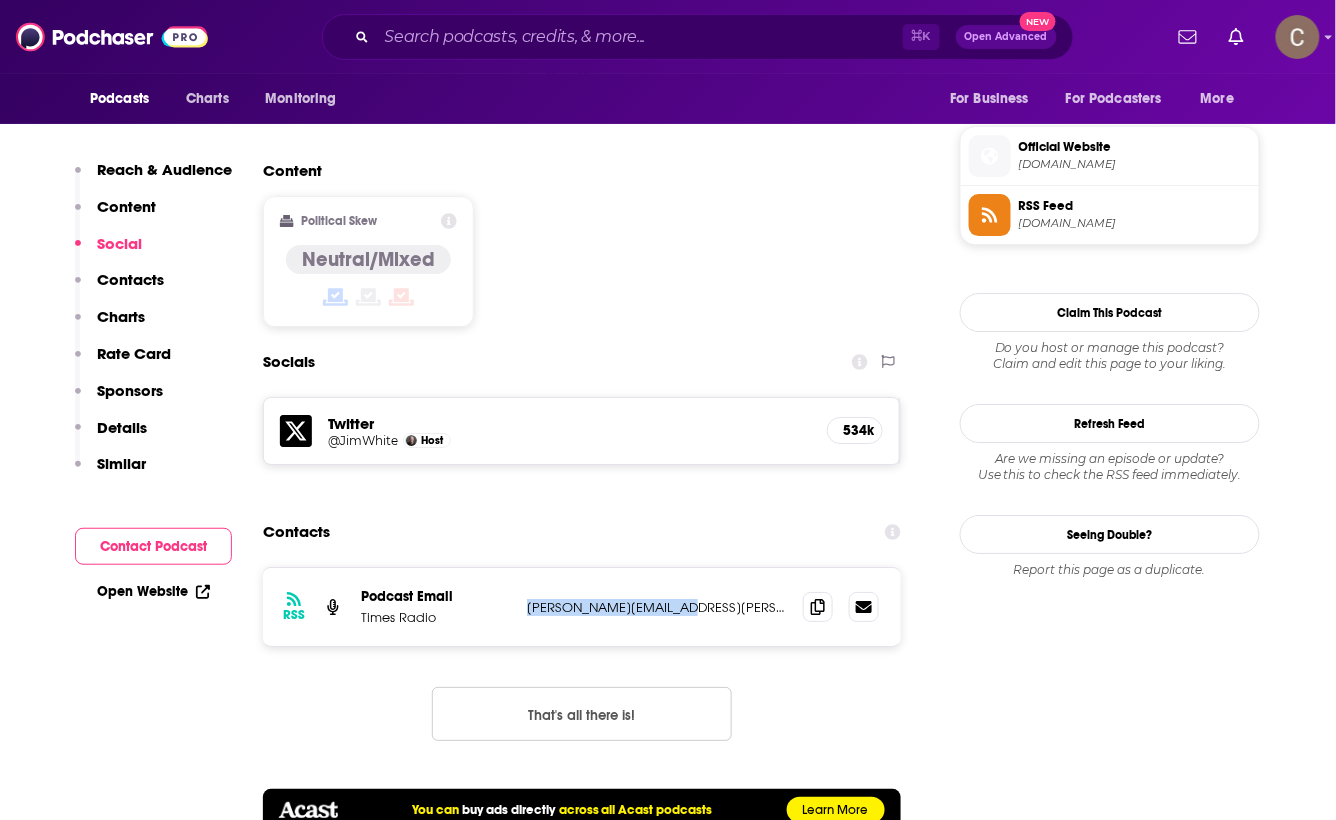 drag, startPoint x: 677, startPoint y: 486, endPoint x: 504, endPoint y: 490, distance: 173.04623 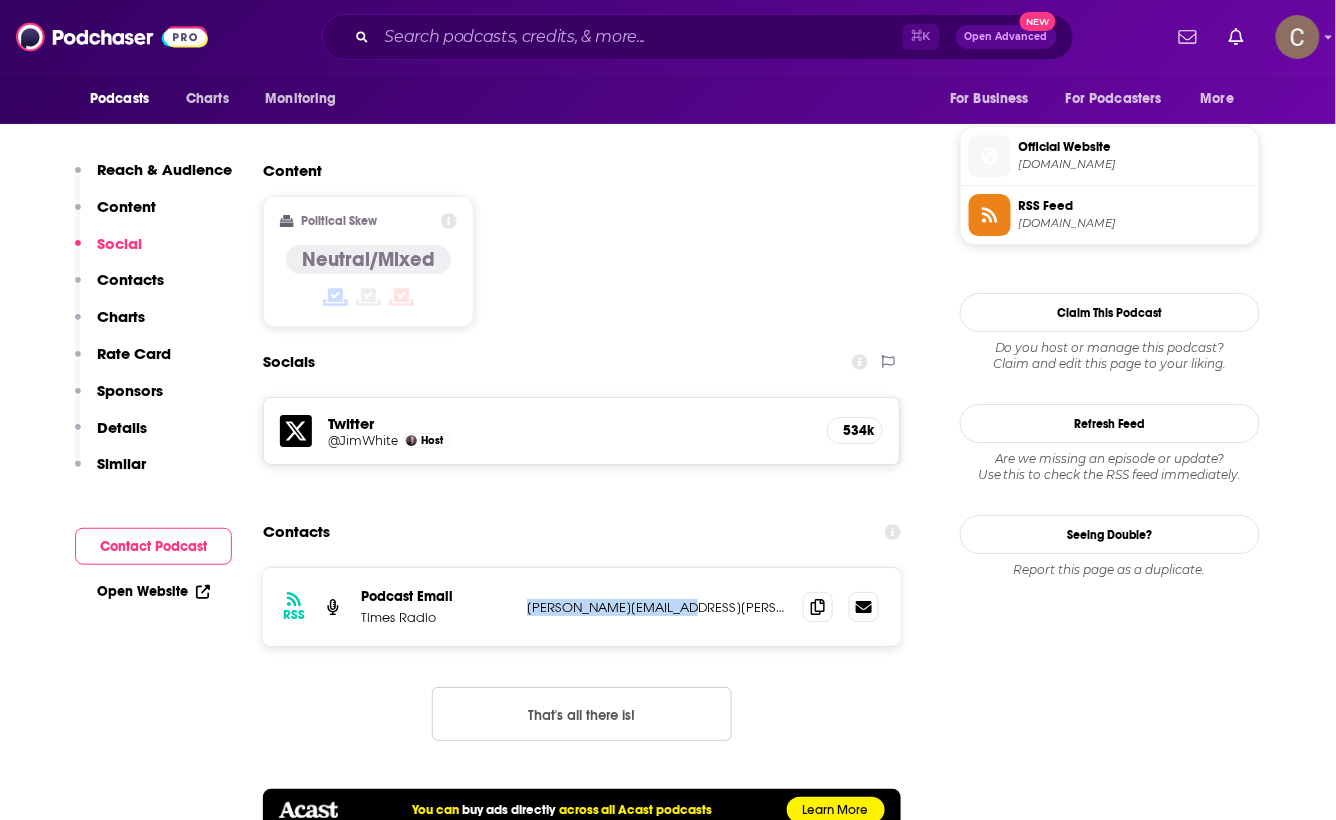 click on "Podcast Email Times Radio anna.covell@news.co.uk anna.covell@news.co.uk" at bounding box center [0, 0] 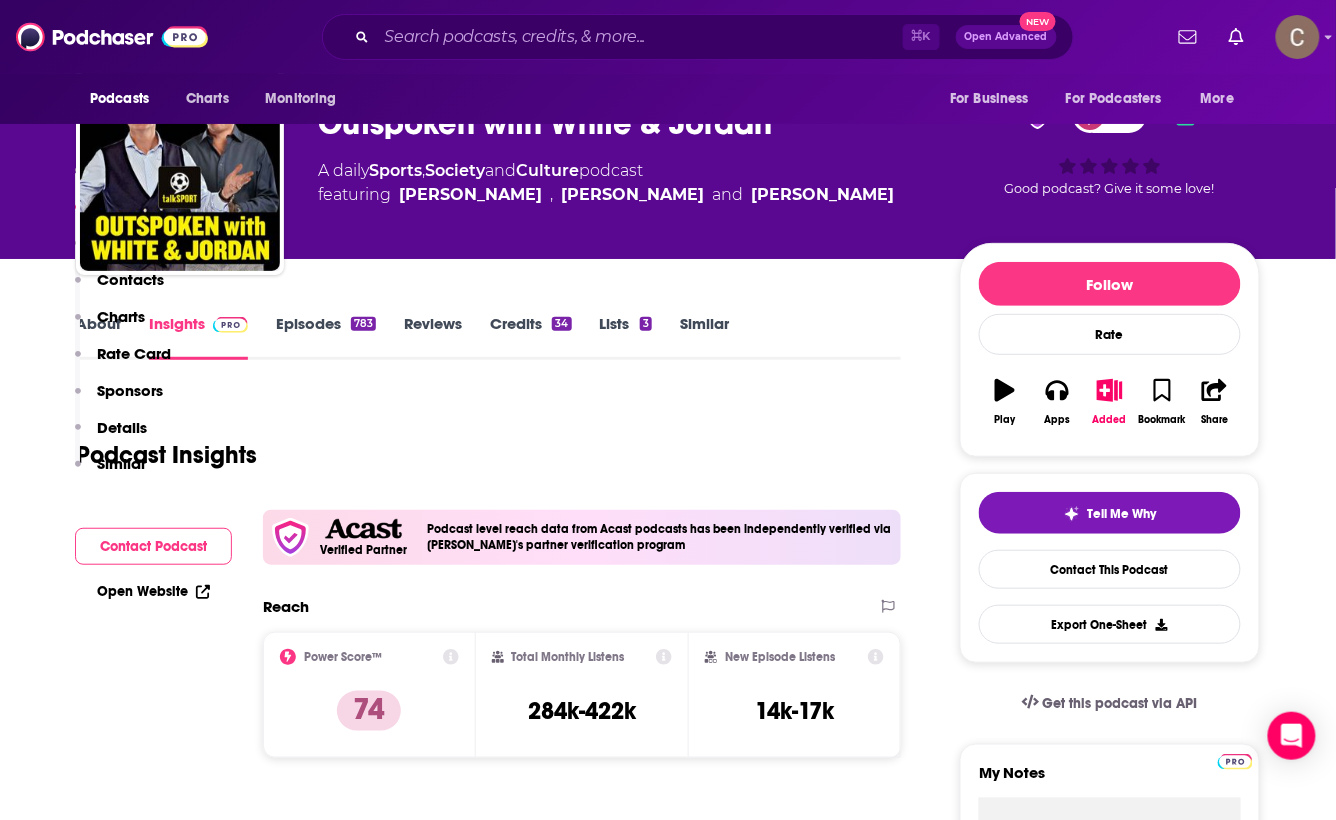scroll, scrollTop: 0, scrollLeft: 0, axis: both 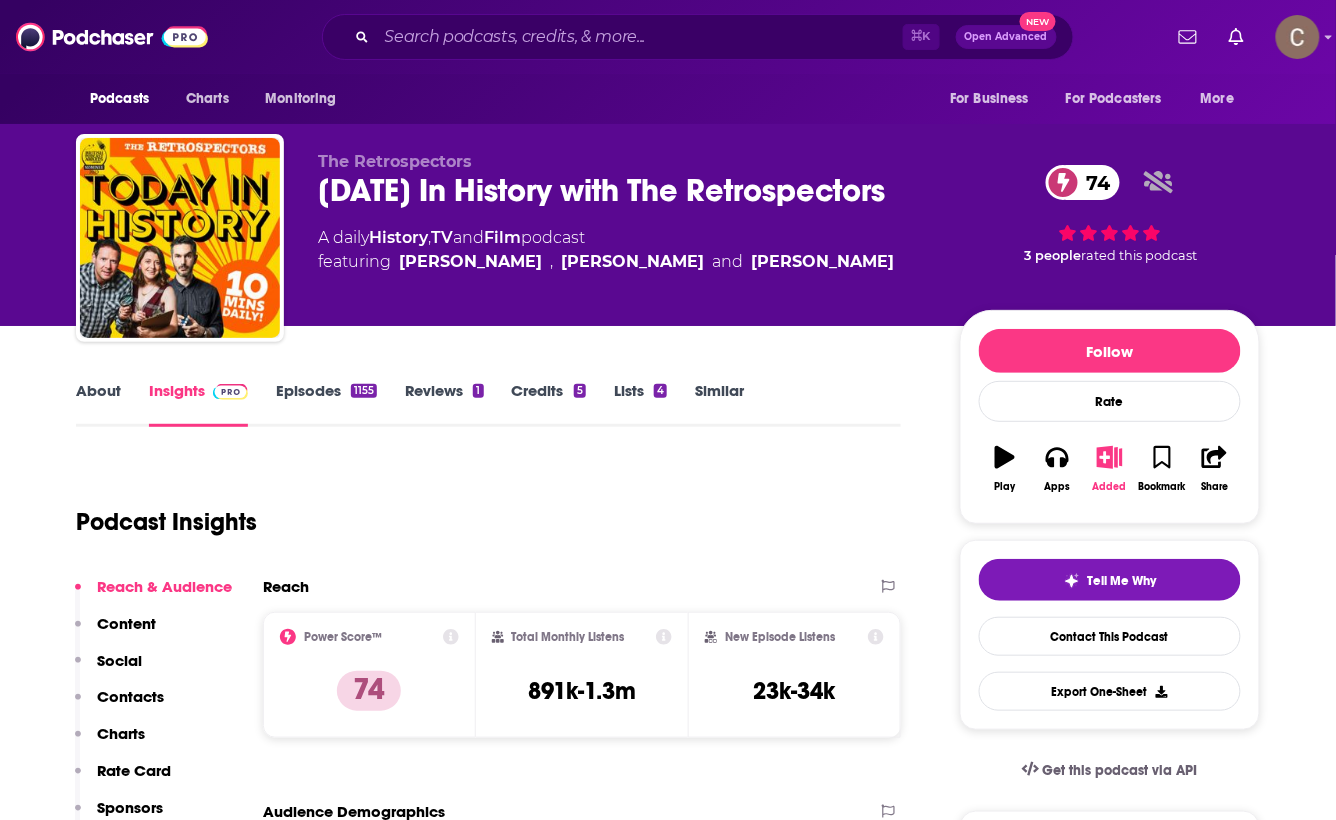 click 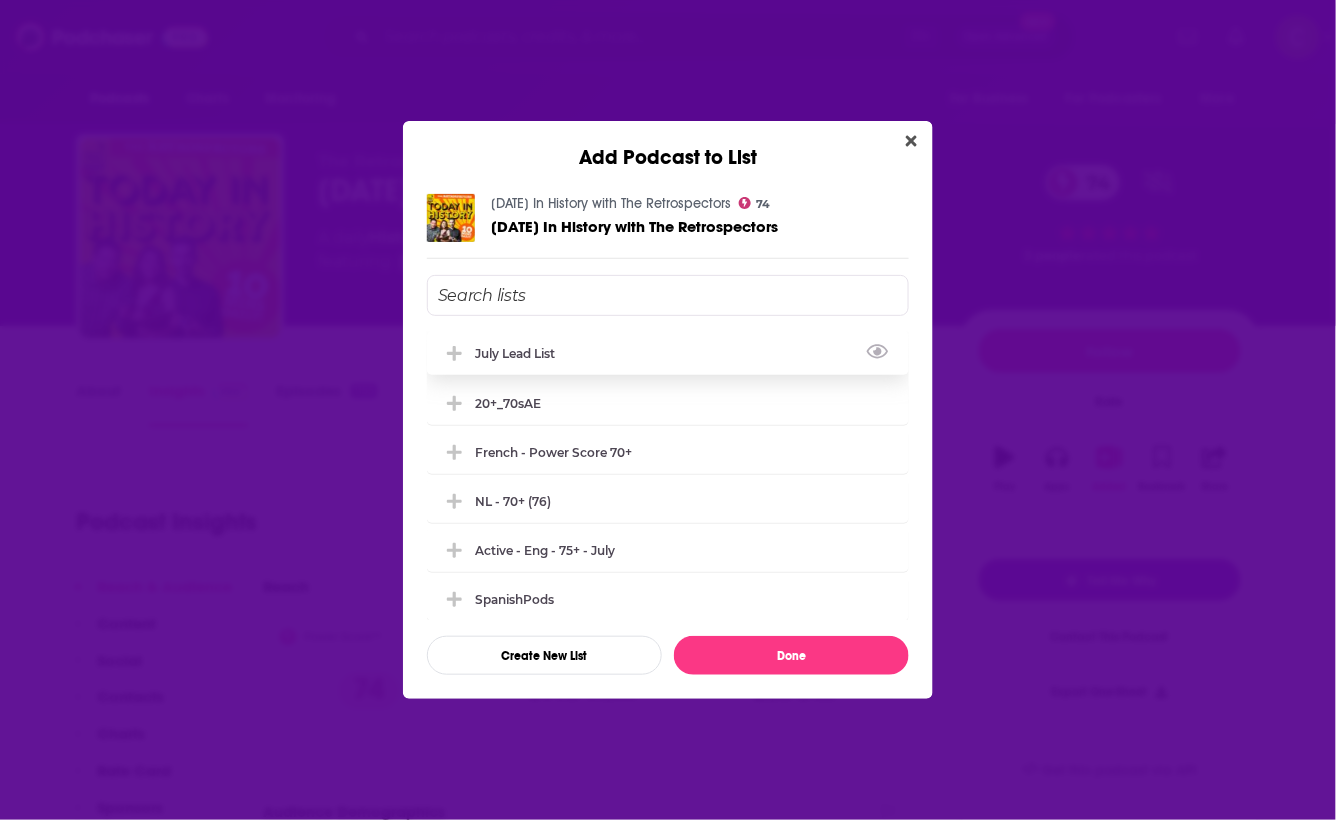 click on "July Lead List" at bounding box center [521, 353] 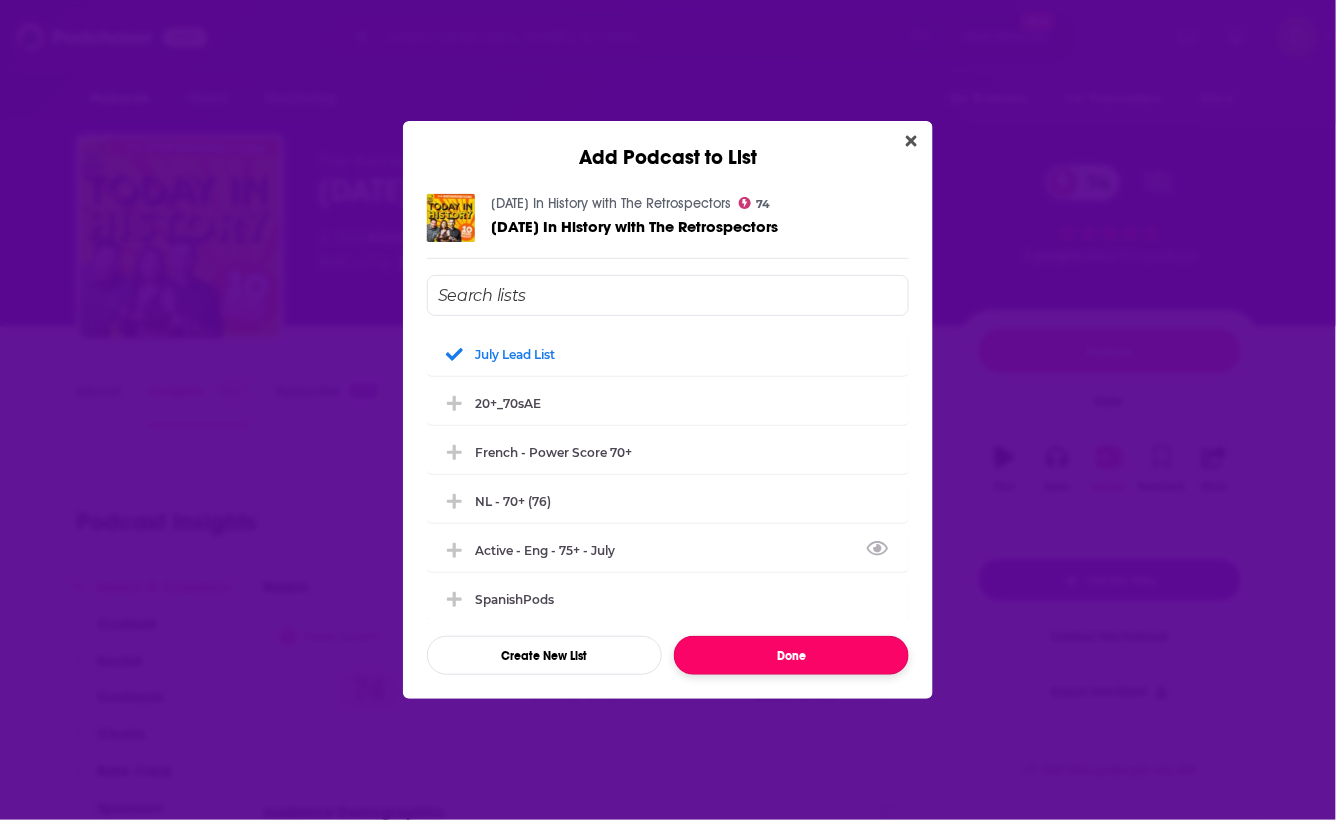 click on "Done" at bounding box center (791, 655) 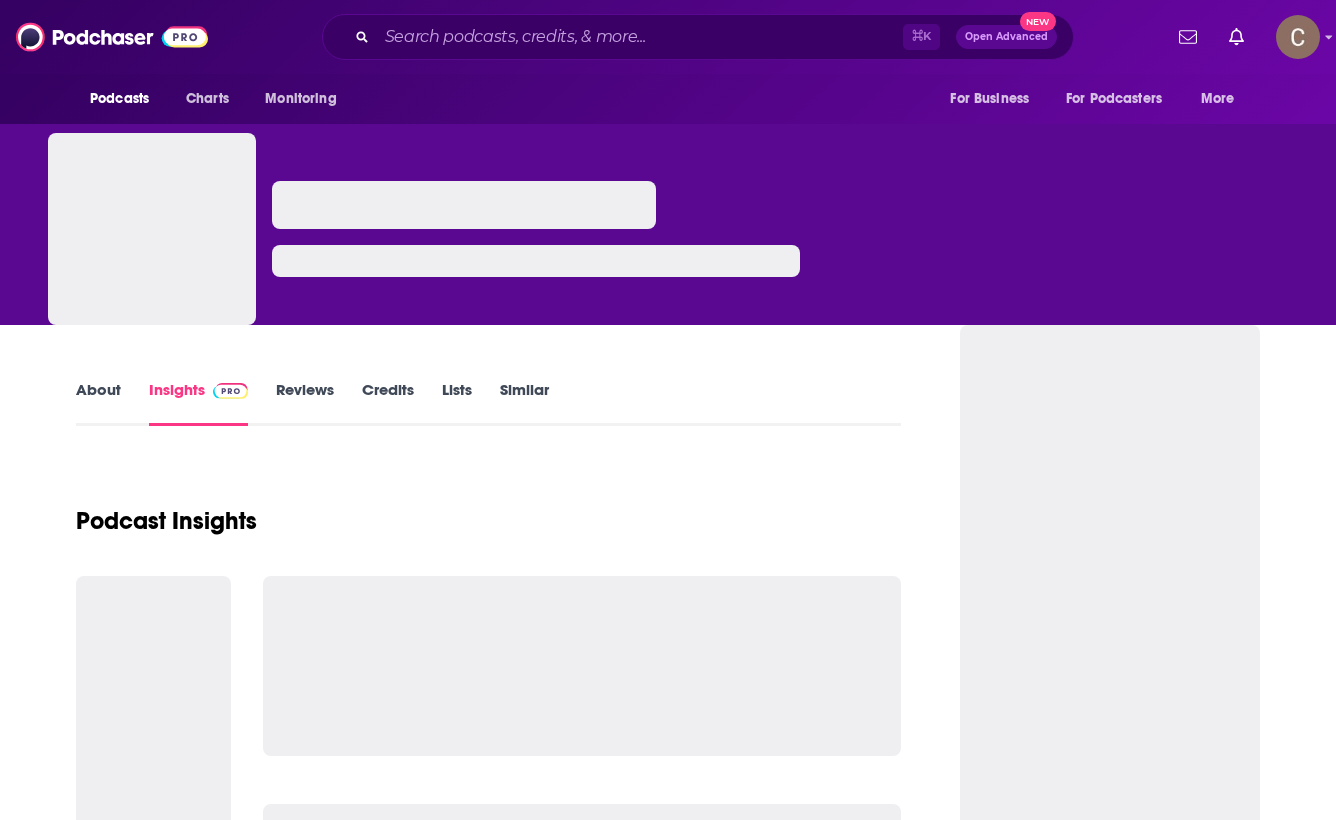 scroll, scrollTop: 0, scrollLeft: 0, axis: both 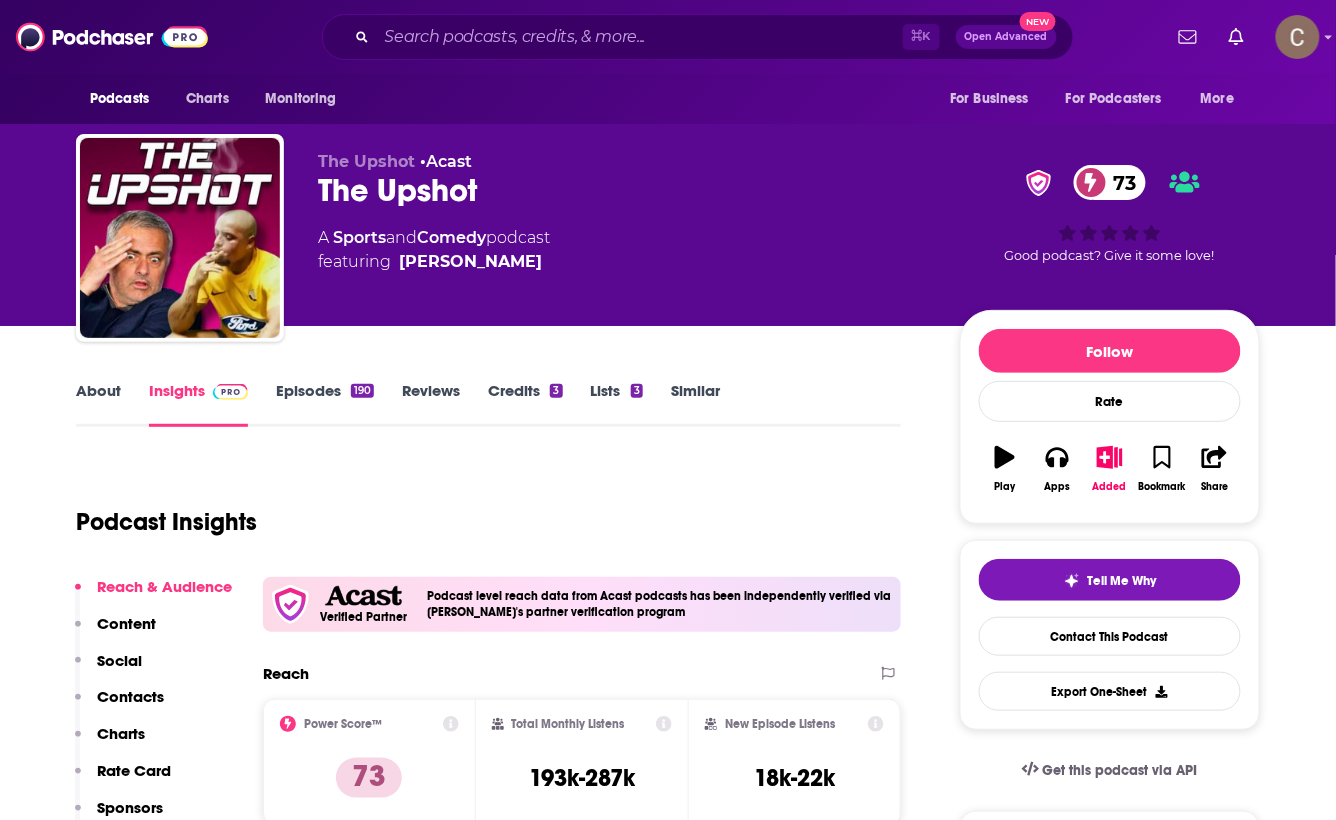 drag, startPoint x: 396, startPoint y: 264, endPoint x: 439, endPoint y: 269, distance: 43.289722 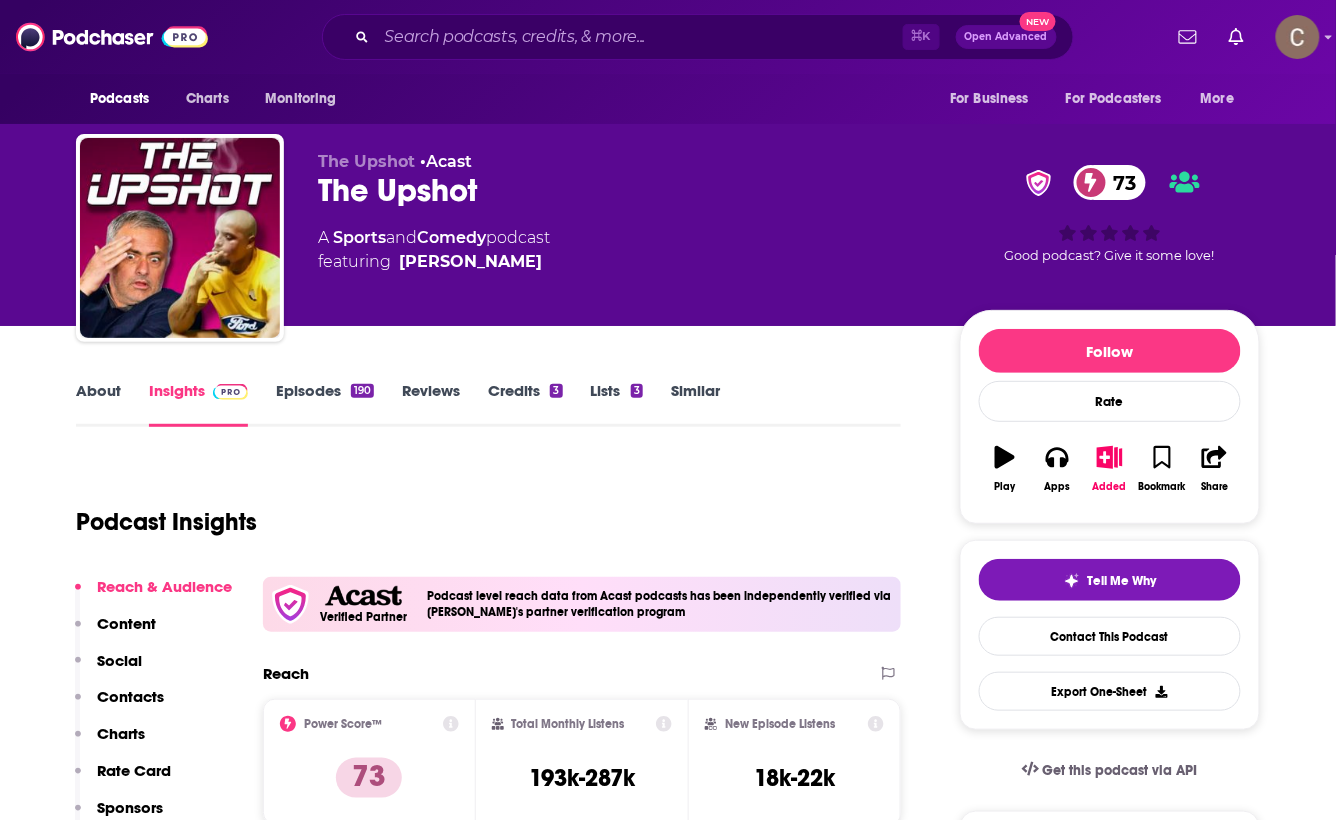 click on "featuring  Jack Rivlin" 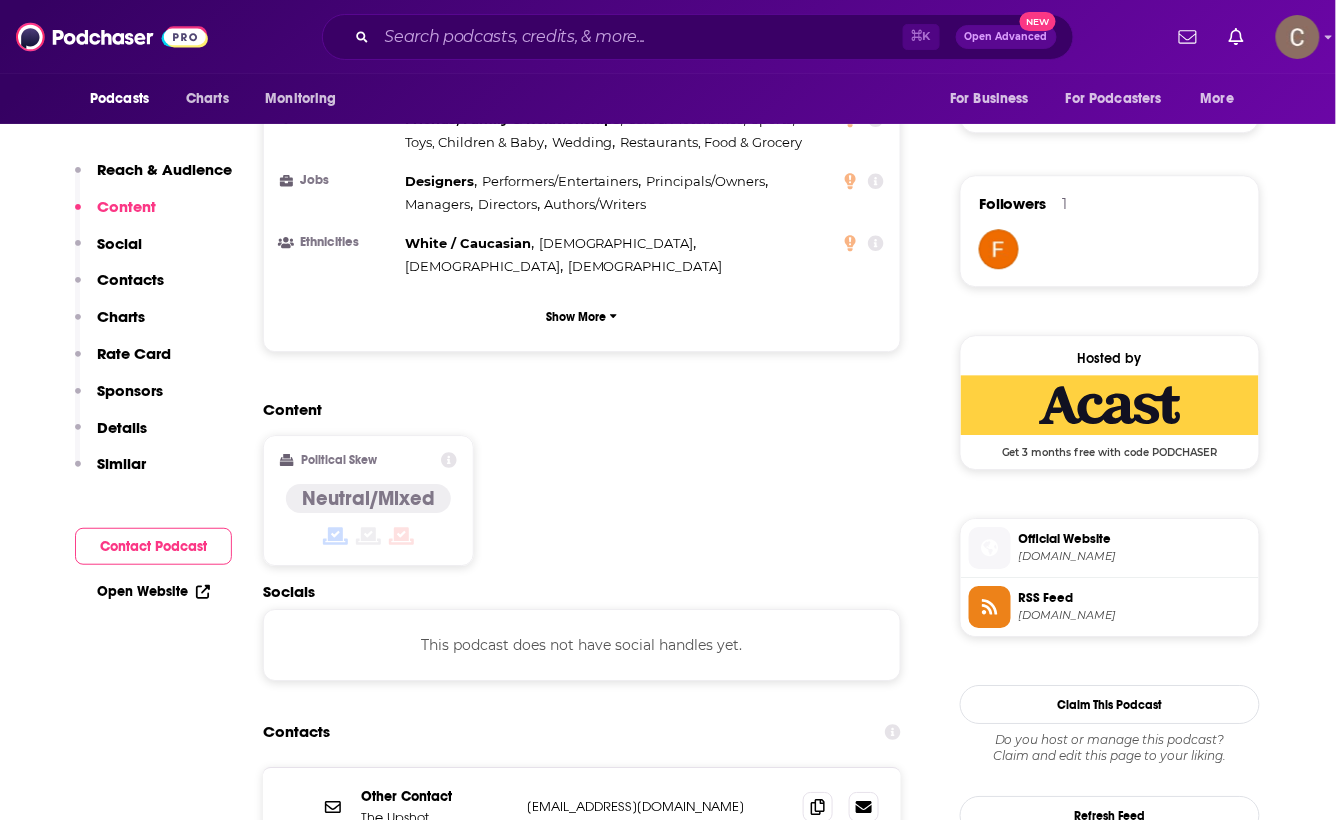 scroll, scrollTop: 1363, scrollLeft: 0, axis: vertical 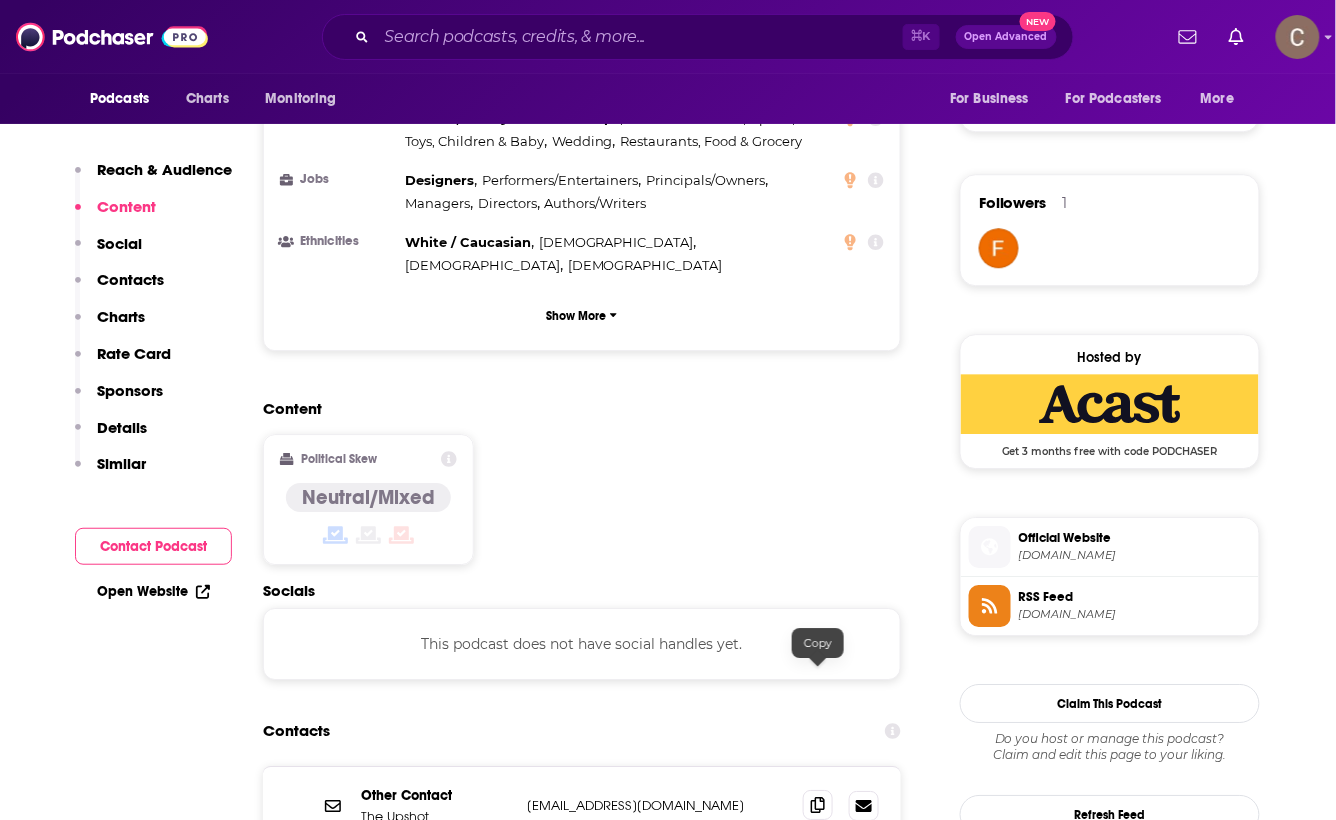 click at bounding box center (818, 805) 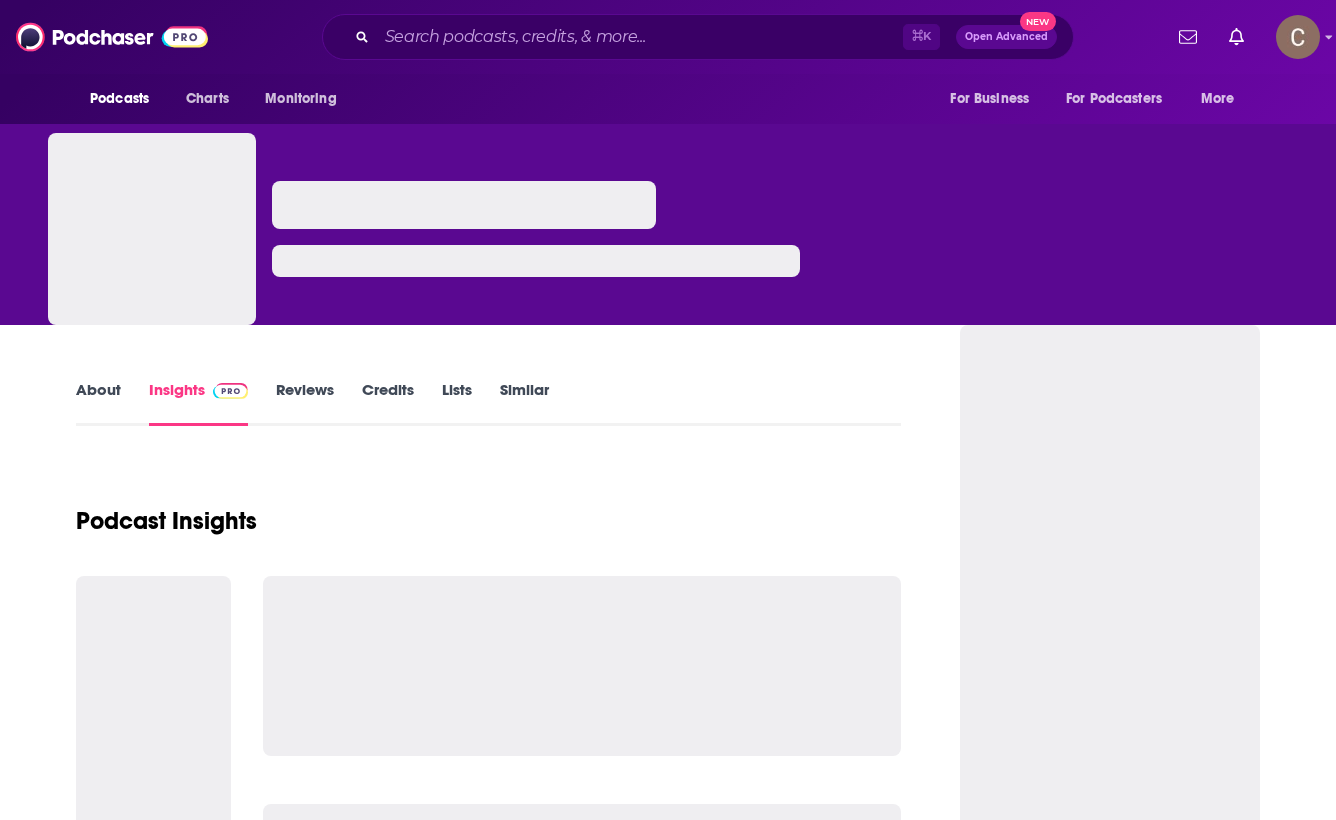 scroll, scrollTop: 0, scrollLeft: 0, axis: both 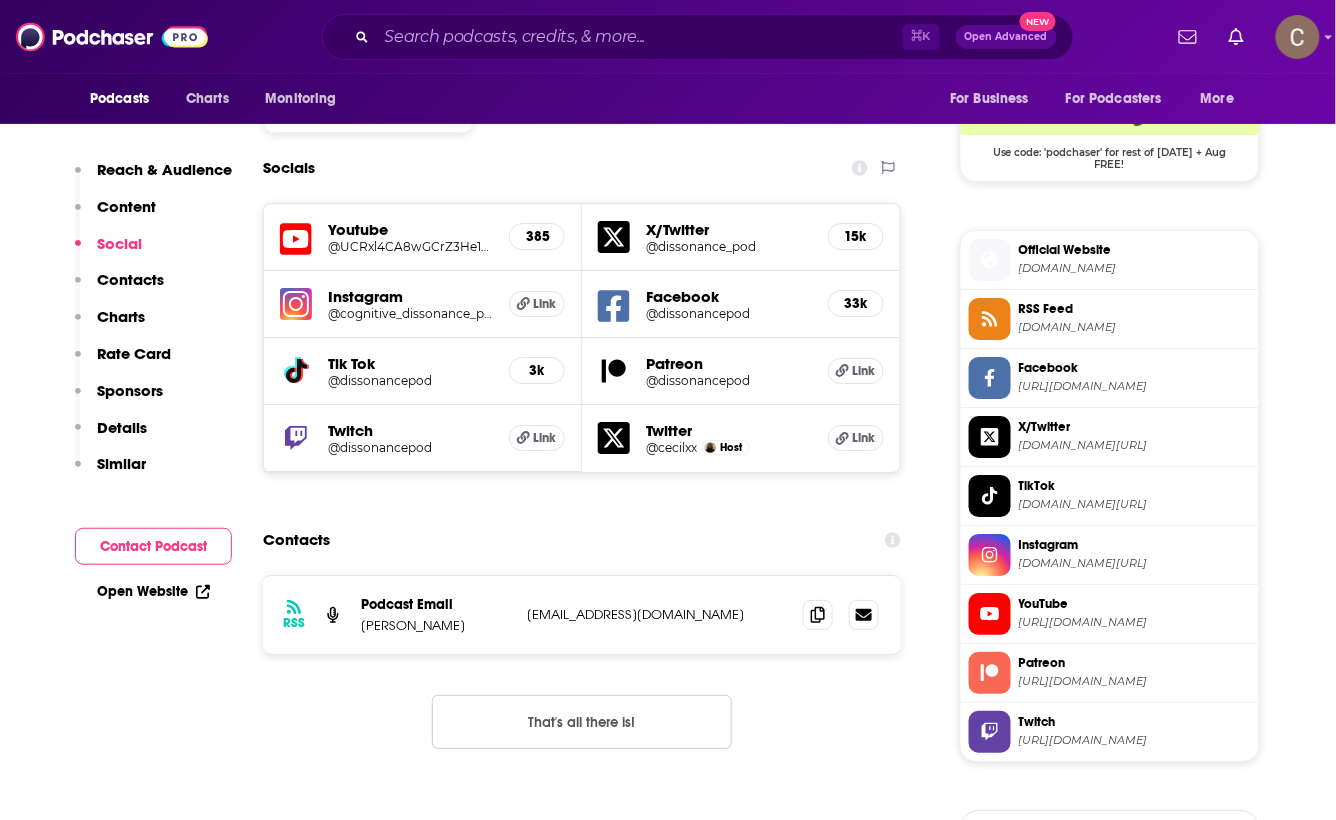 click on "Patreon" at bounding box center [729, 363] 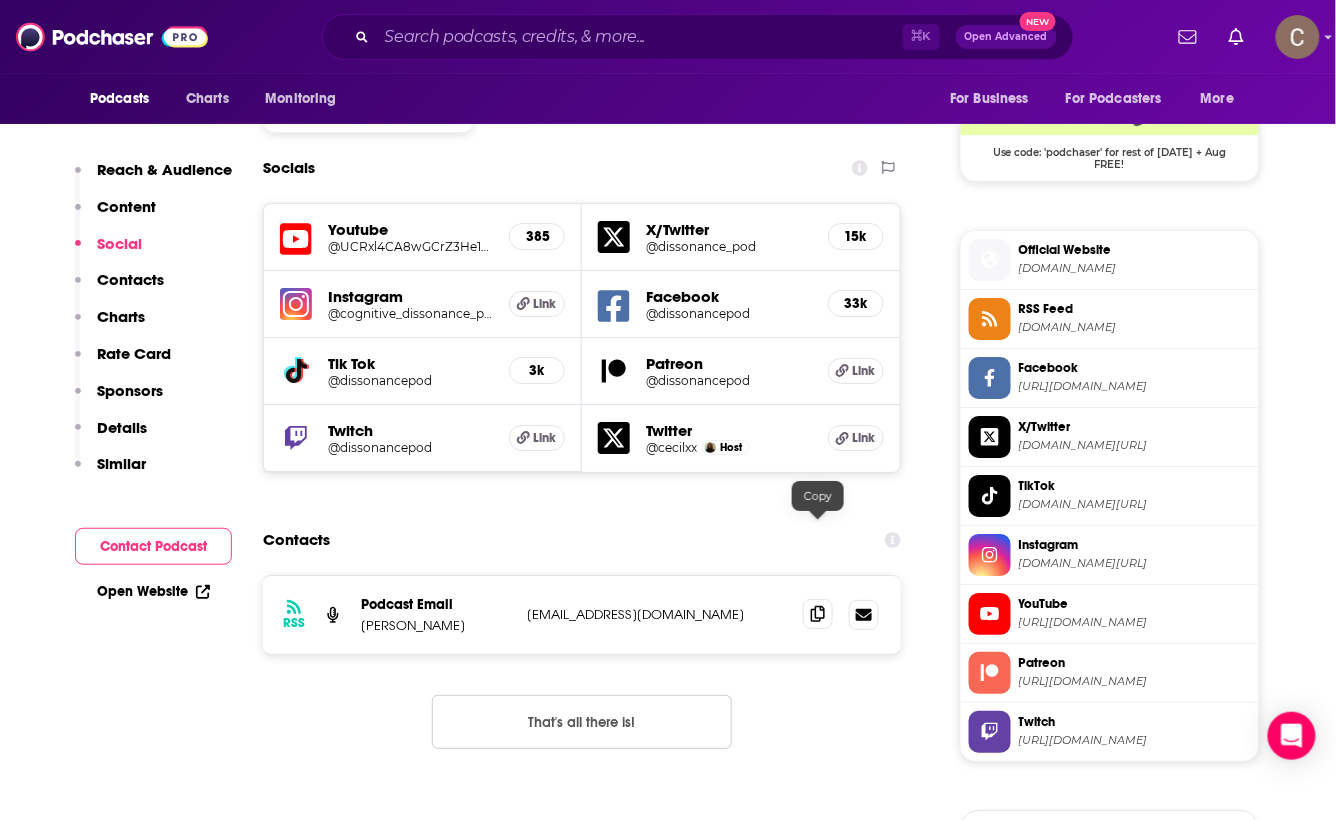 click 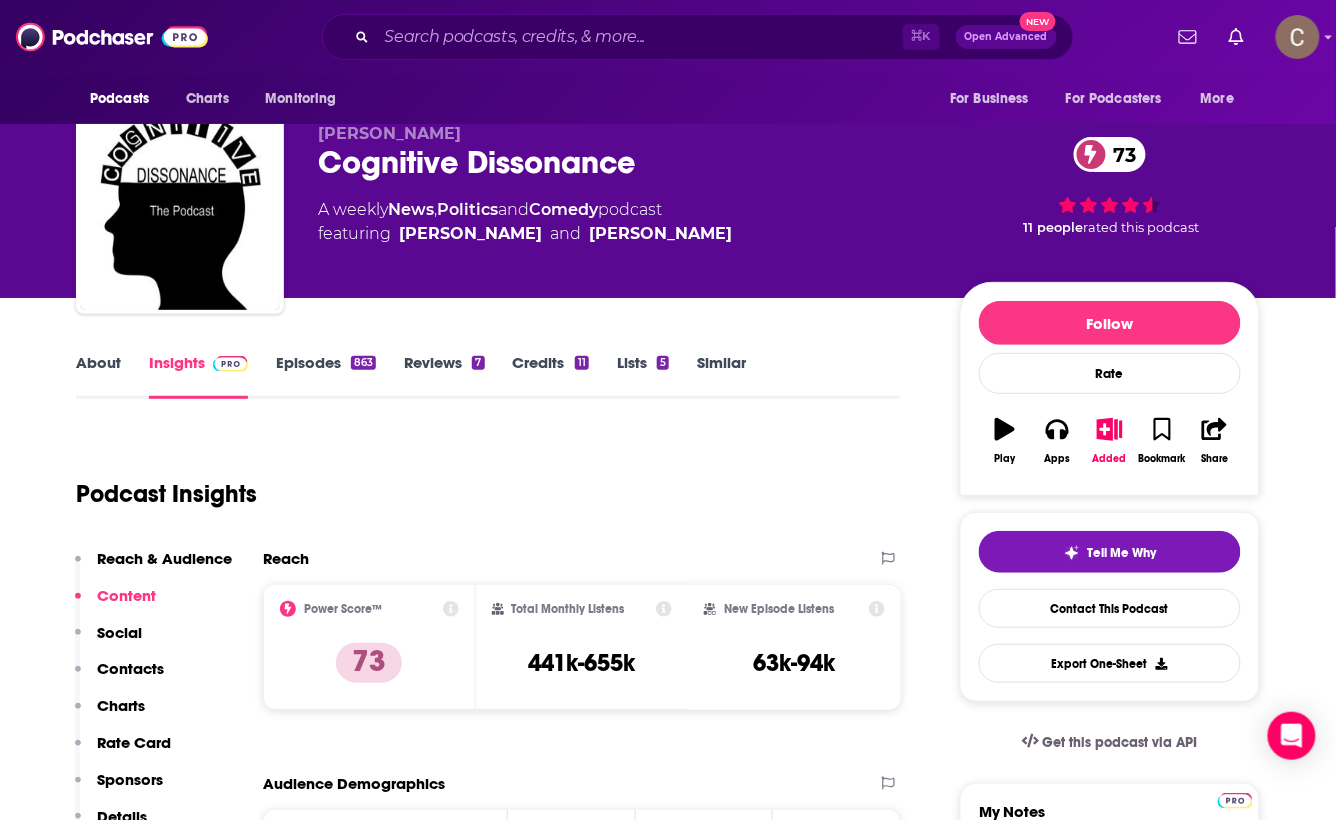 scroll, scrollTop: 0, scrollLeft: 0, axis: both 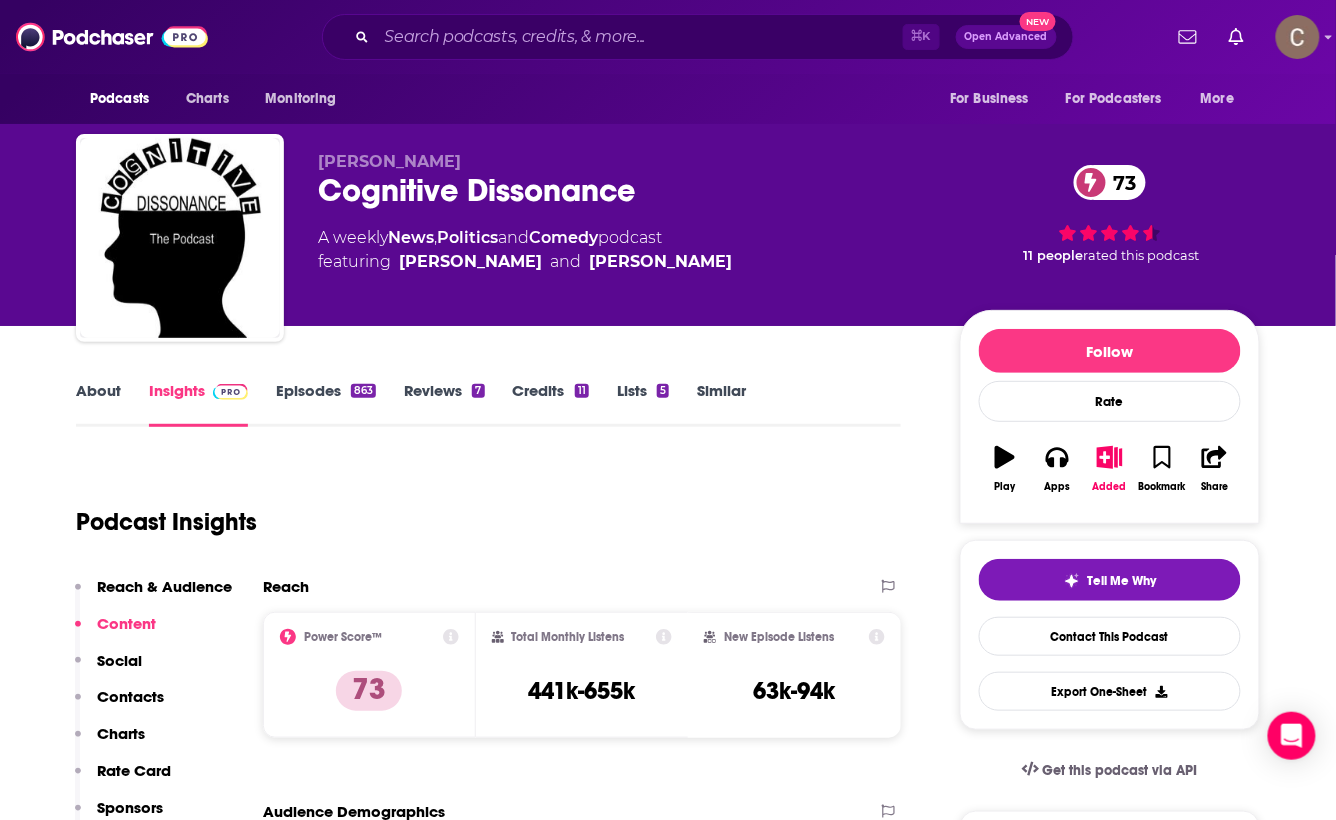click on "Cognitive Dissonance 73" at bounding box center (623, 190) 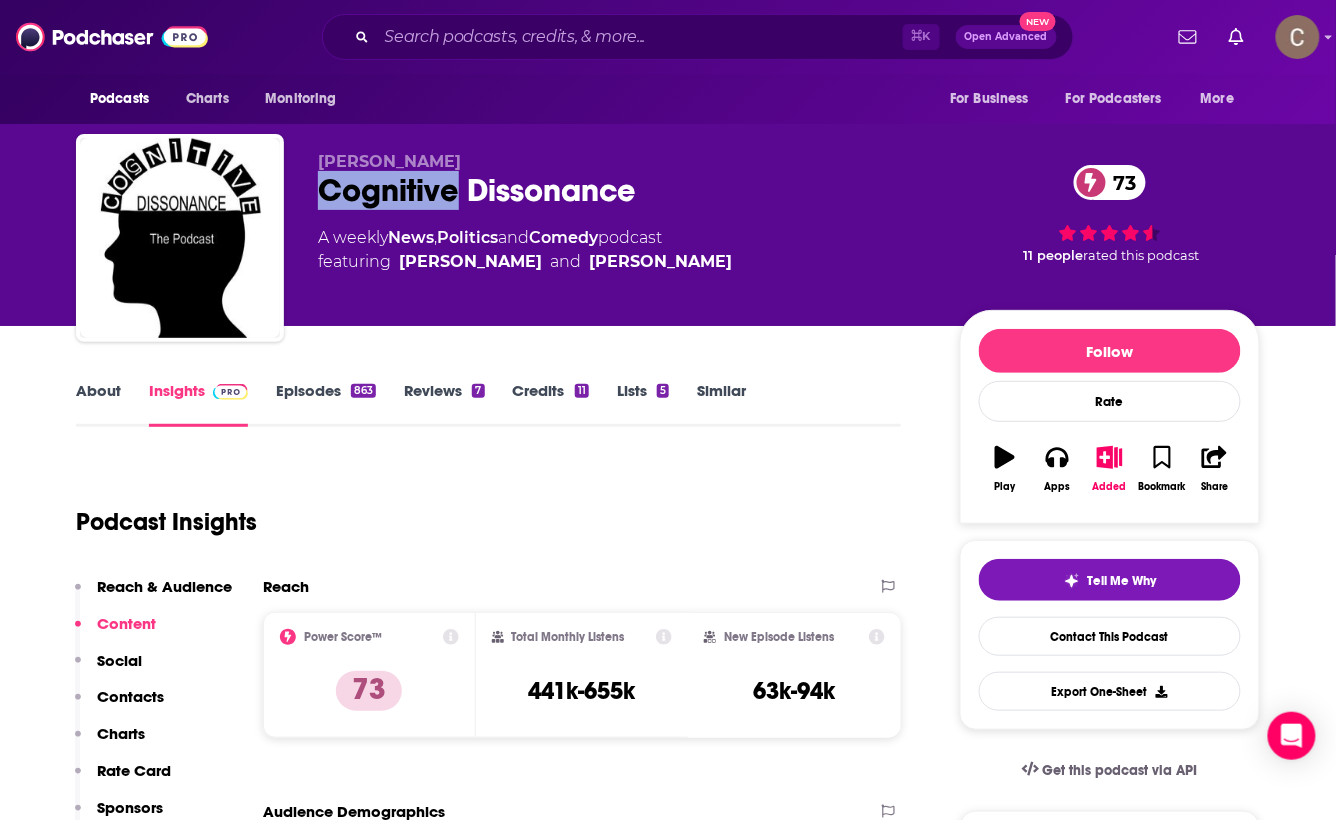 click on "Cognitive Dissonance 73" at bounding box center [623, 190] 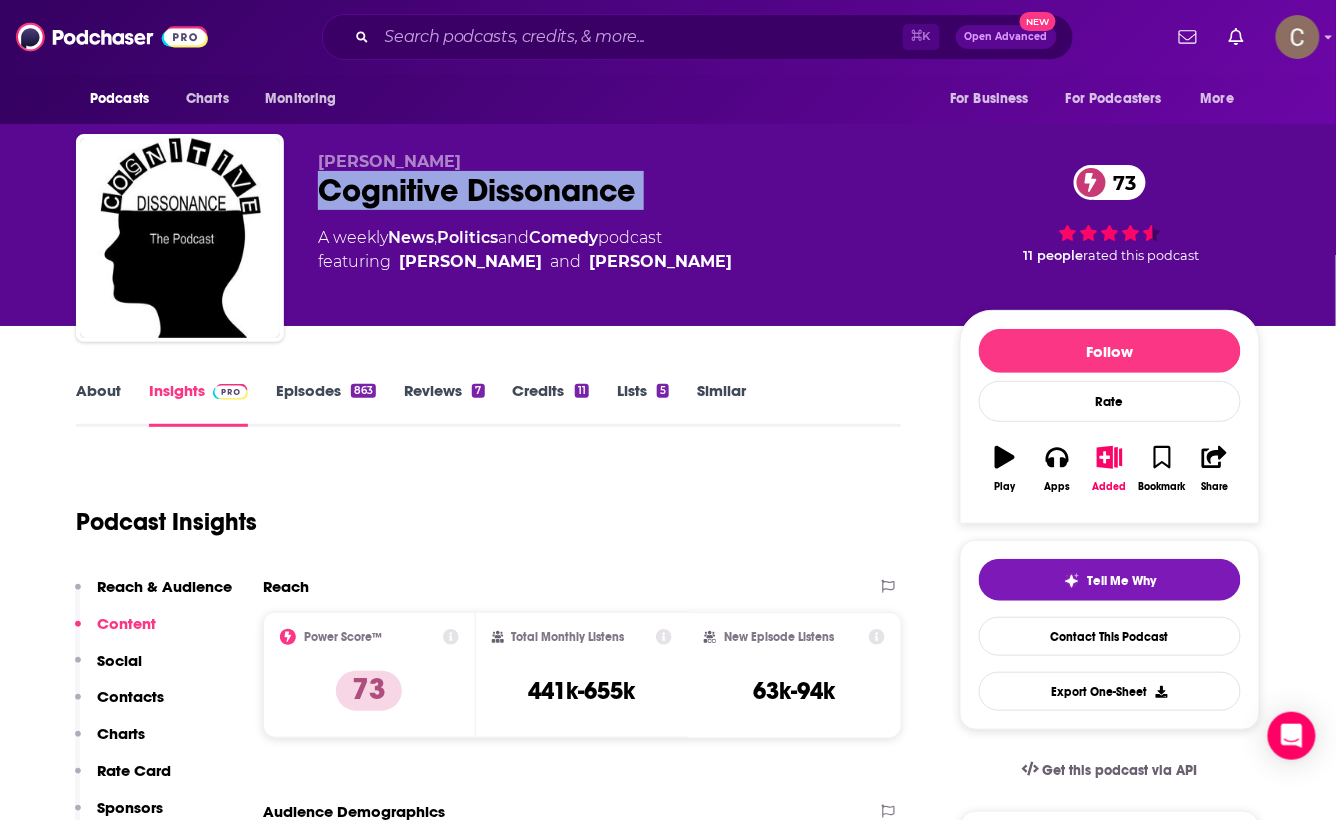 click on "Cognitive Dissonance 73" at bounding box center [623, 190] 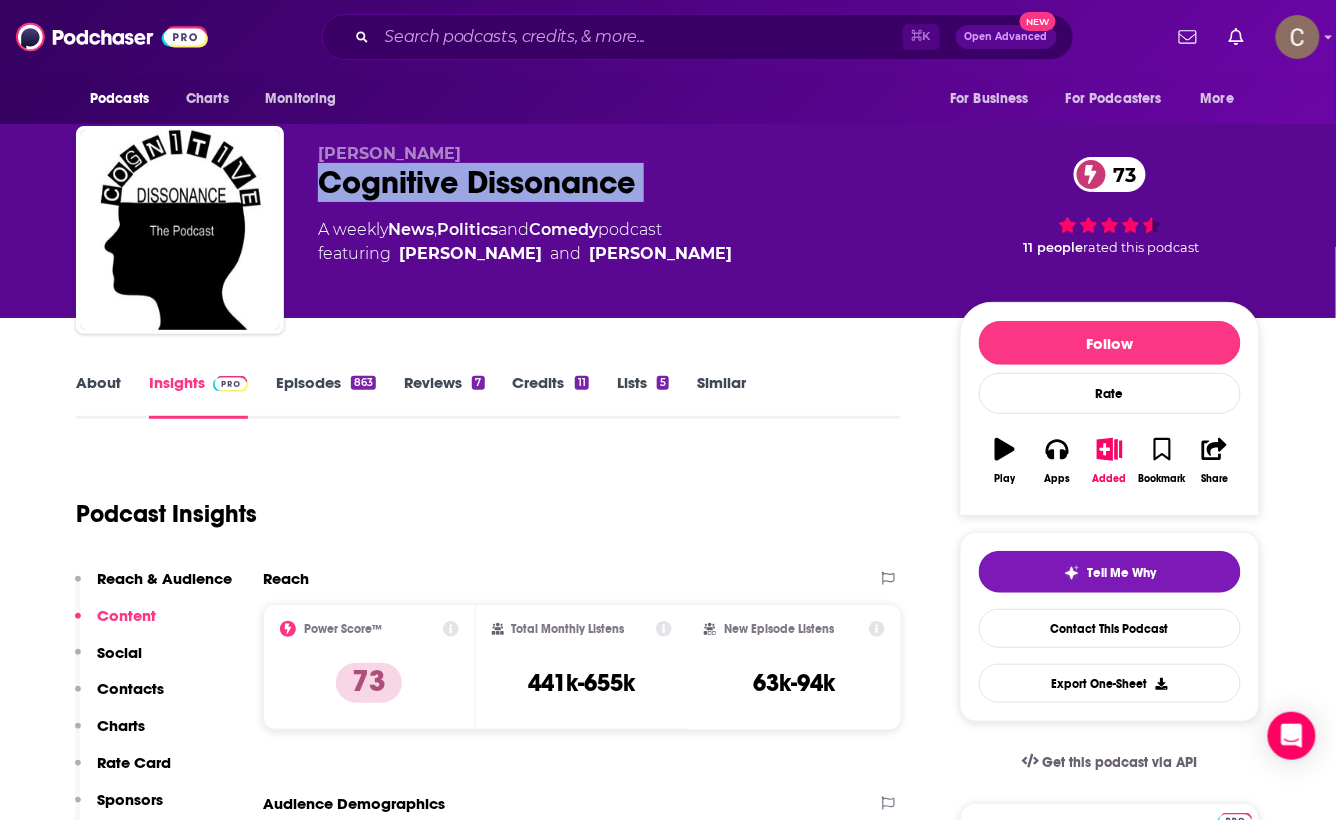 scroll, scrollTop: 11, scrollLeft: 0, axis: vertical 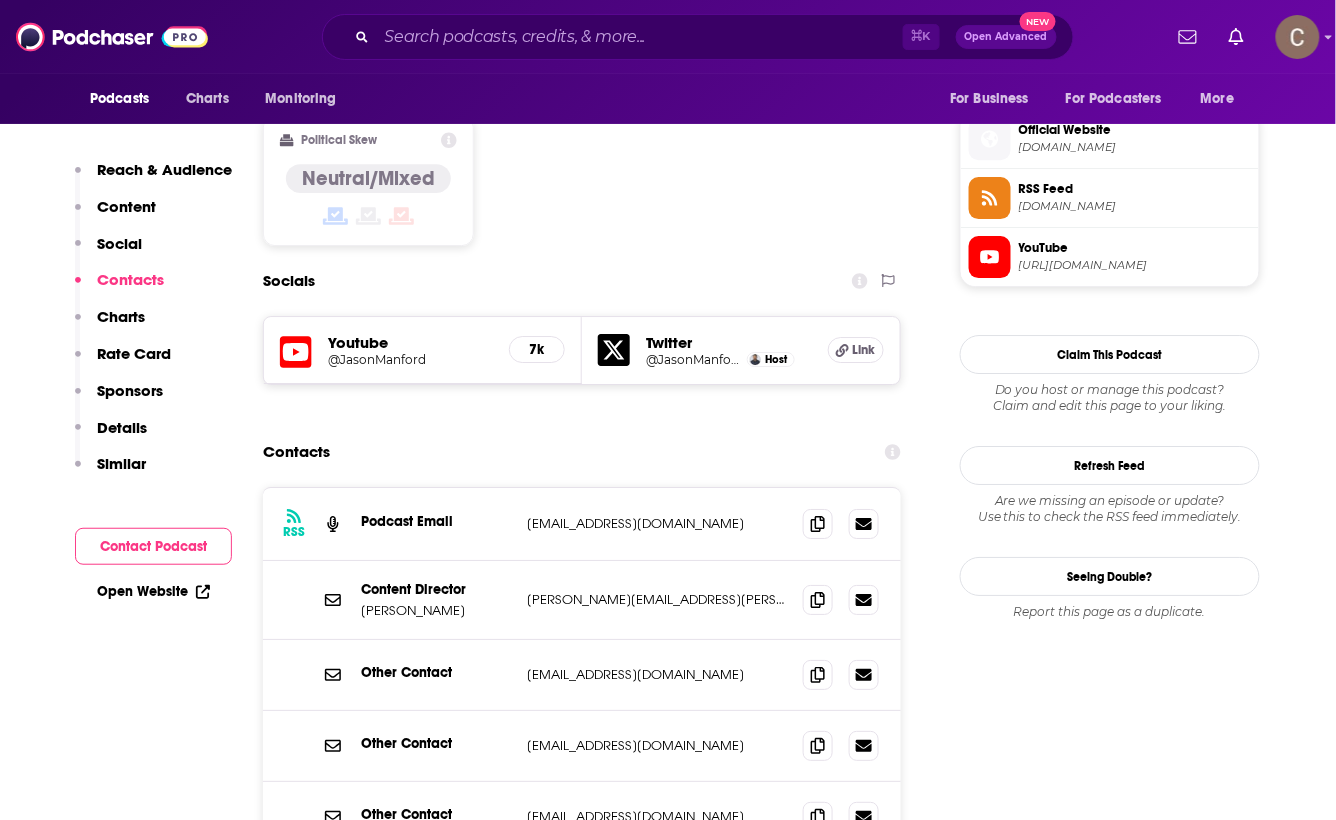 click on "paul.sylvester@absoluteradio.co.uk" at bounding box center (657, 599) 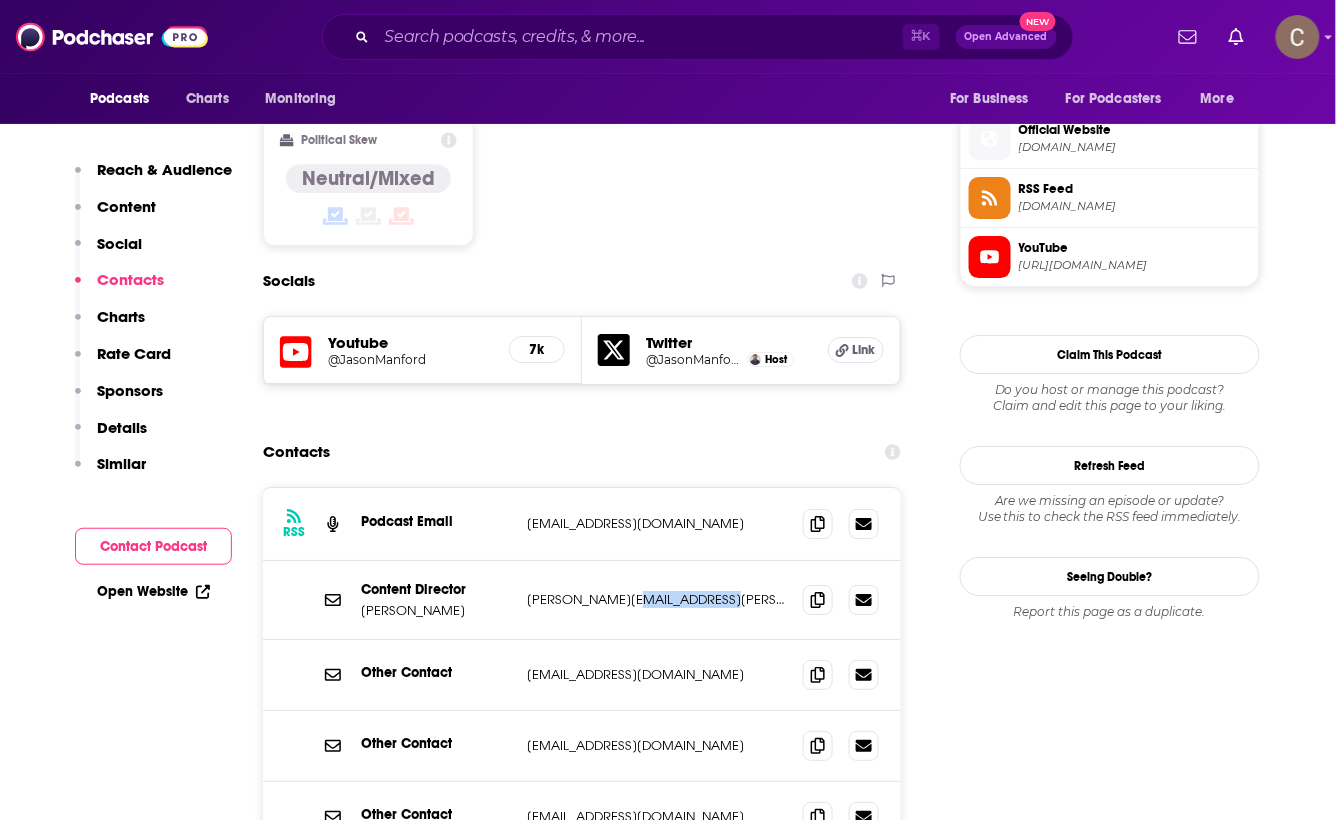 click on "paul.sylvester@absoluteradio.co.uk" at bounding box center (657, 599) 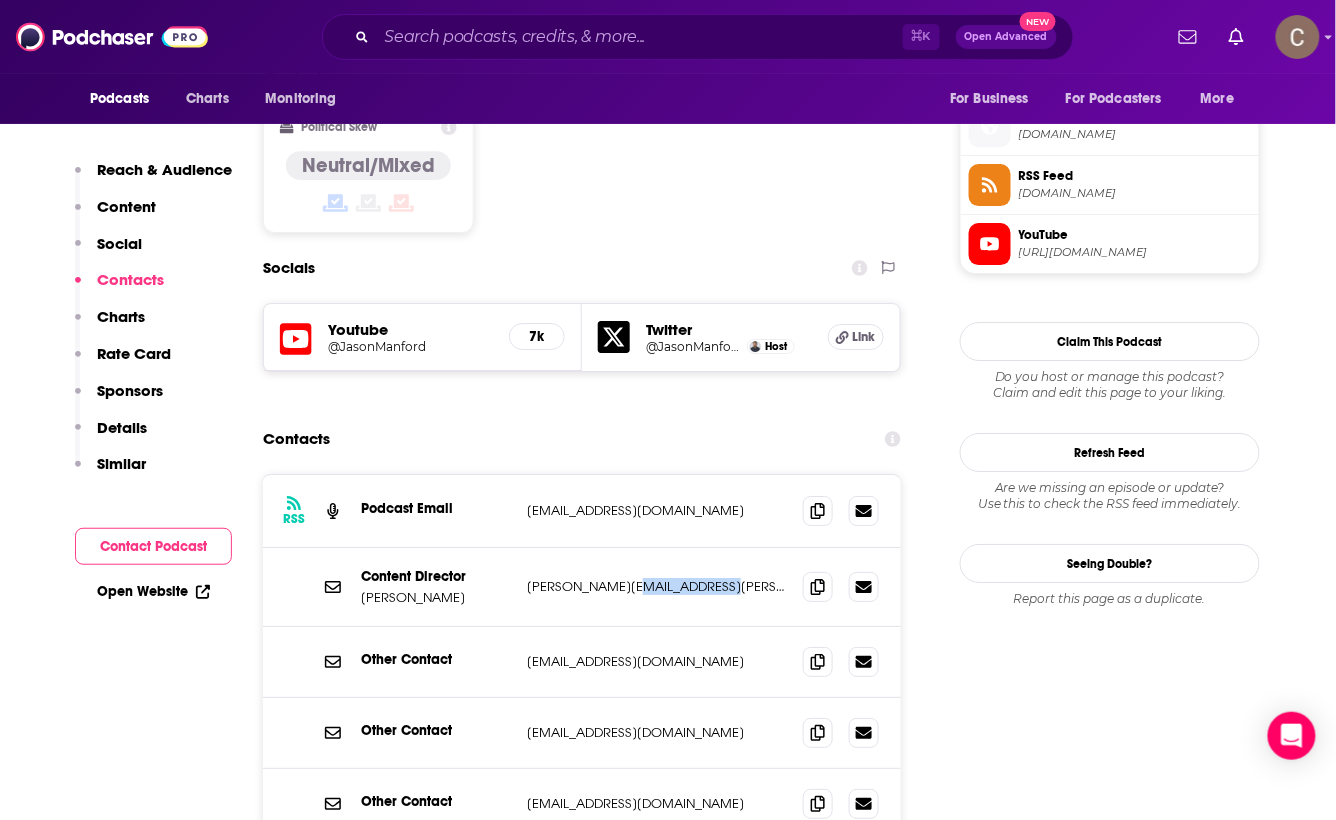 scroll, scrollTop: 1602, scrollLeft: 0, axis: vertical 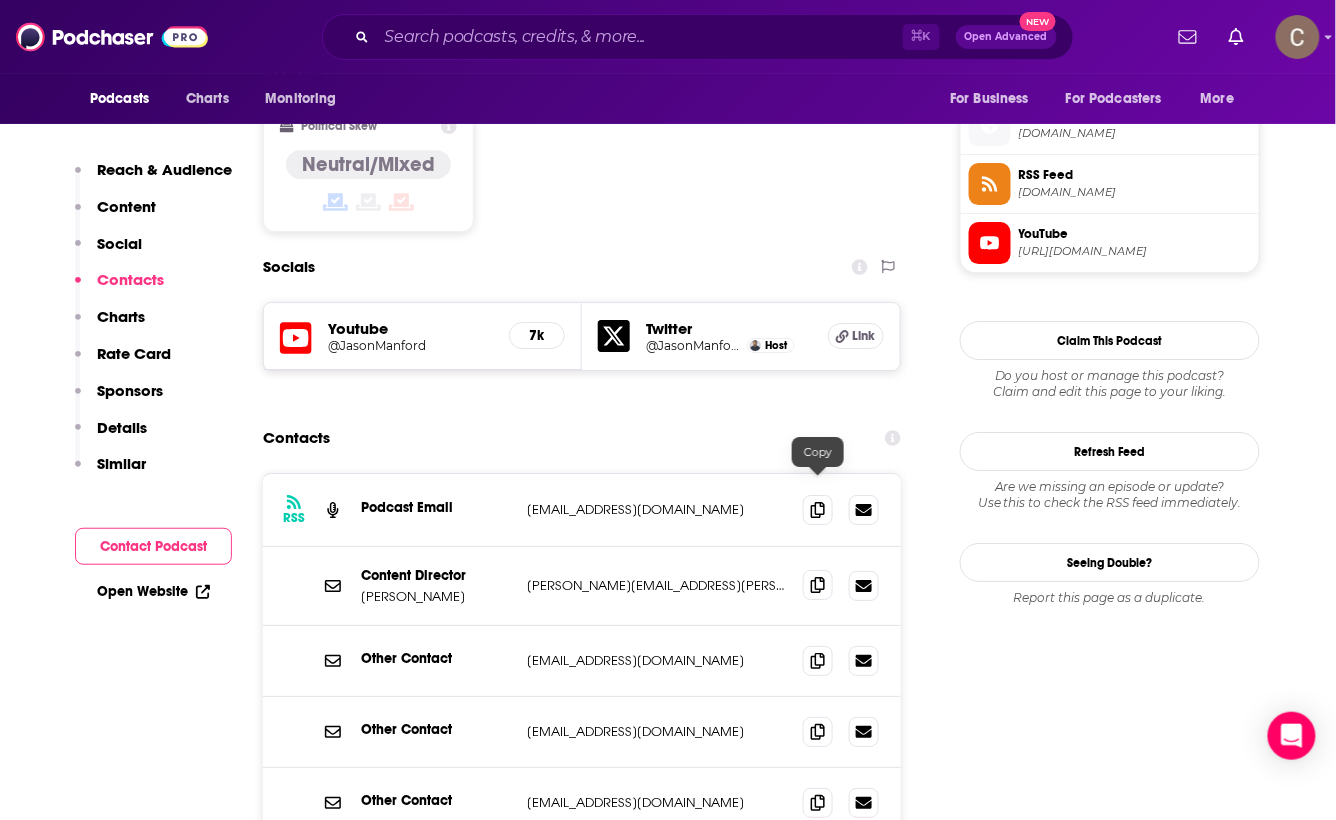click at bounding box center (818, 585) 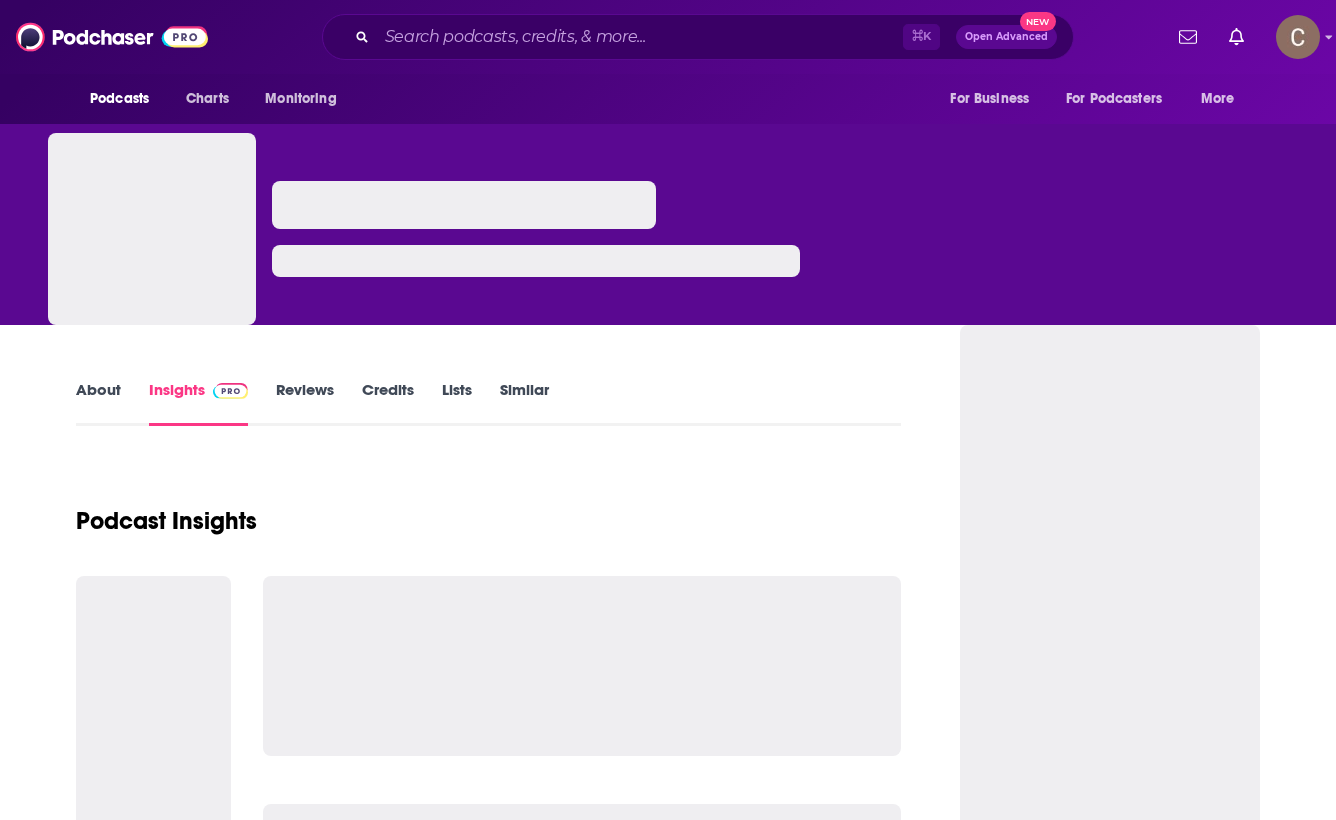 scroll, scrollTop: 0, scrollLeft: 0, axis: both 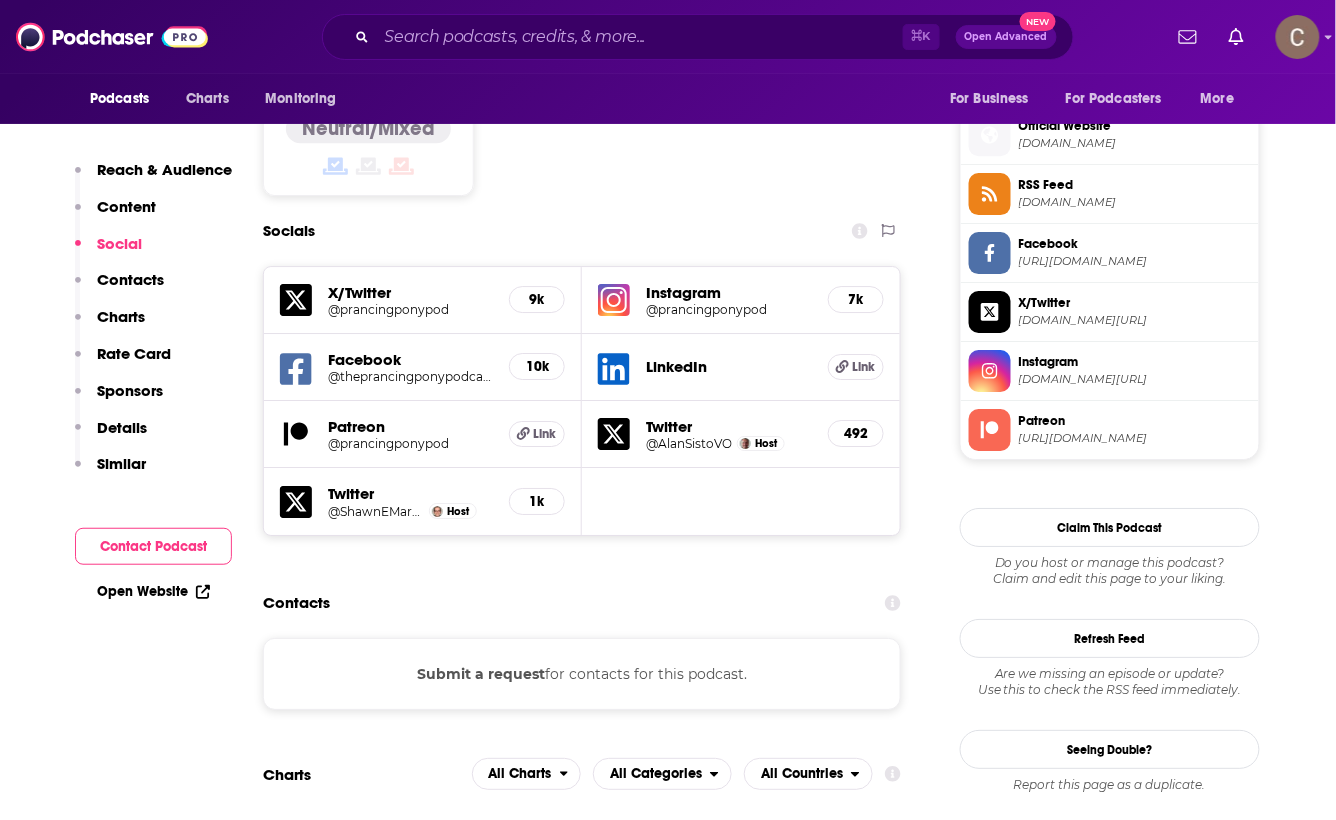 click on "@prancingponypod" at bounding box center [410, 443] 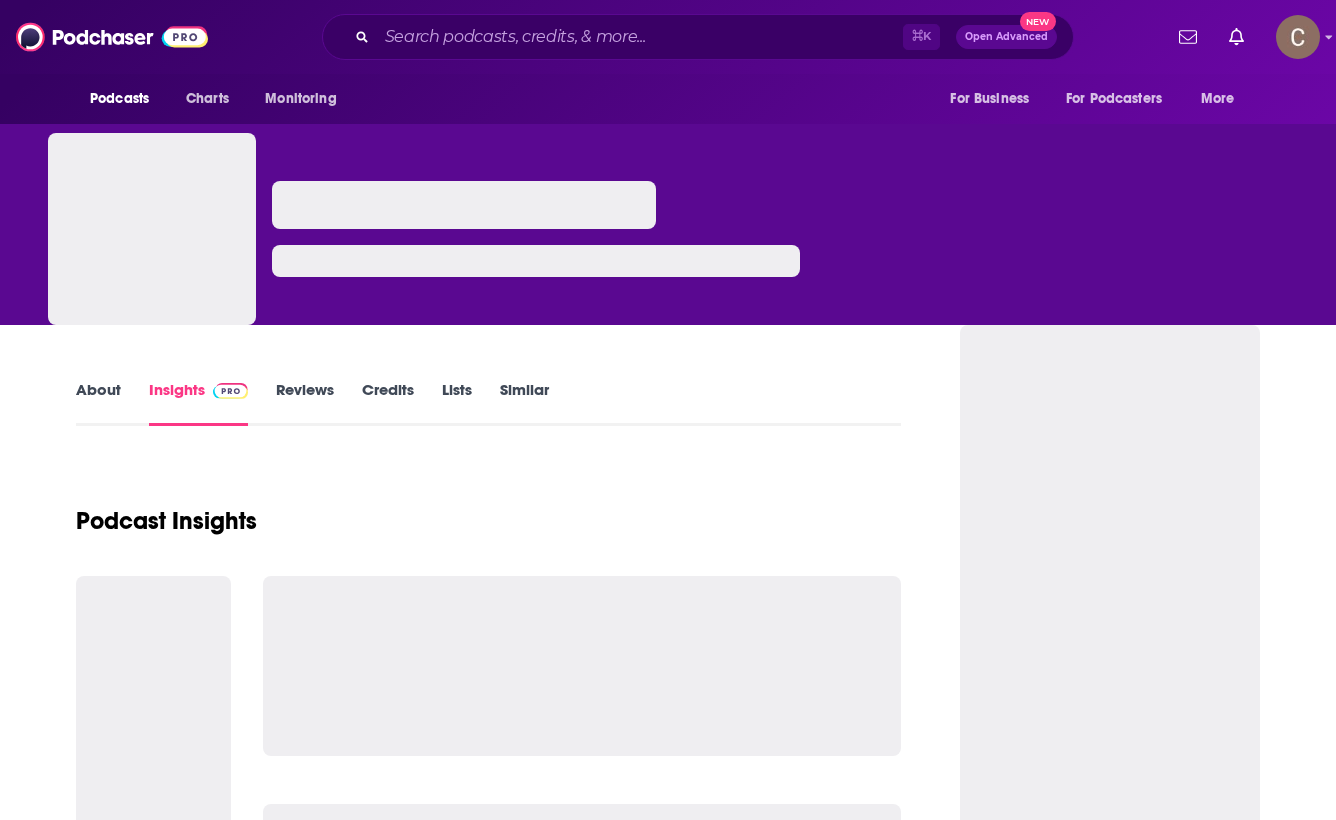 scroll, scrollTop: 0, scrollLeft: 0, axis: both 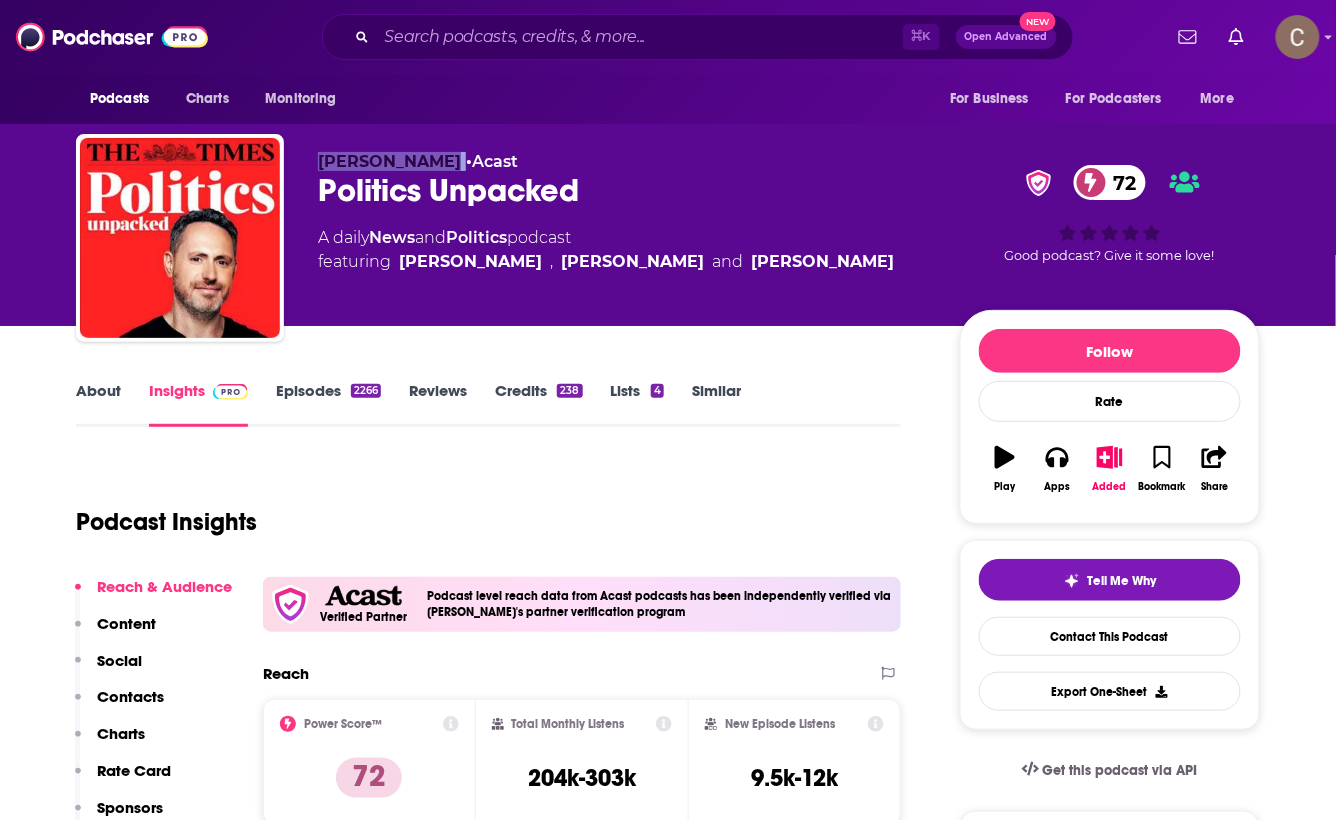 drag, startPoint x: 424, startPoint y: 164, endPoint x: 319, endPoint y: 167, distance: 105.04285 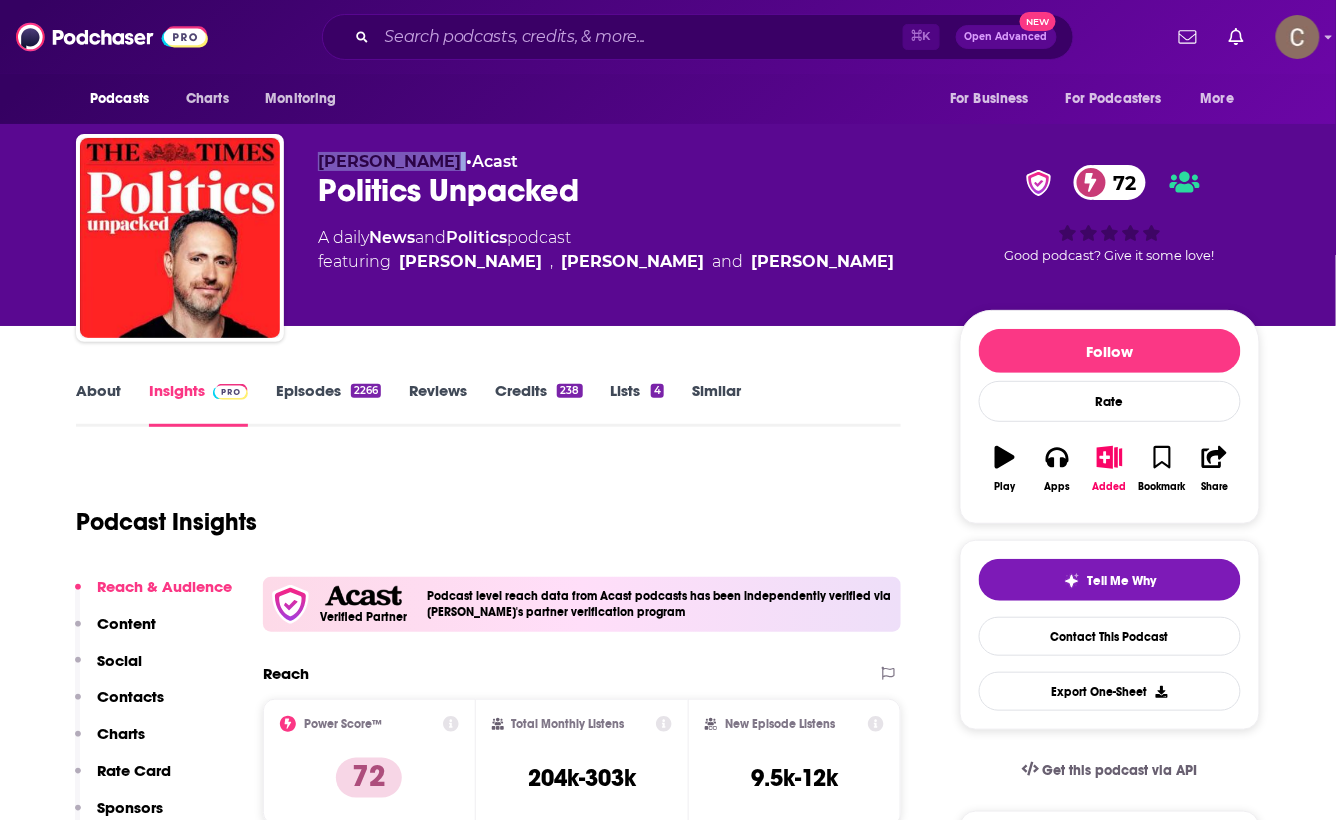 click on "Anna Covell    •  Acast" at bounding box center (623, 161) 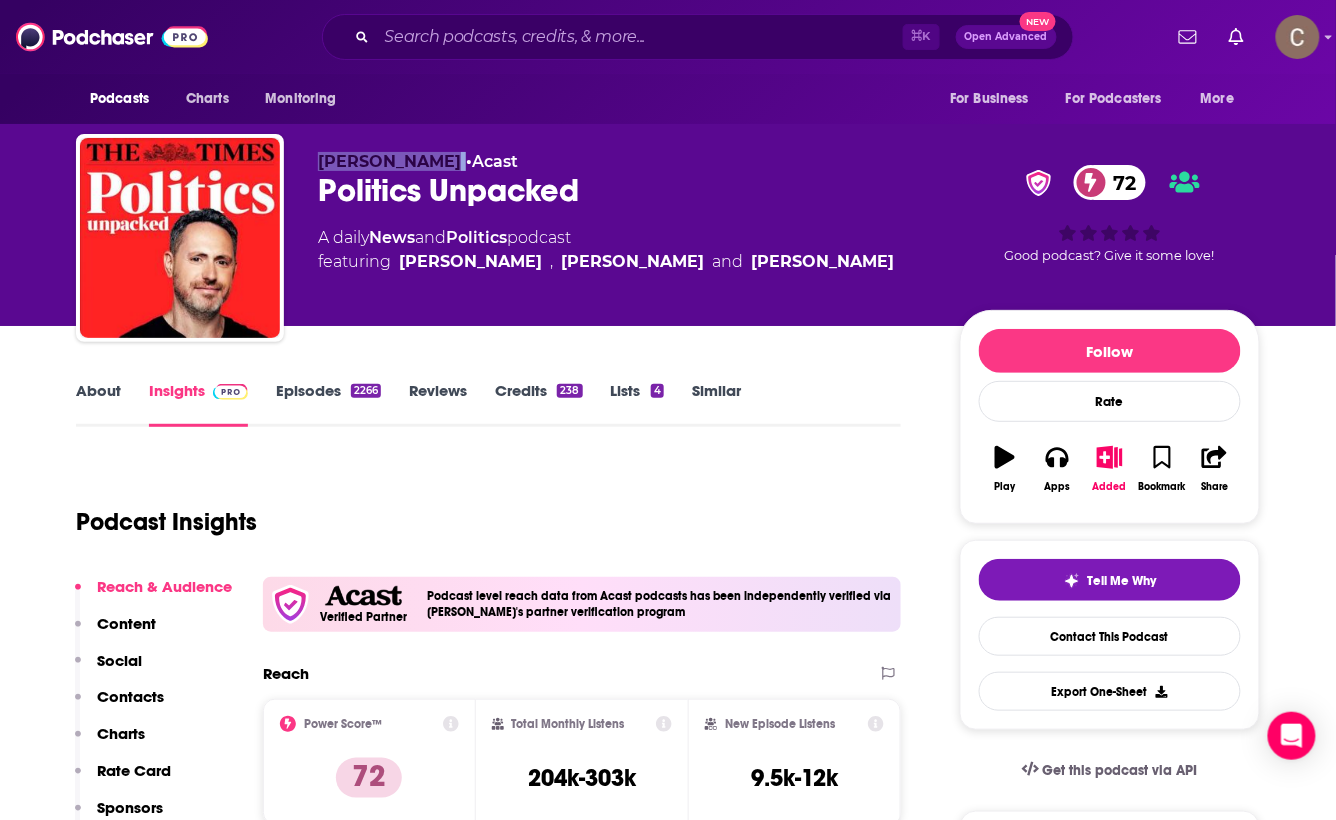 copy on "Anna Covell" 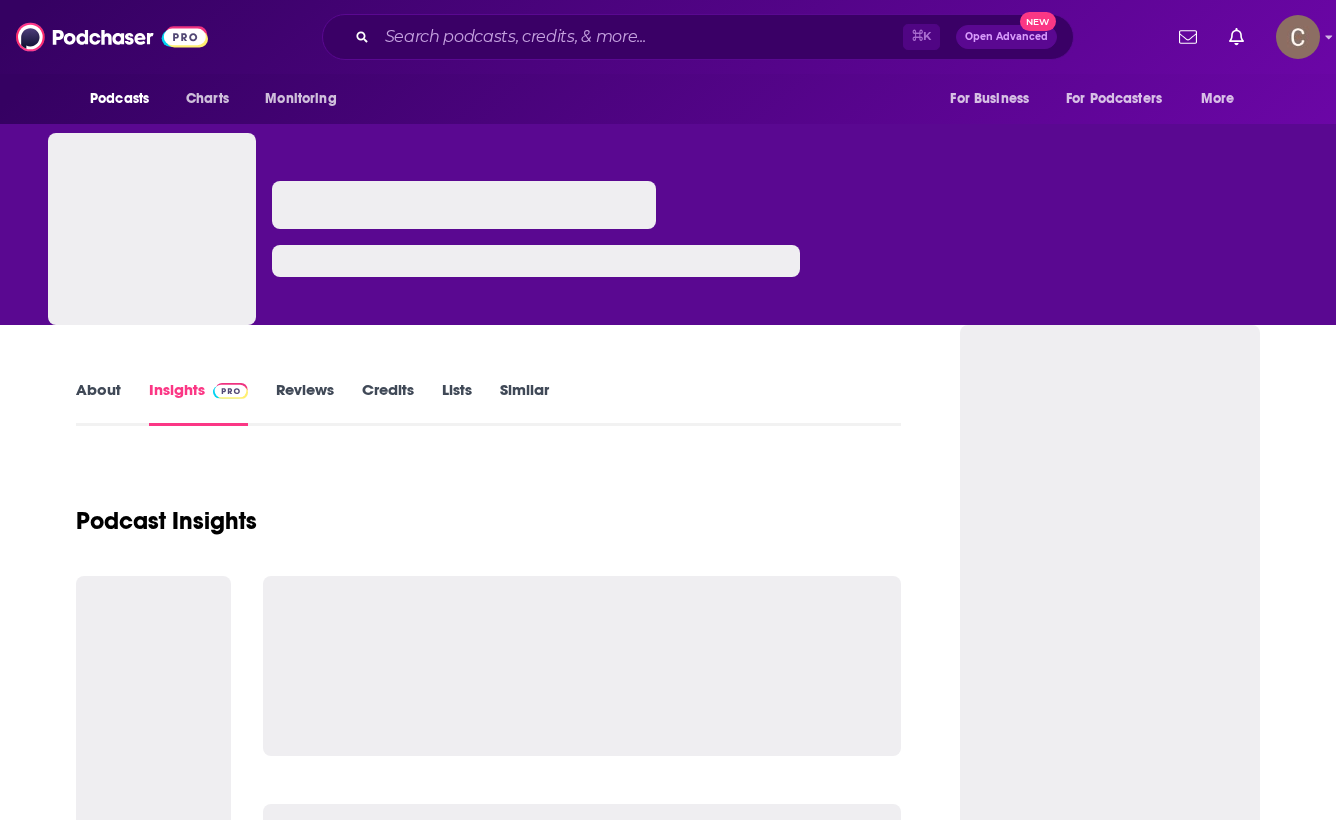scroll, scrollTop: 0, scrollLeft: 0, axis: both 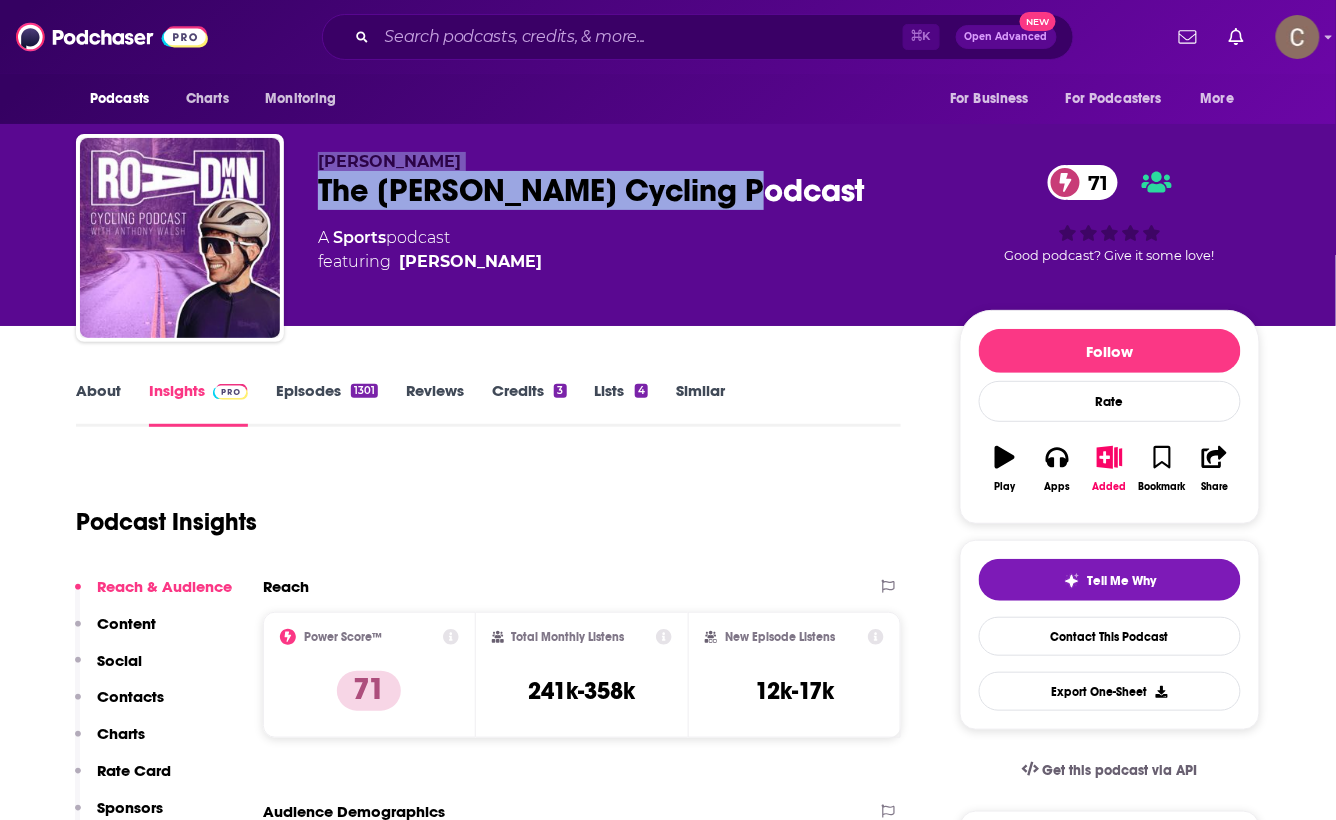 drag, startPoint x: 786, startPoint y: 189, endPoint x: 305, endPoint y: 160, distance: 481.8734 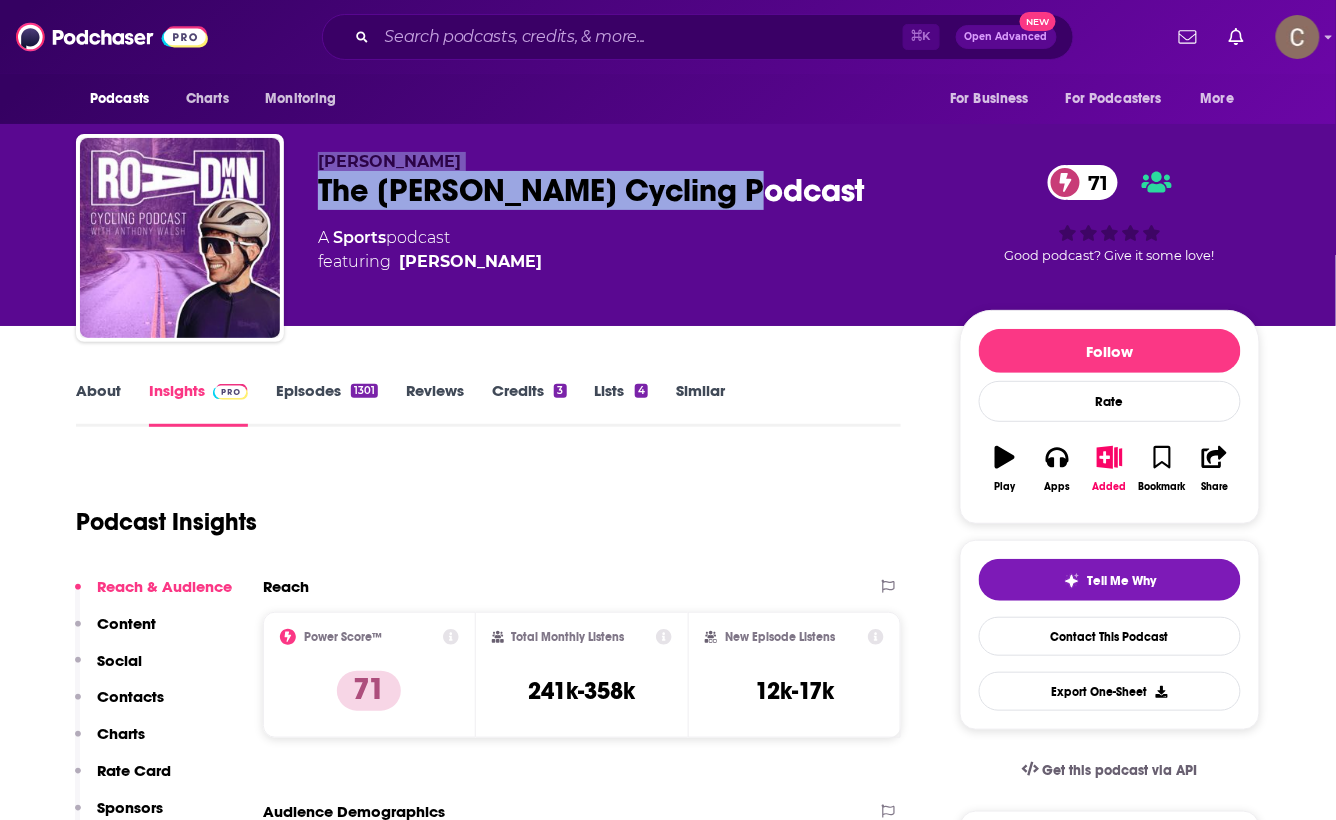 click on "Anthony Walsh   The Roadman Cycling Podcast 71 A   Sports  podcast  featuring  Anthony Walsh 71 Good podcast? Give it some love!" at bounding box center (668, 242) 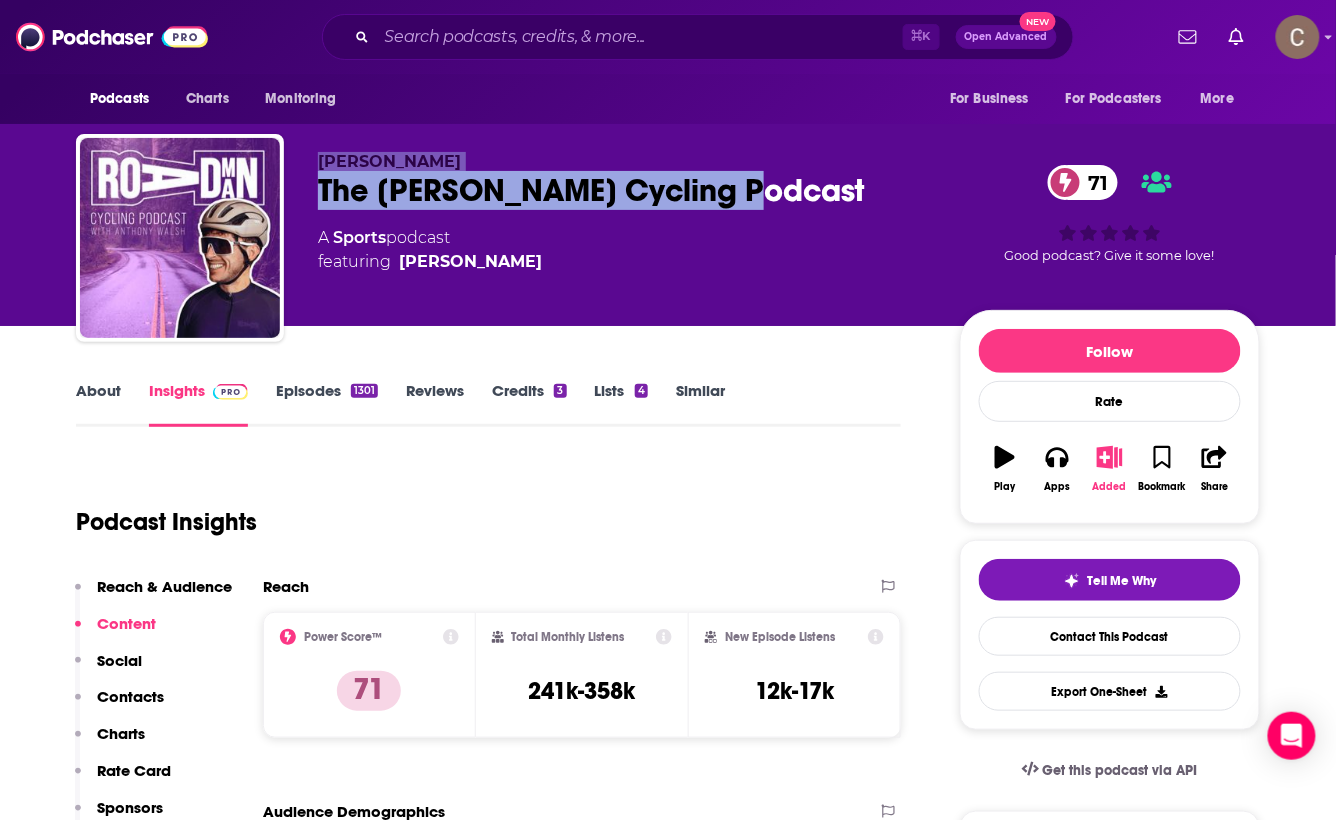 click on "Added" at bounding box center (1110, 469) 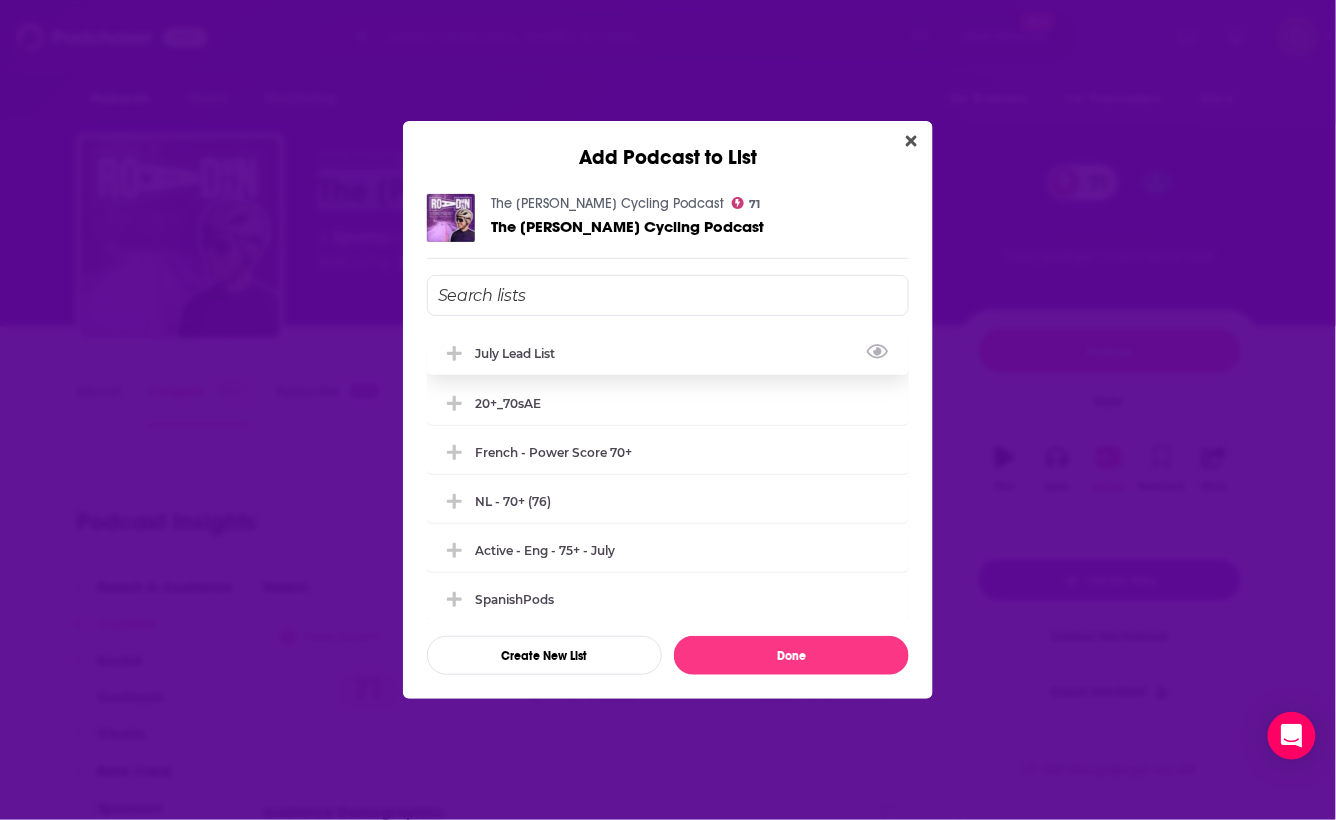 click on "July Lead List" at bounding box center (521, 353) 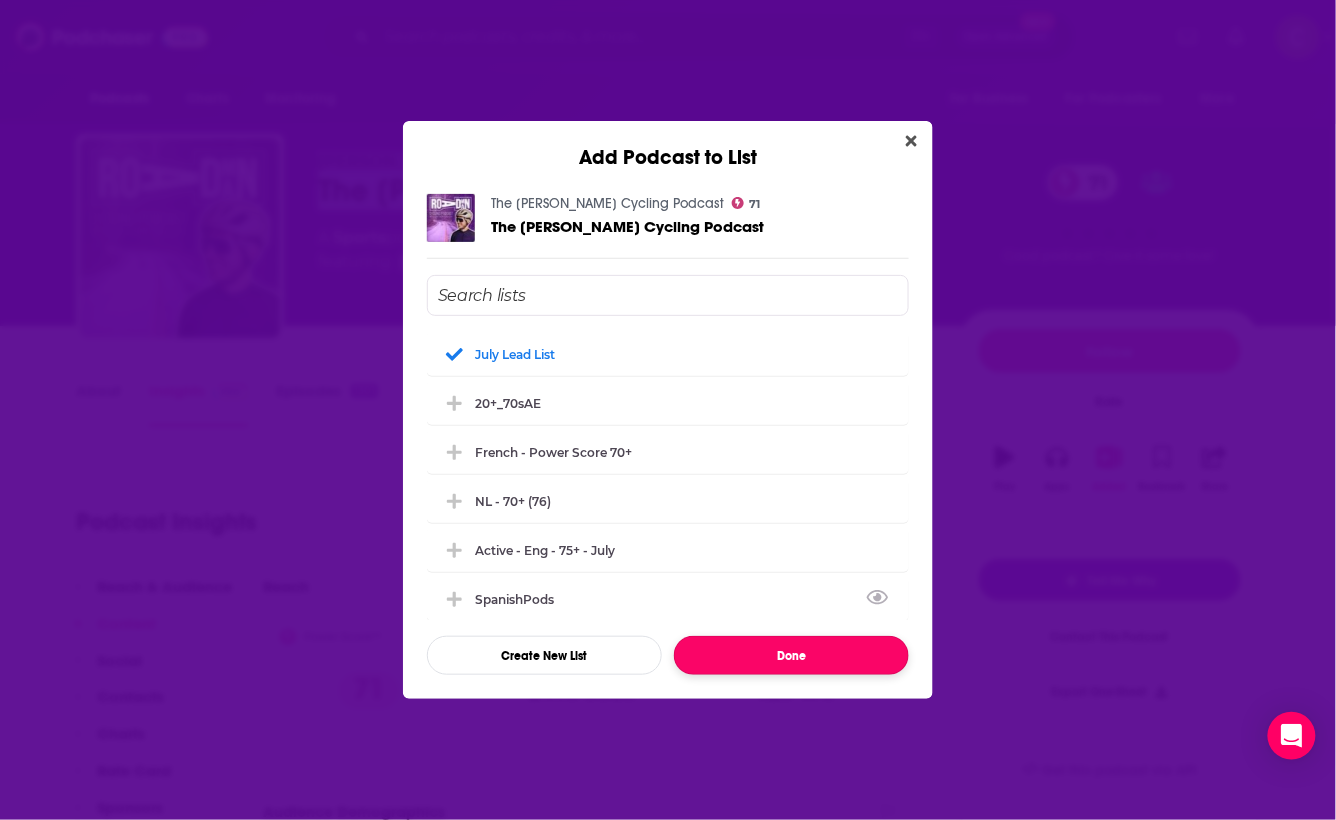 click on "Done" at bounding box center (791, 655) 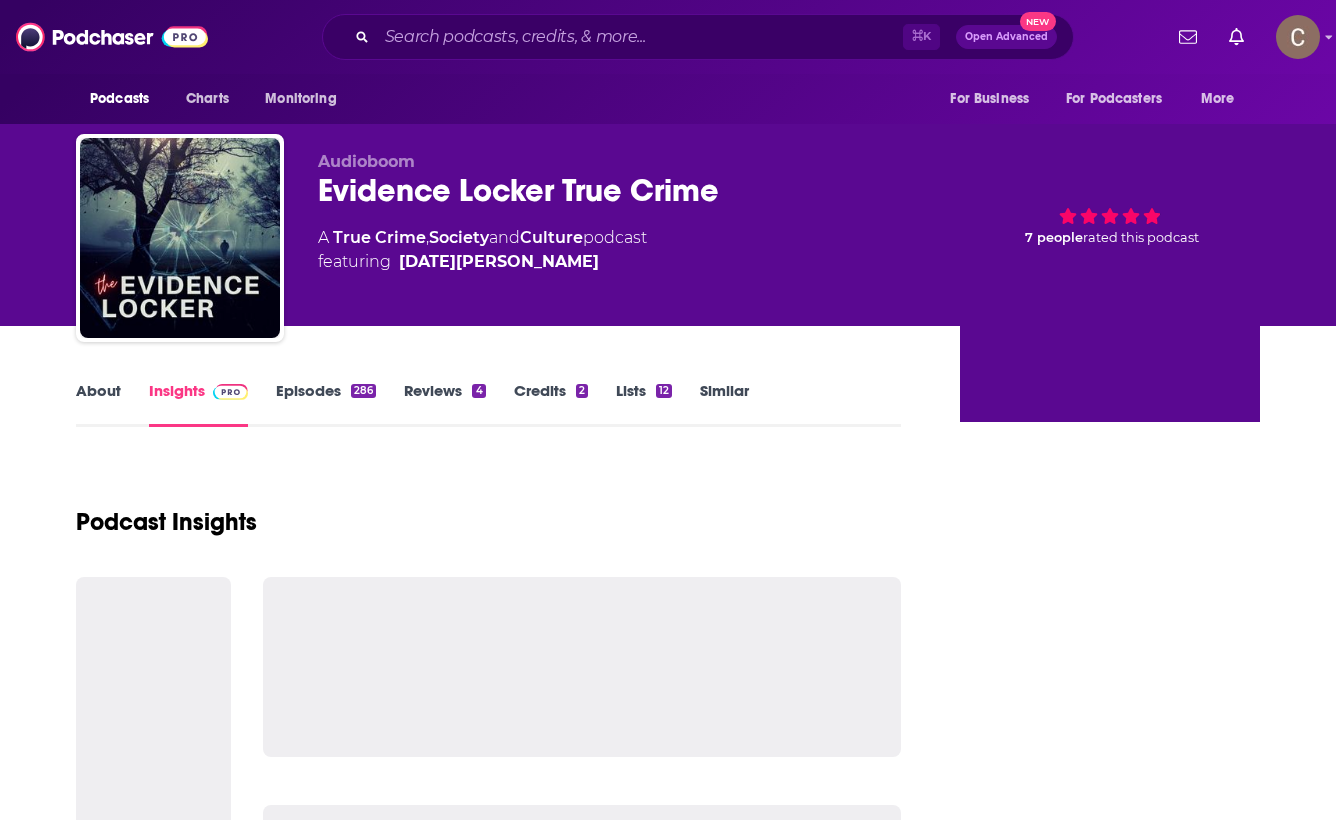 scroll, scrollTop: 0, scrollLeft: 0, axis: both 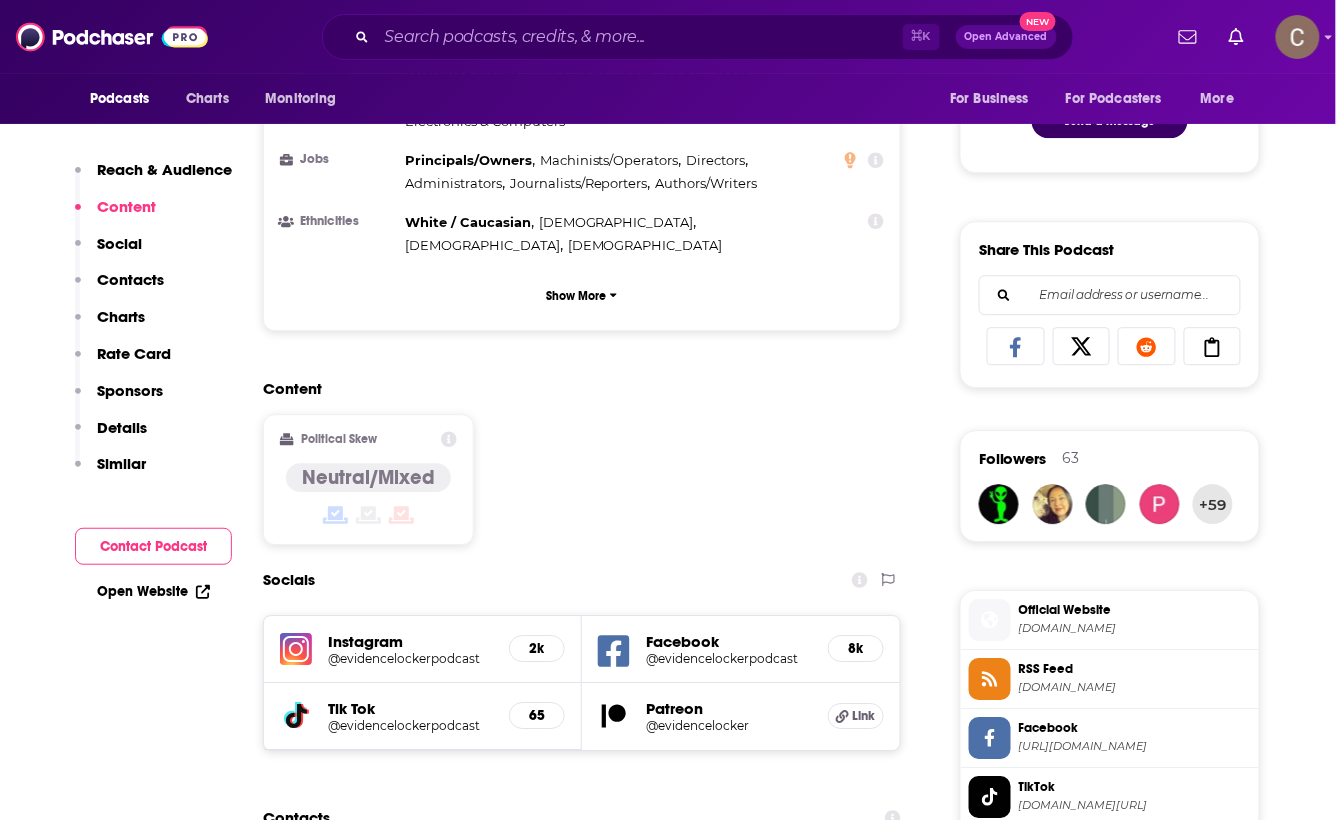 click on "@evidencelocker" at bounding box center [729, 725] 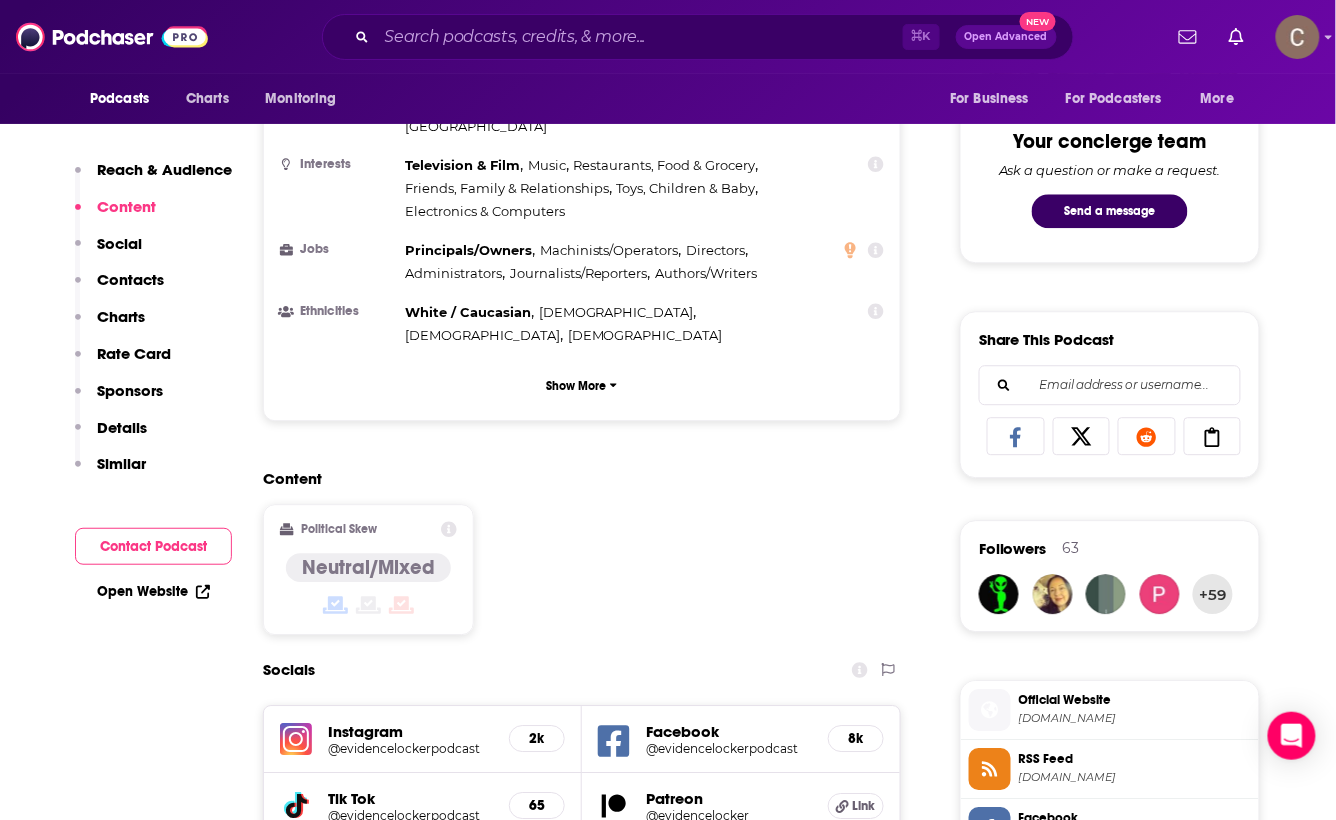 scroll, scrollTop: 1122, scrollLeft: 0, axis: vertical 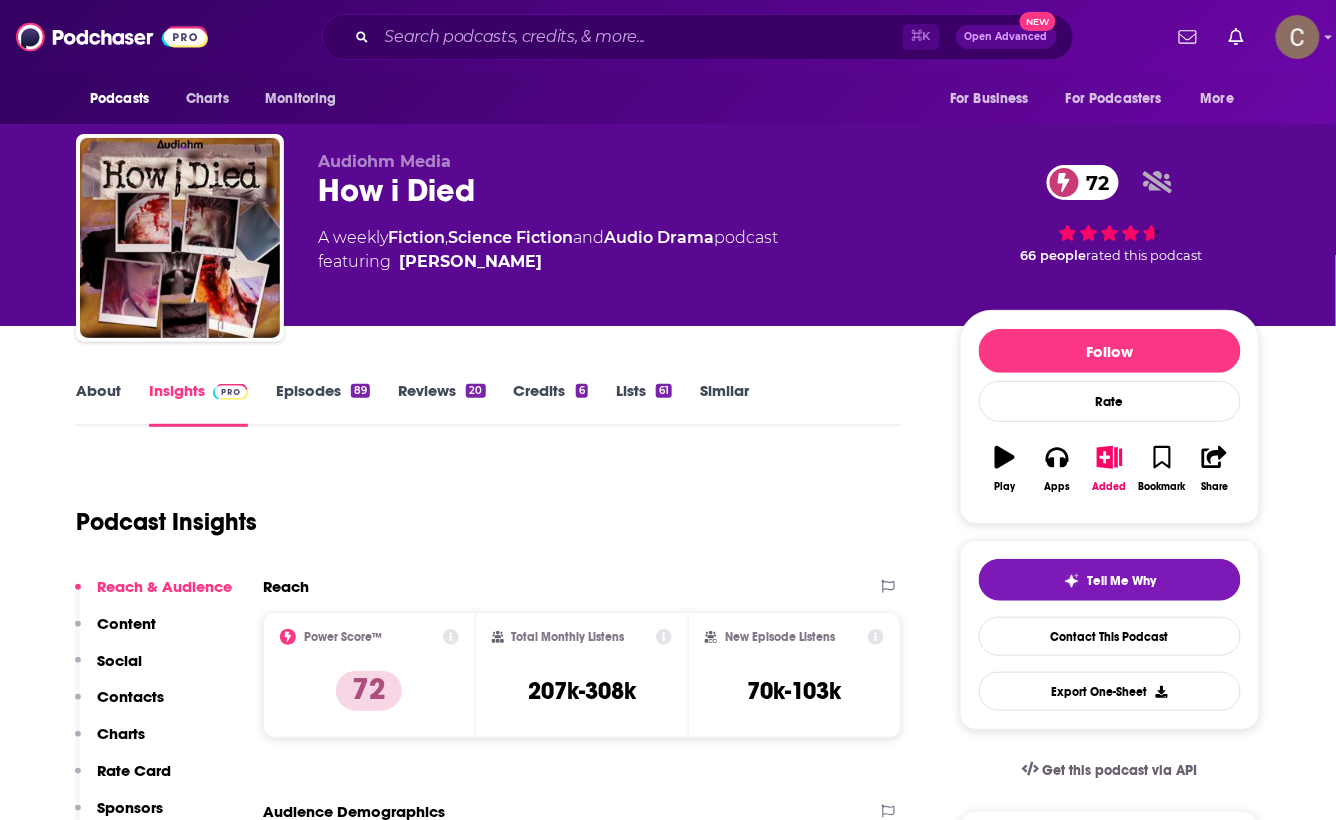 drag, startPoint x: 484, startPoint y: 167, endPoint x: 322, endPoint y: 161, distance: 162.11107 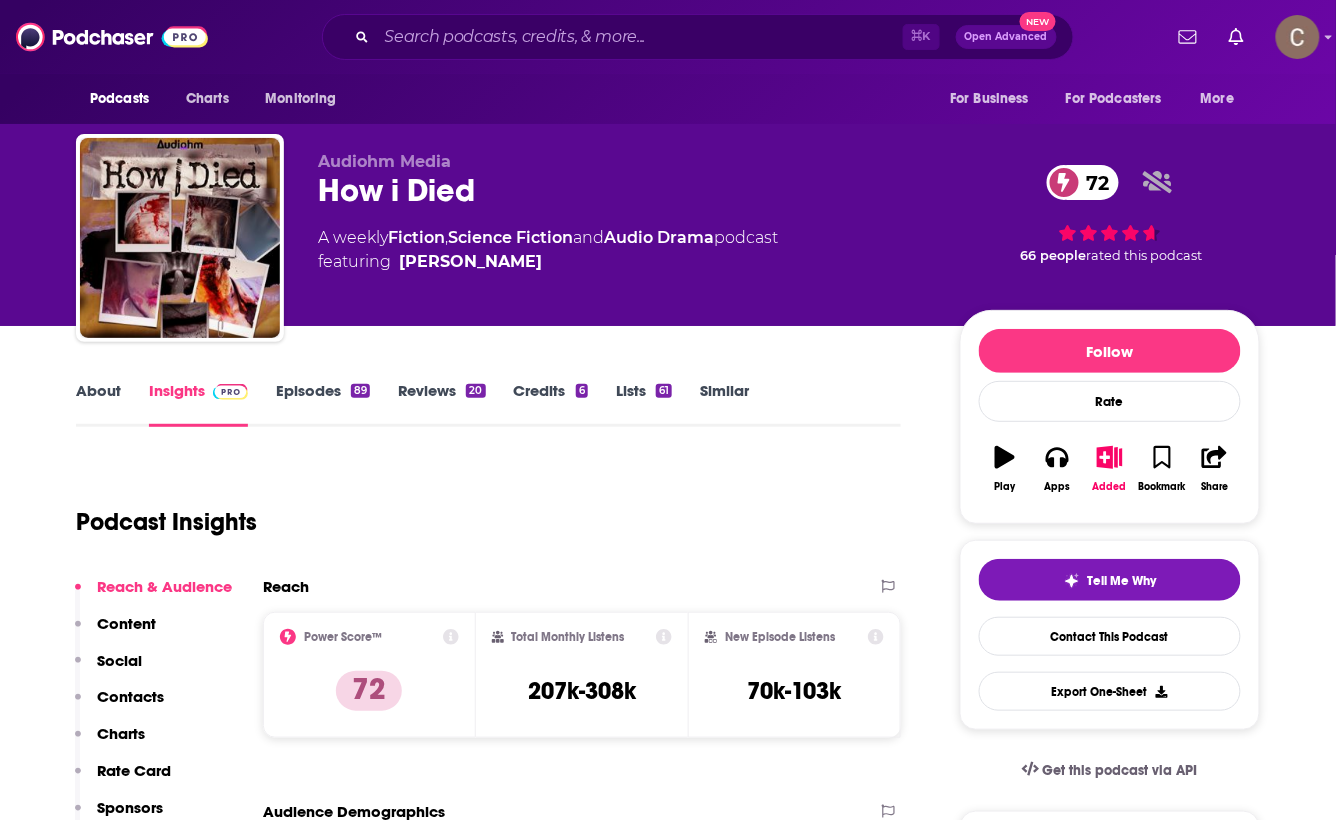 click on "Audiohm Media" at bounding box center (623, 161) 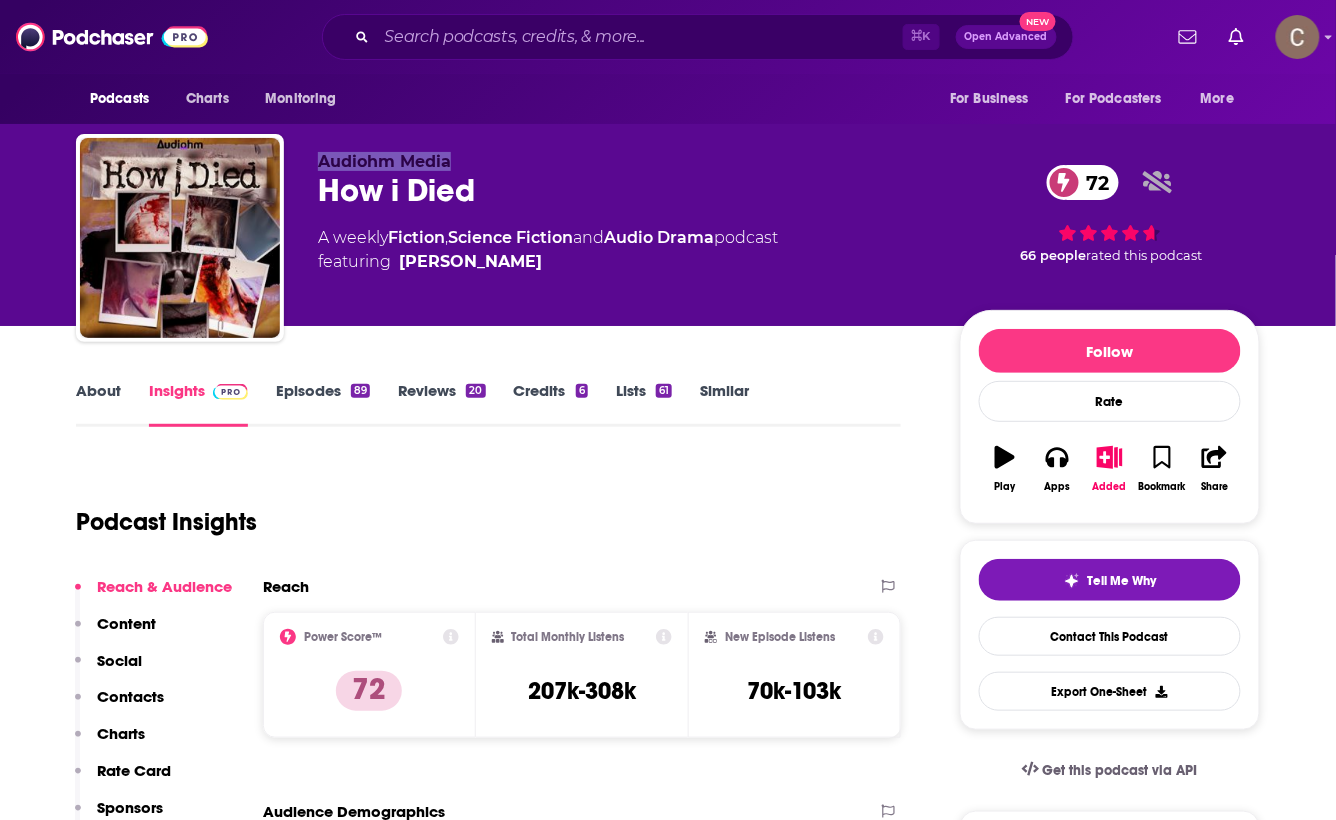 drag, startPoint x: 322, startPoint y: 162, endPoint x: 479, endPoint y: 158, distance: 157.05095 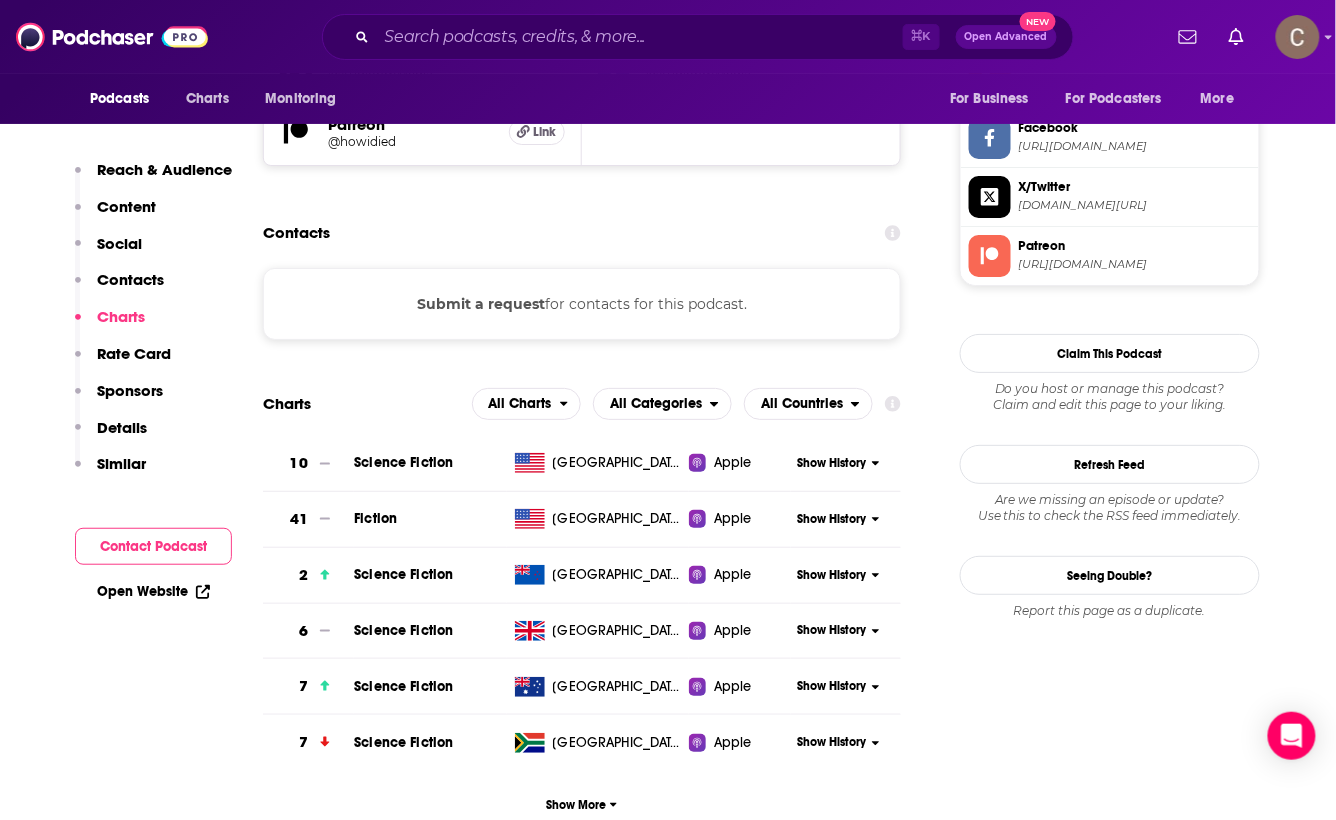 scroll, scrollTop: 1705, scrollLeft: 0, axis: vertical 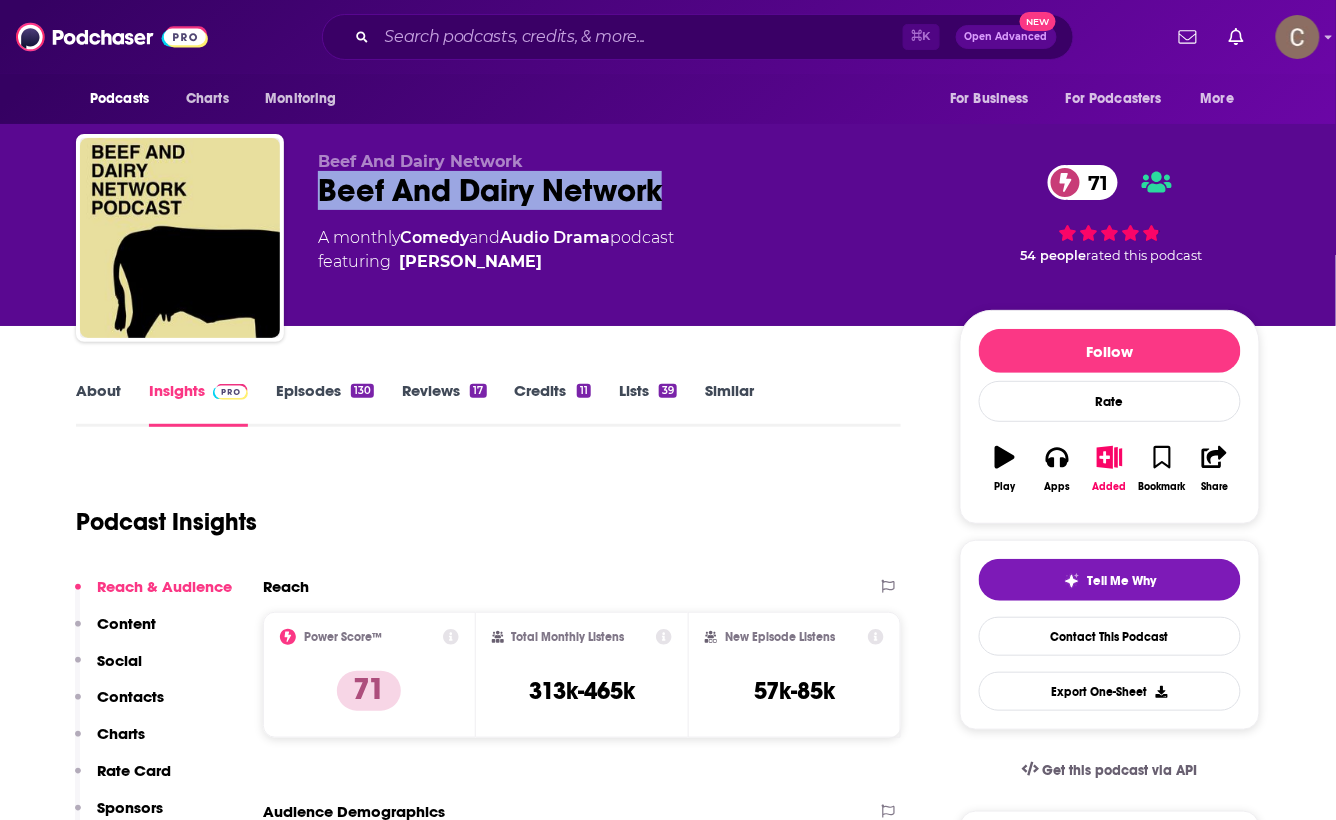 drag, startPoint x: 680, startPoint y: 193, endPoint x: 321, endPoint y: 195, distance: 359.00558 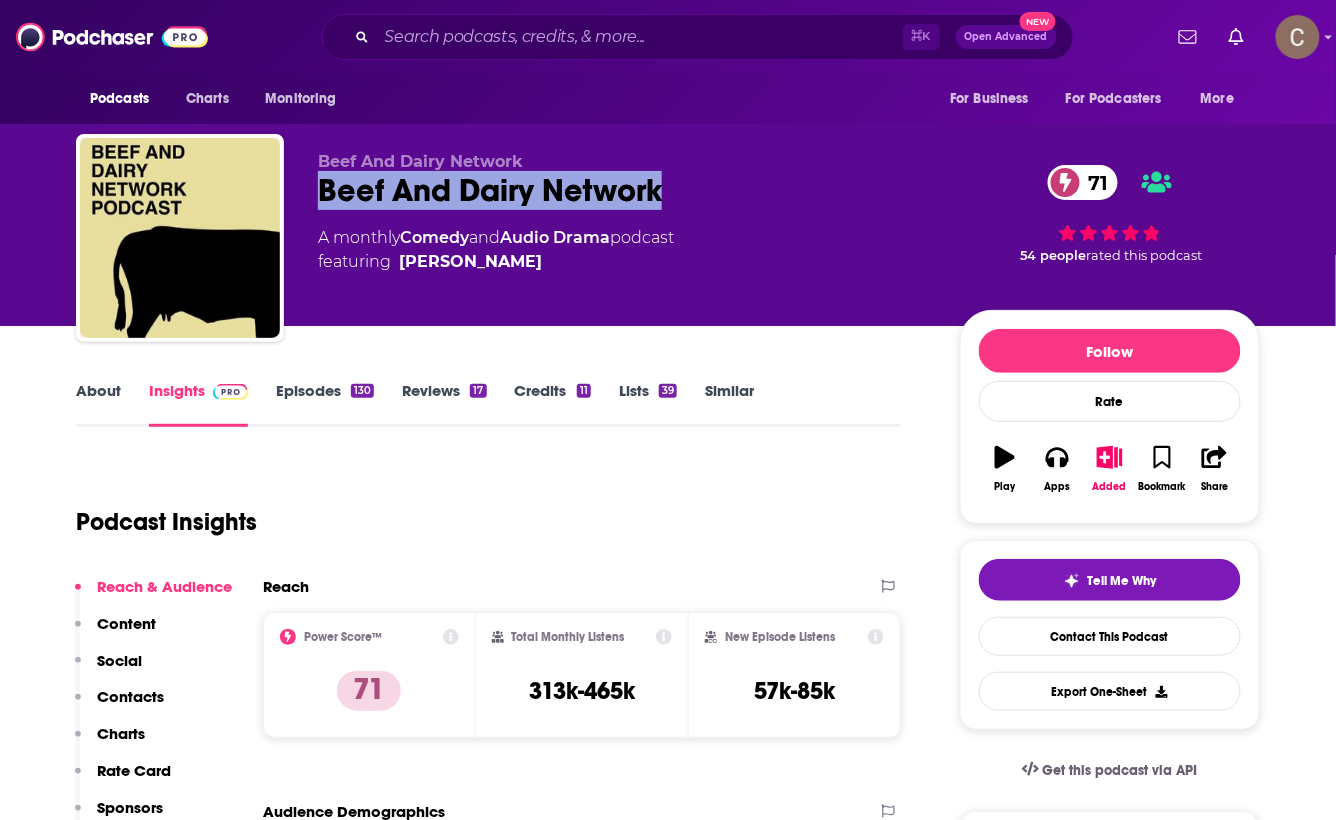 click on "Beef And Dairy Network 71" at bounding box center (623, 190) 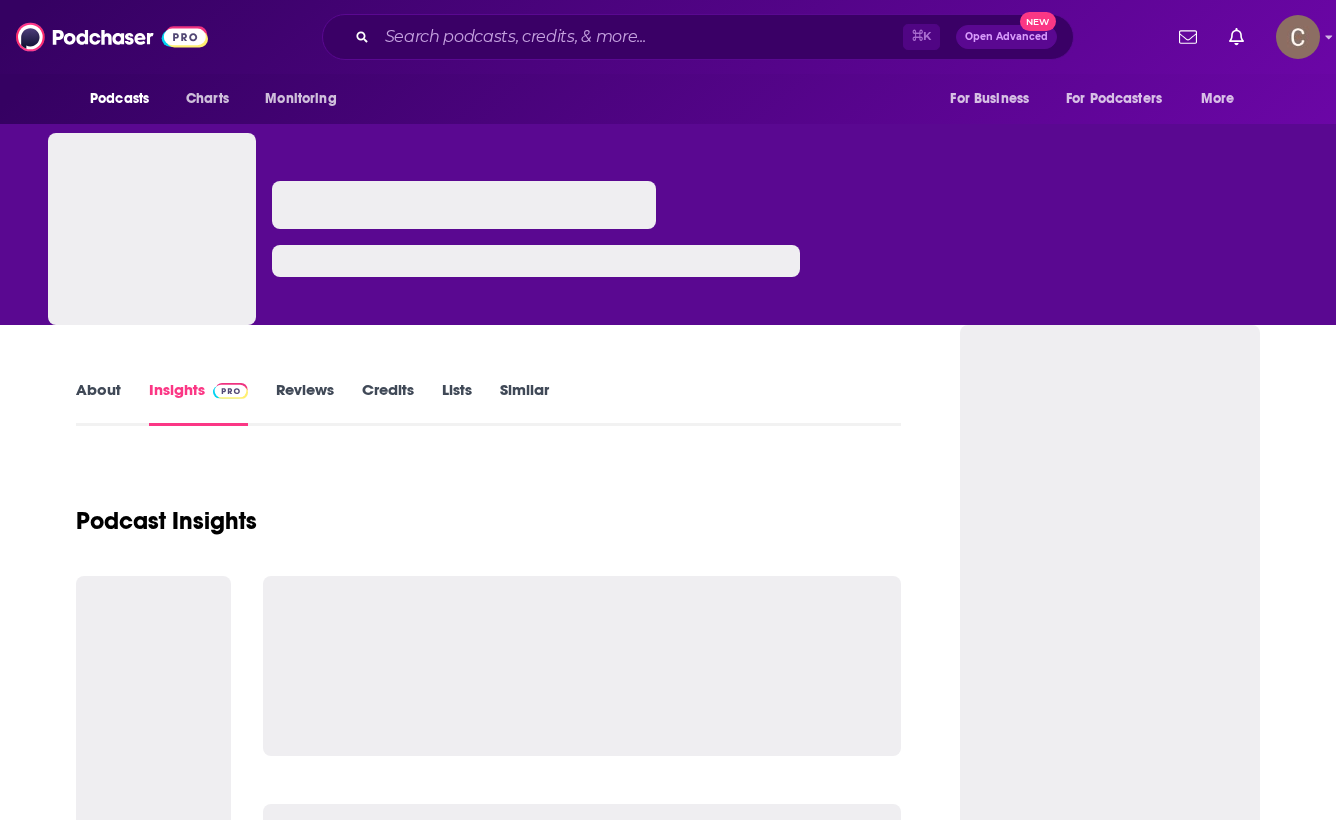 scroll, scrollTop: 0, scrollLeft: 0, axis: both 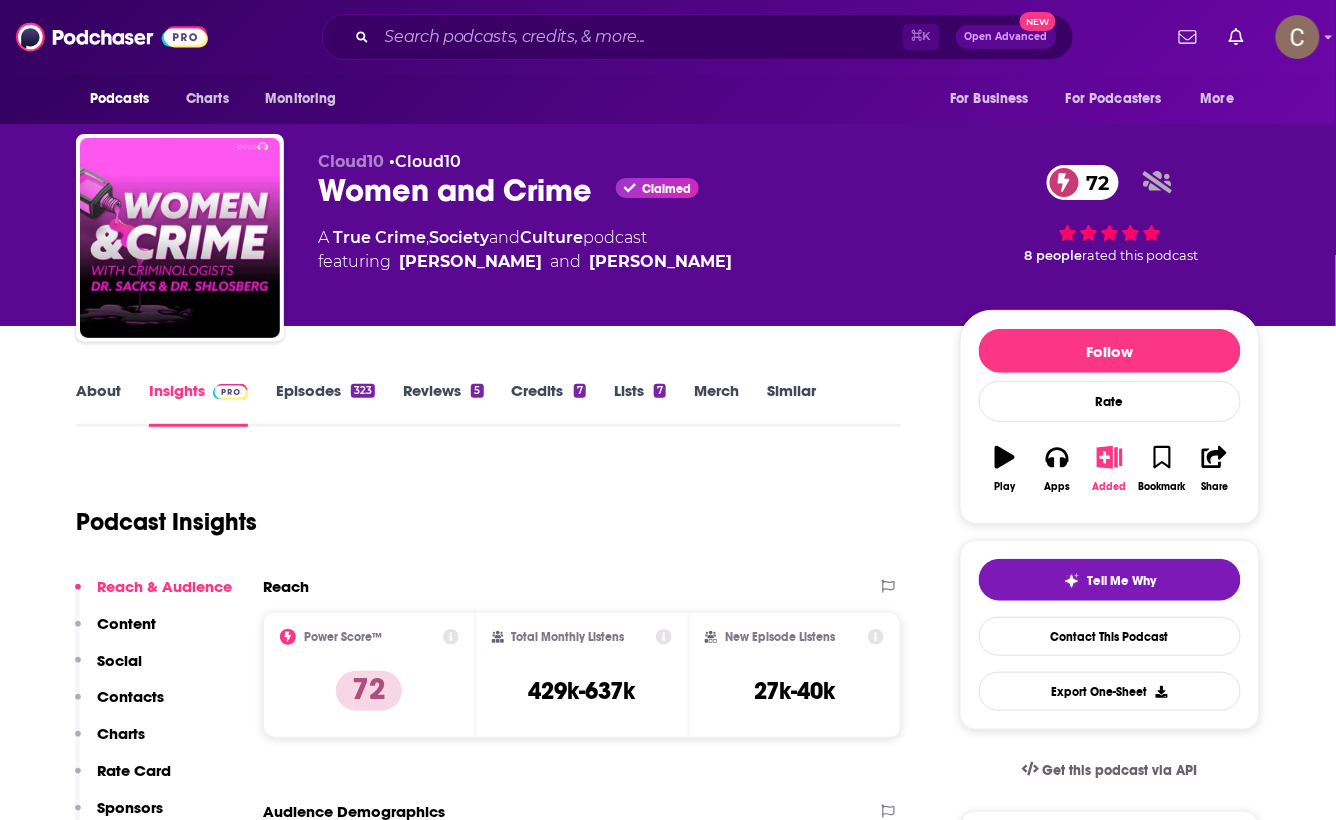 click 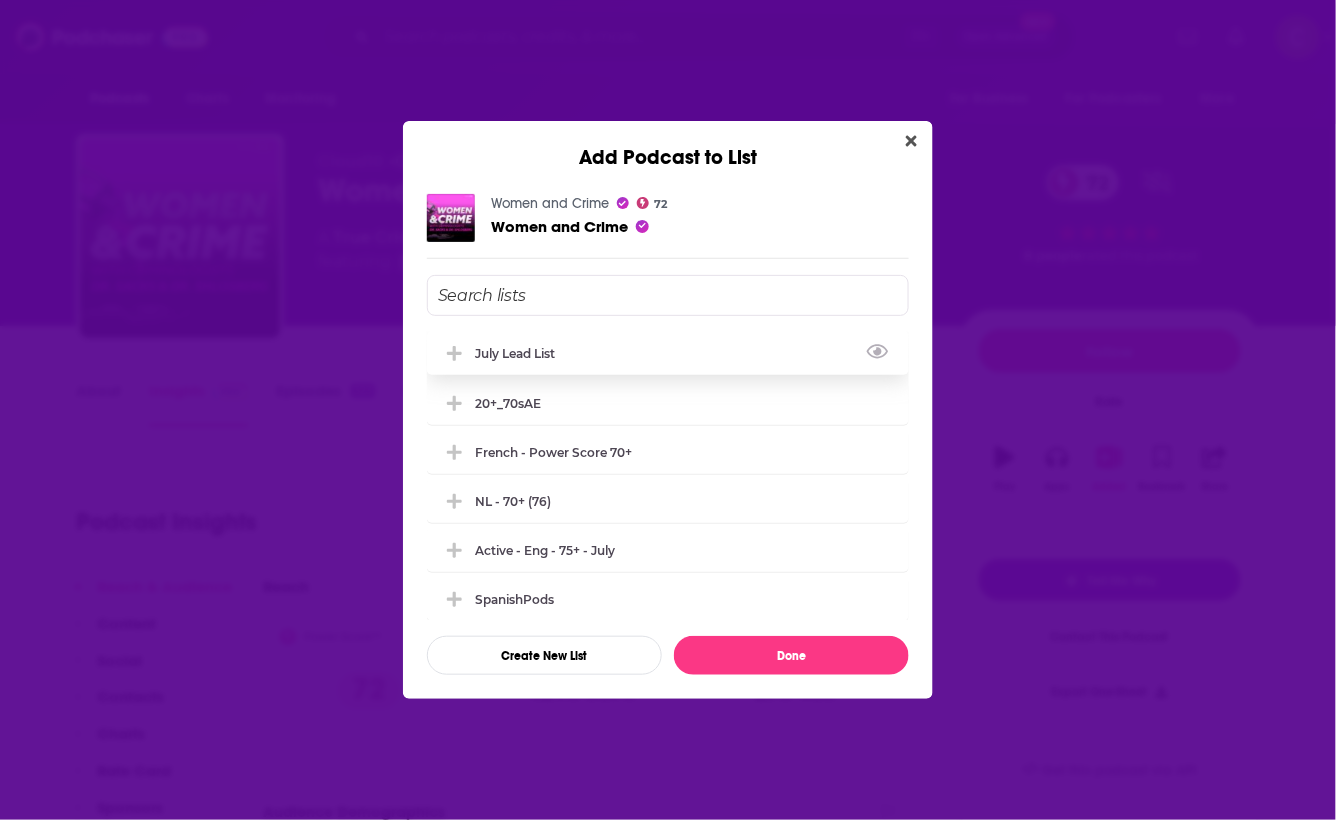 click on "July Lead List" at bounding box center [668, 353] 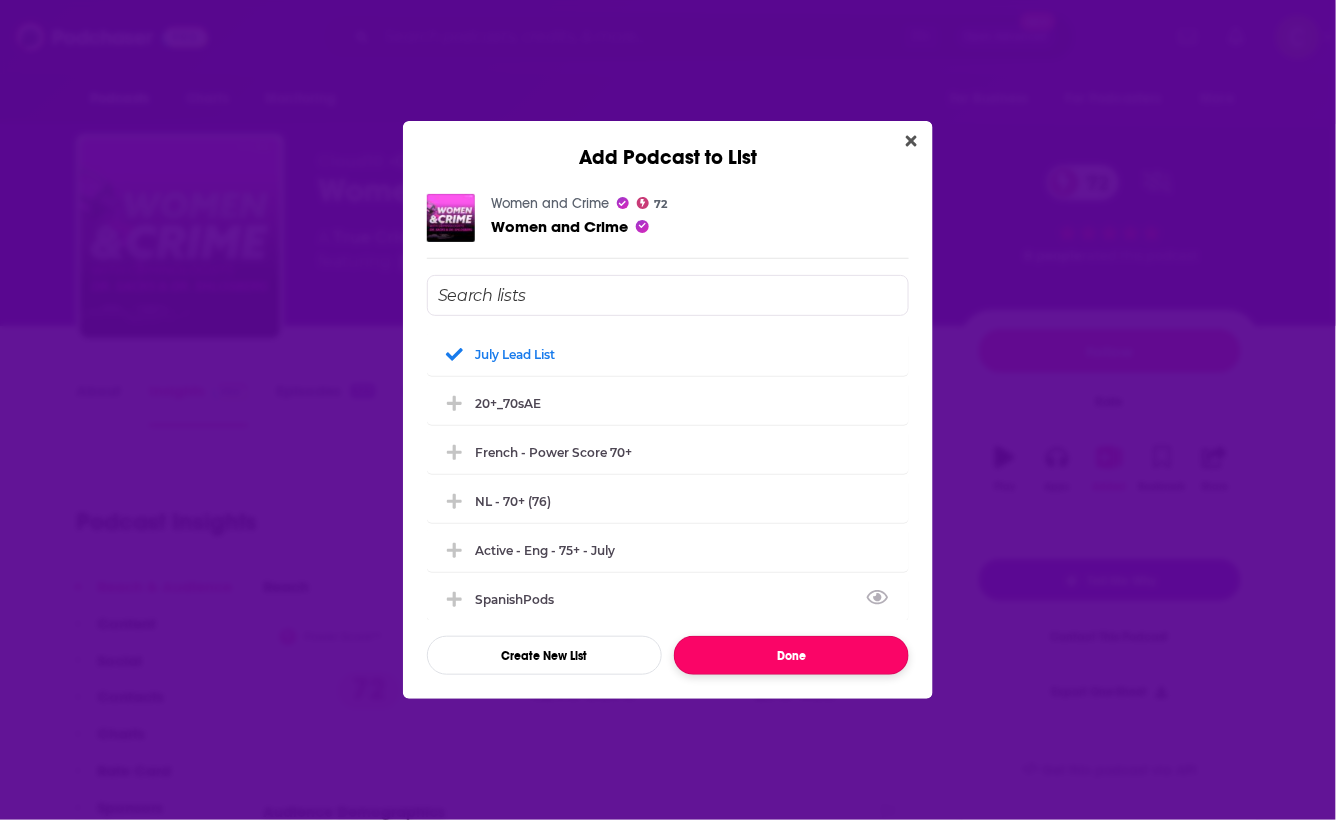 click on "Done" at bounding box center (791, 655) 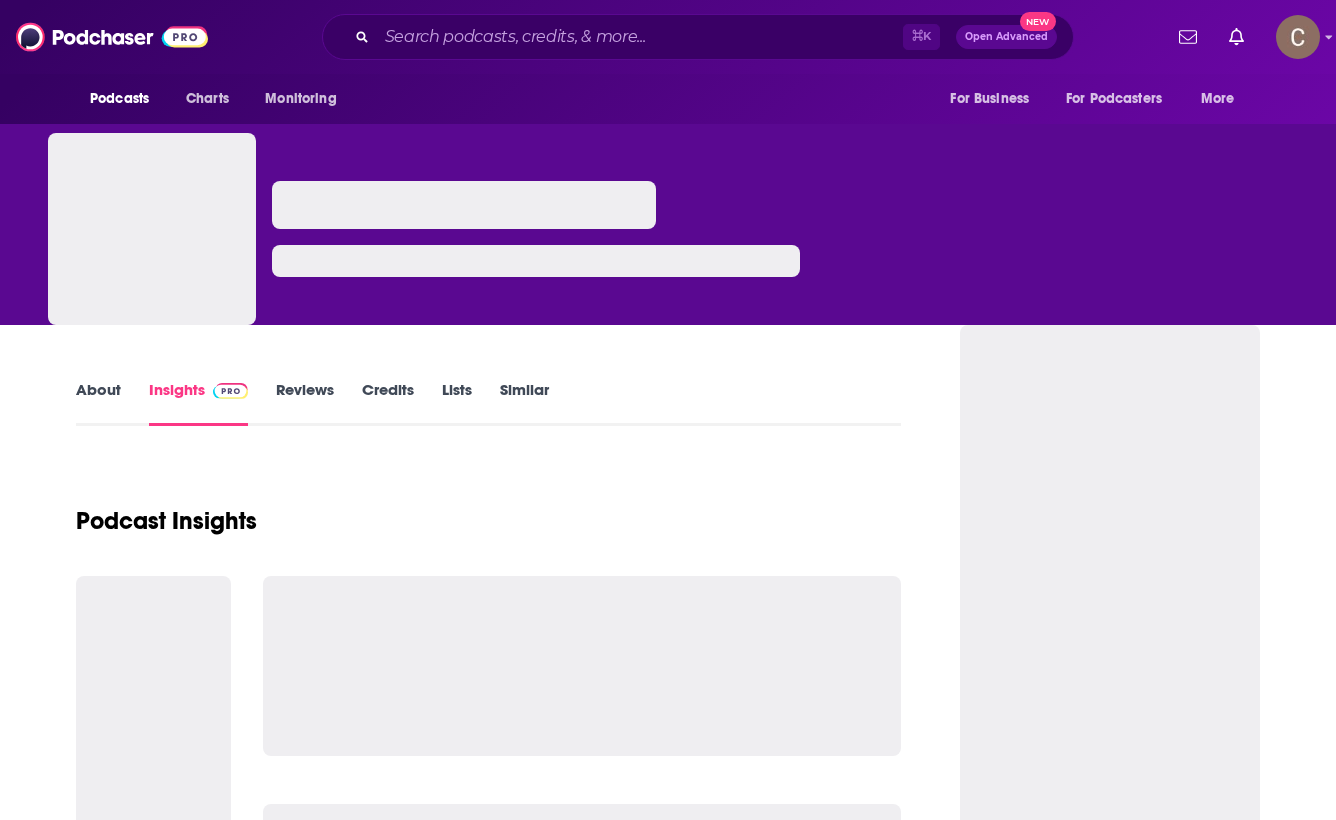 scroll, scrollTop: 0, scrollLeft: 0, axis: both 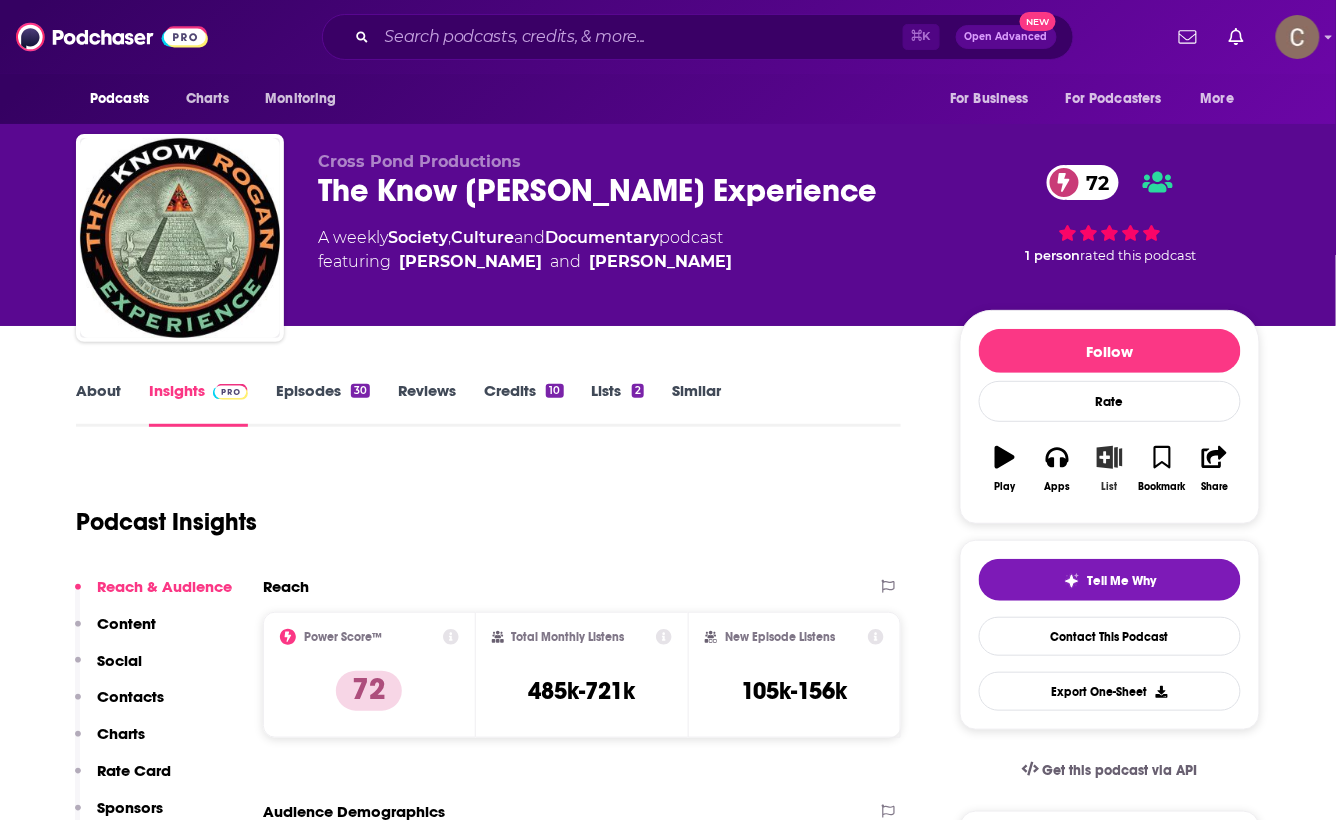 click 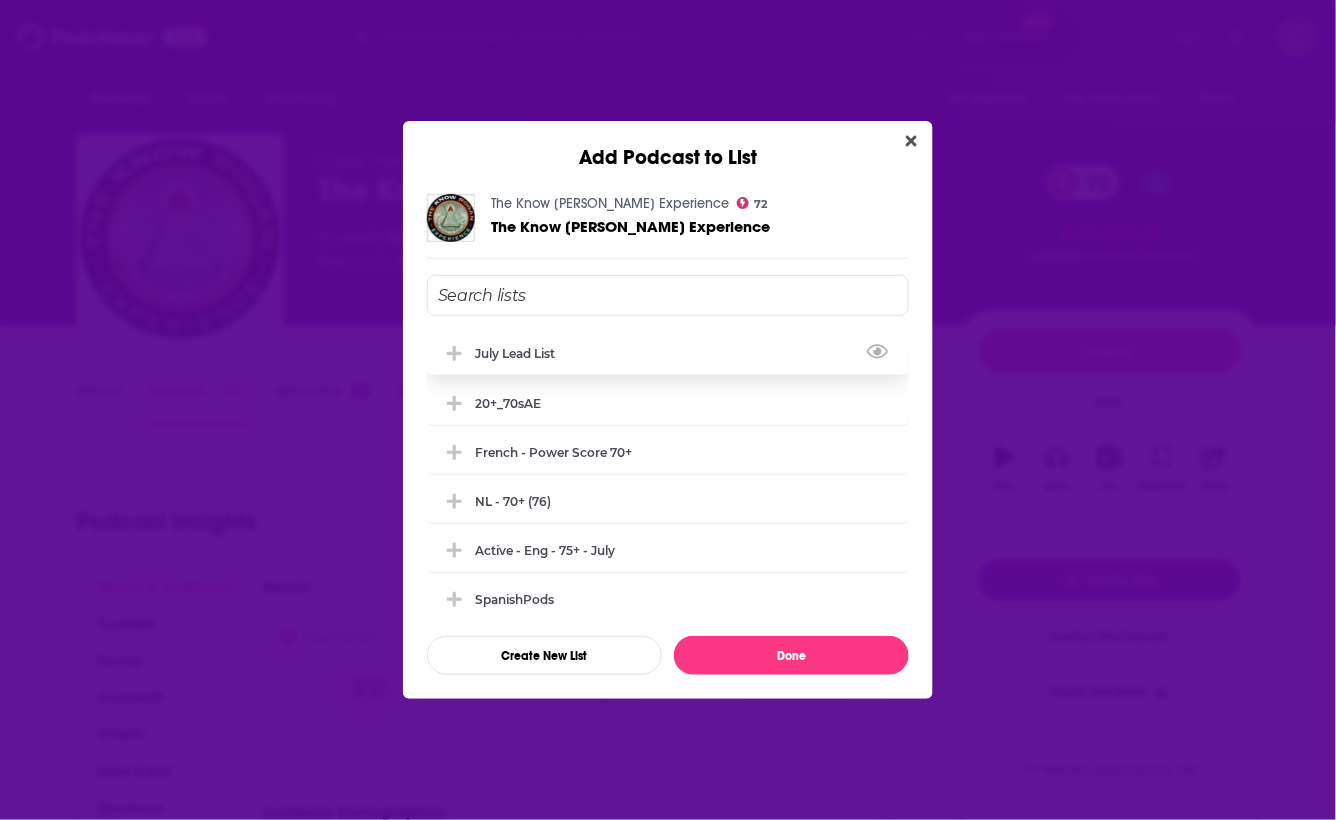 click on "July Lead List" at bounding box center [668, 353] 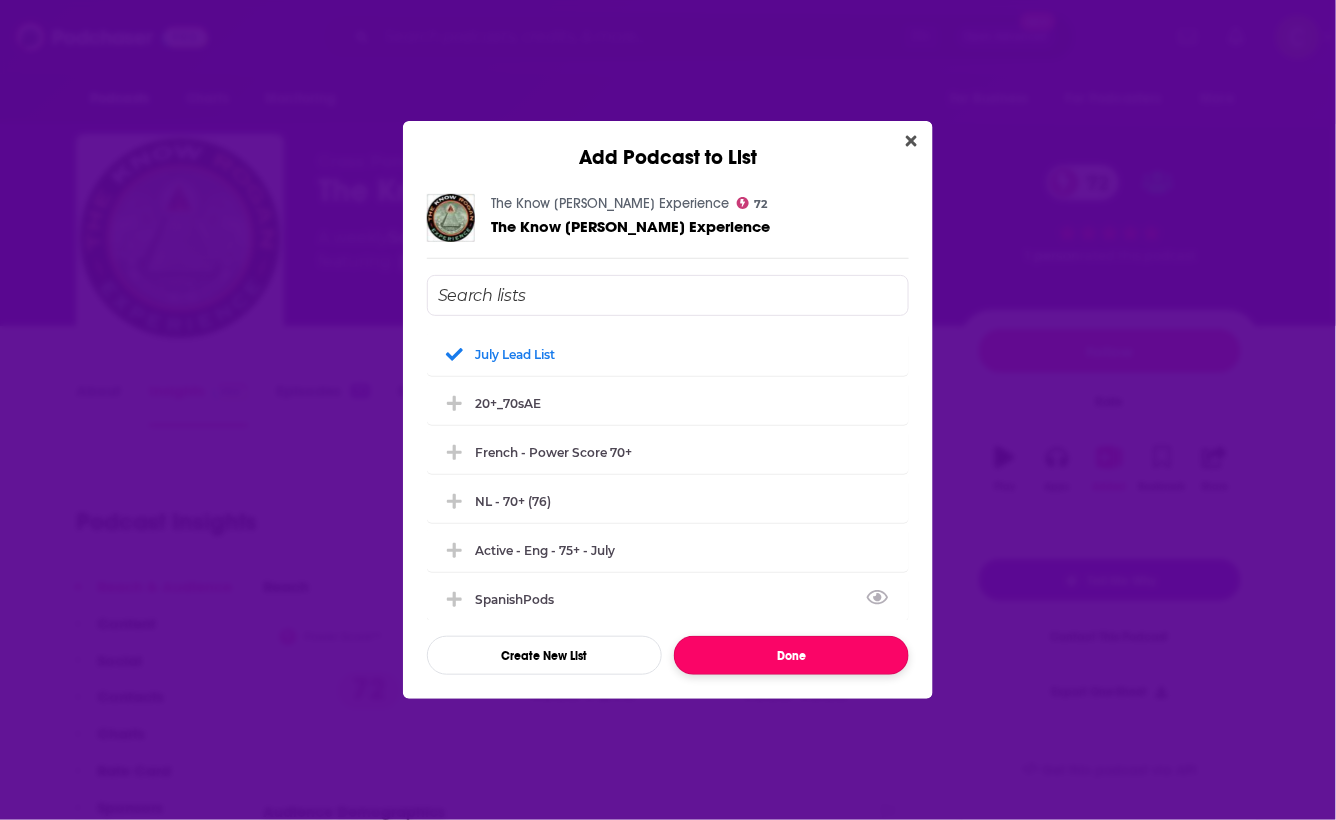 click on "Done" at bounding box center [791, 655] 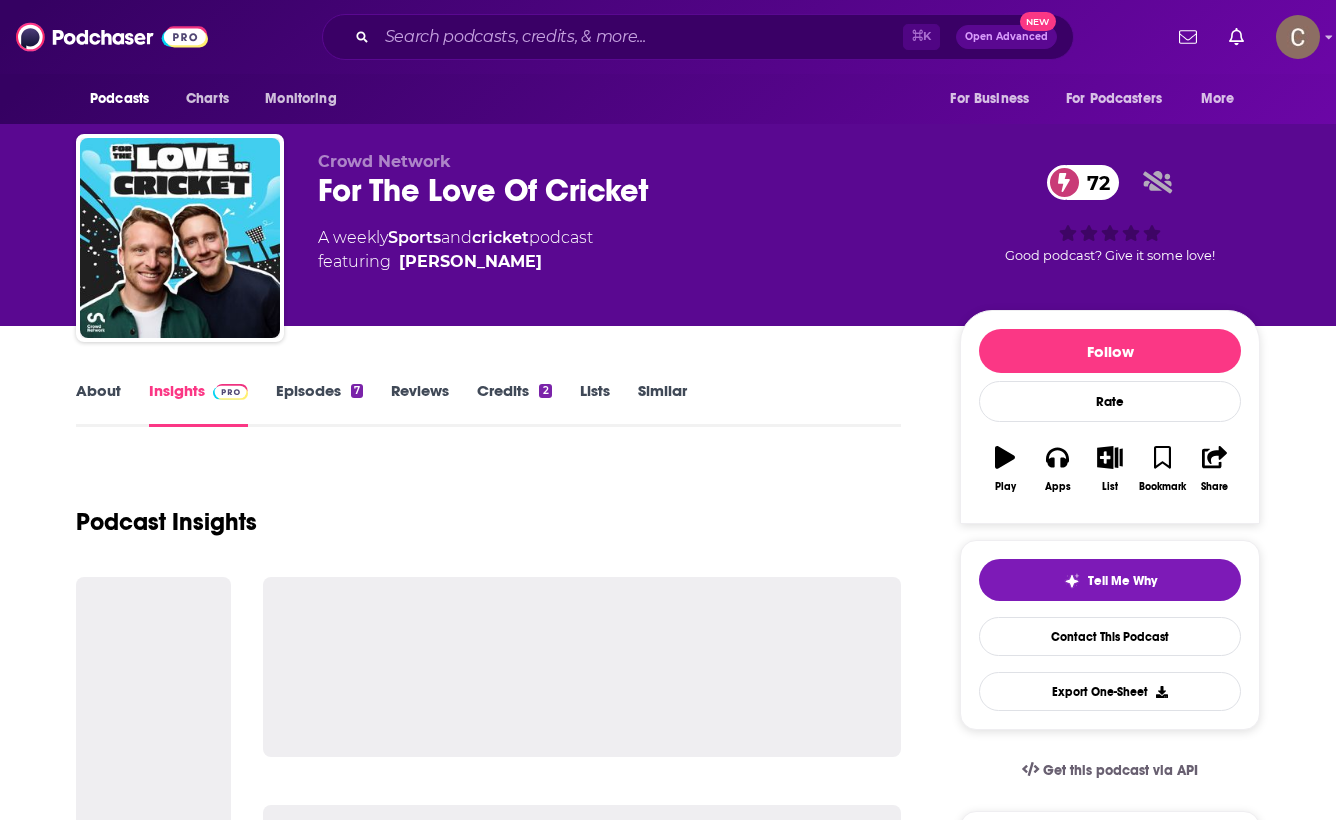 scroll, scrollTop: 0, scrollLeft: 0, axis: both 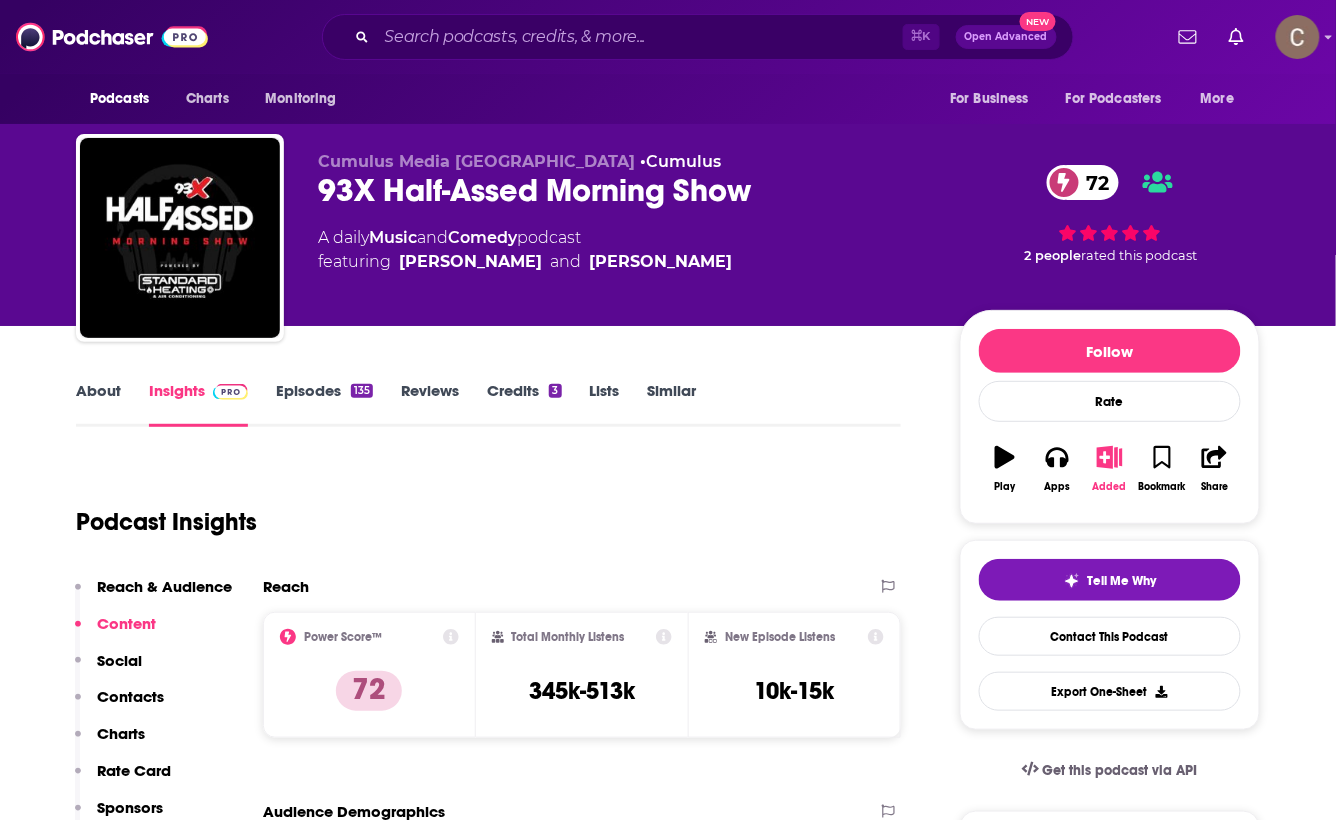 click 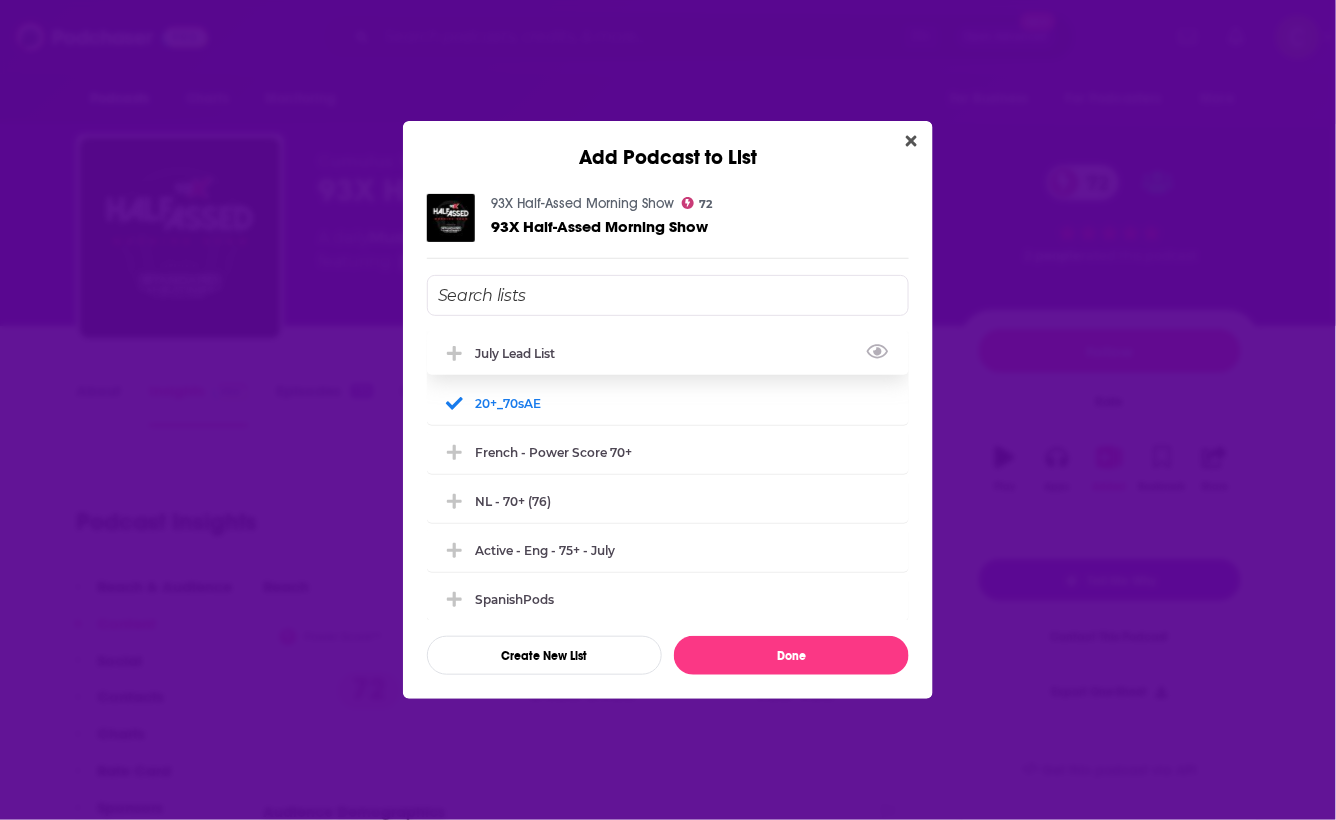 click on "July Lead List" at bounding box center [668, 353] 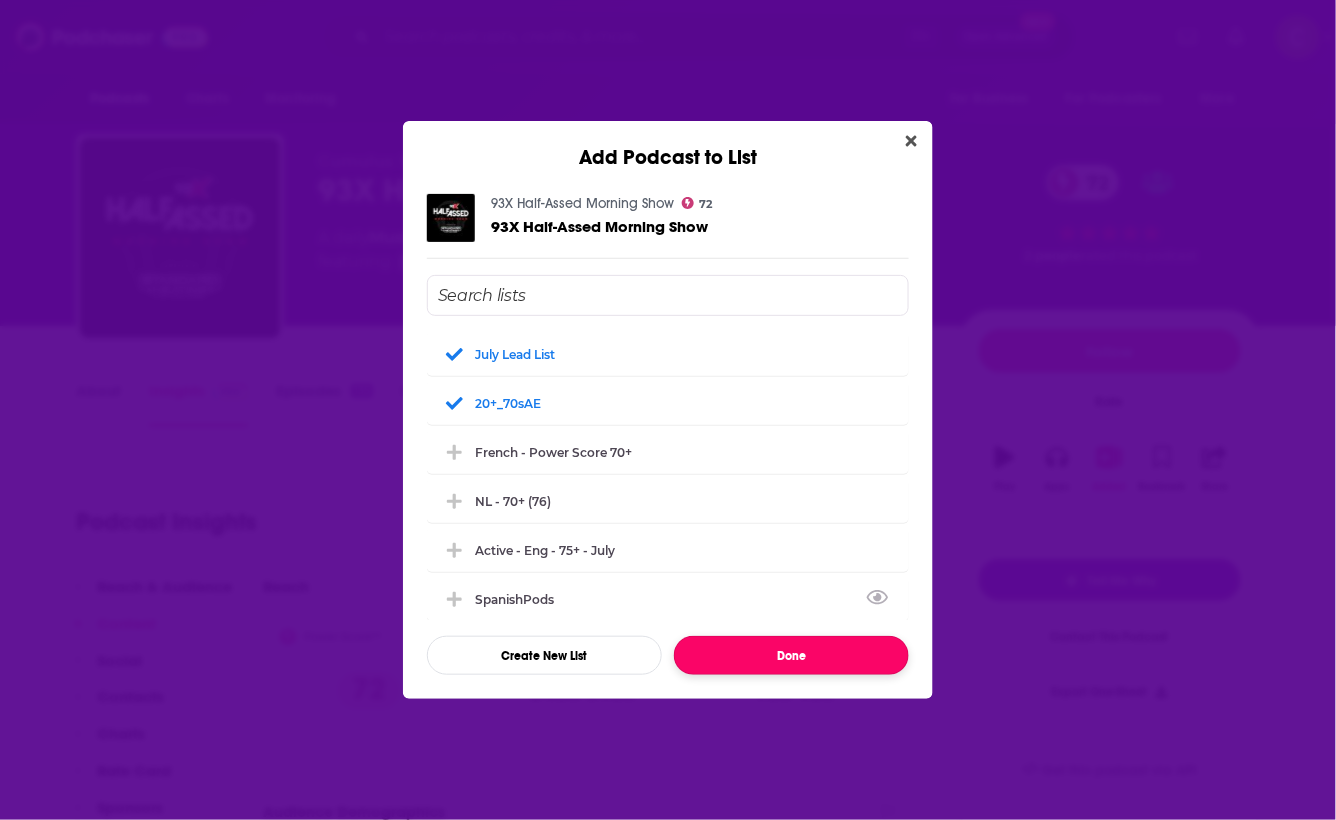 click on "Done" at bounding box center (791, 655) 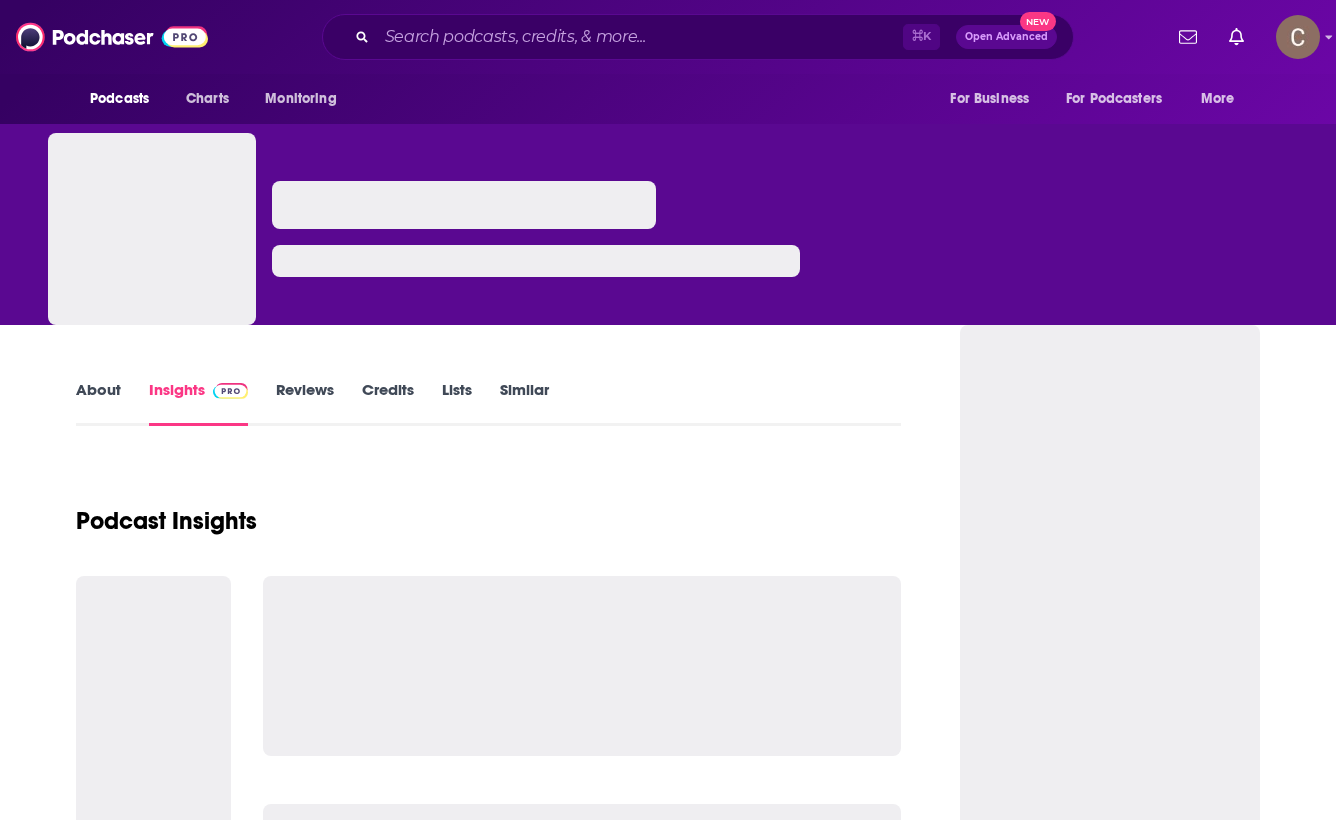 scroll, scrollTop: 0, scrollLeft: 0, axis: both 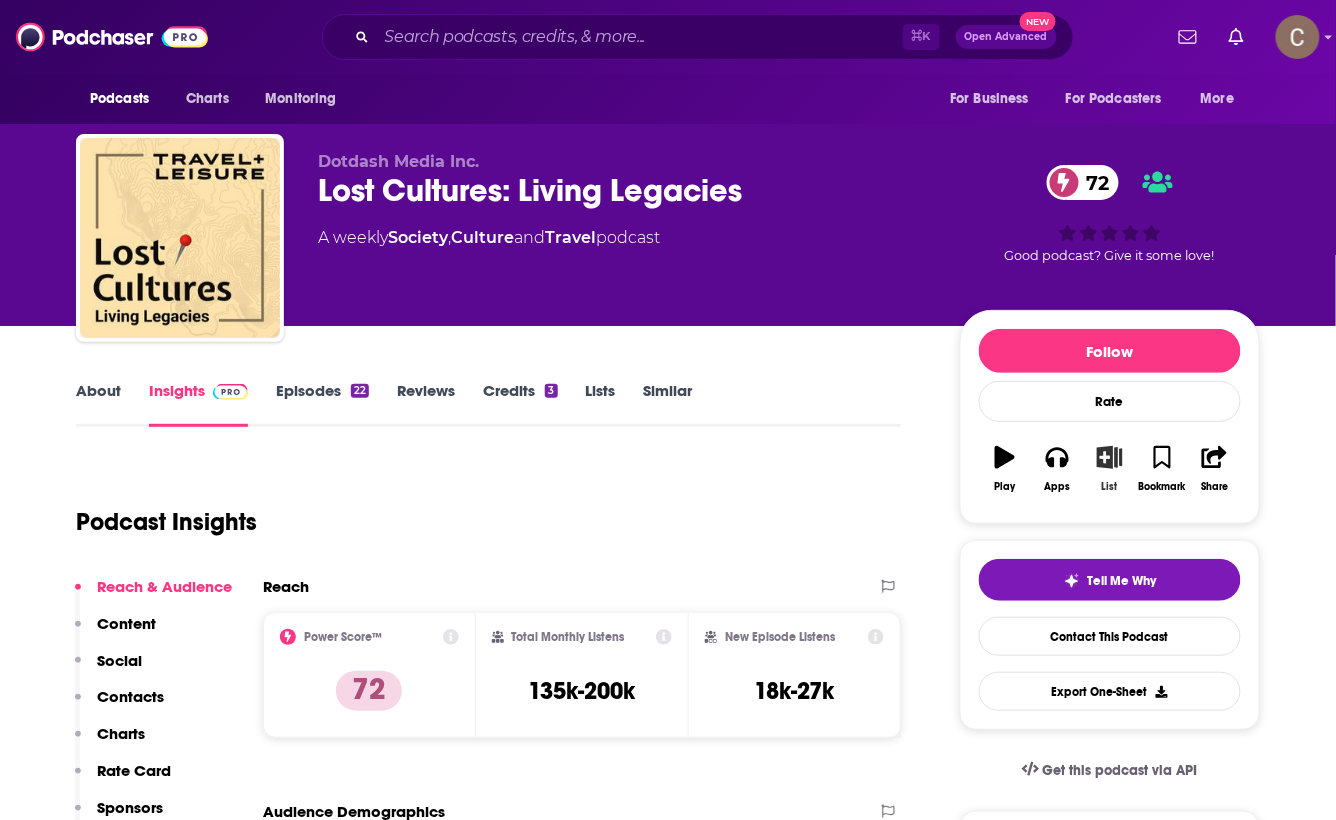 click 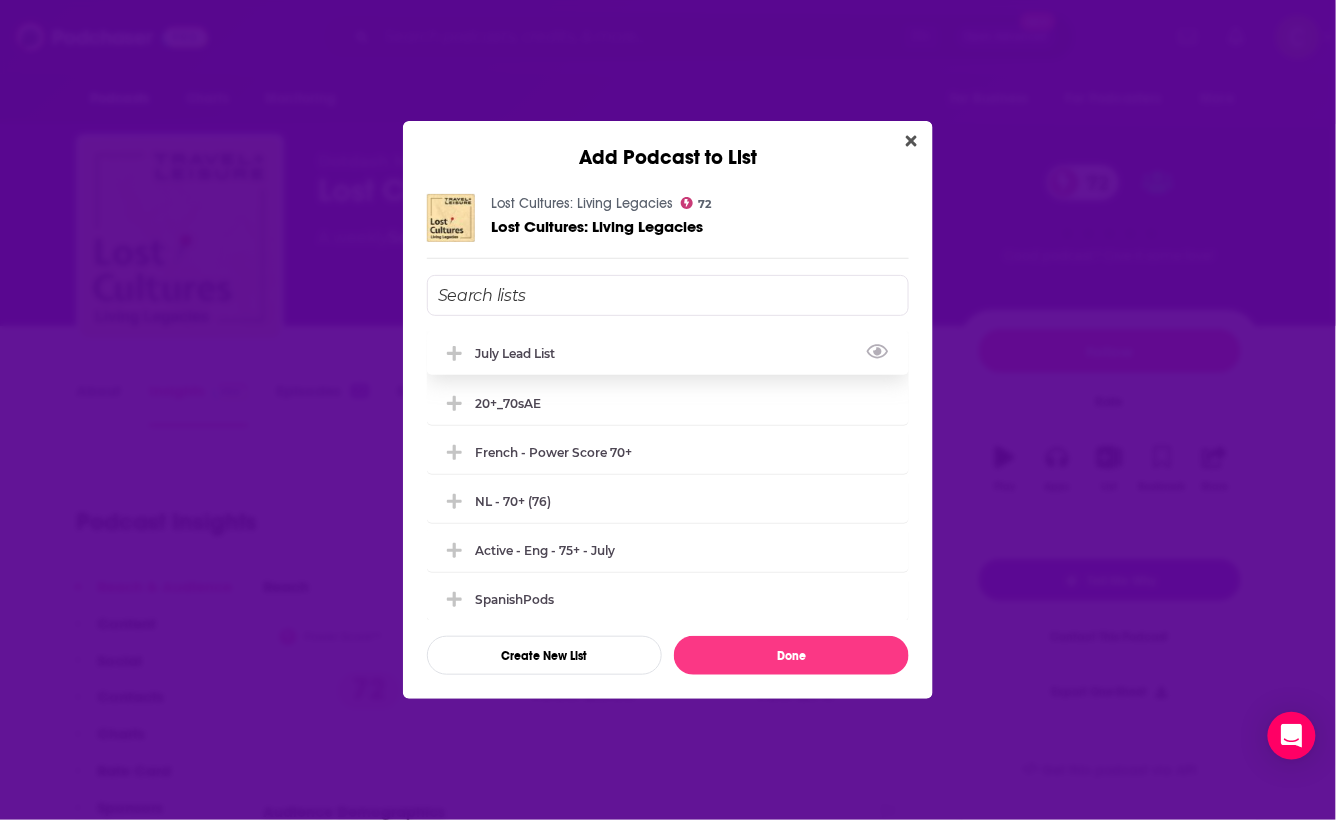 click on "July Lead List" at bounding box center [668, 353] 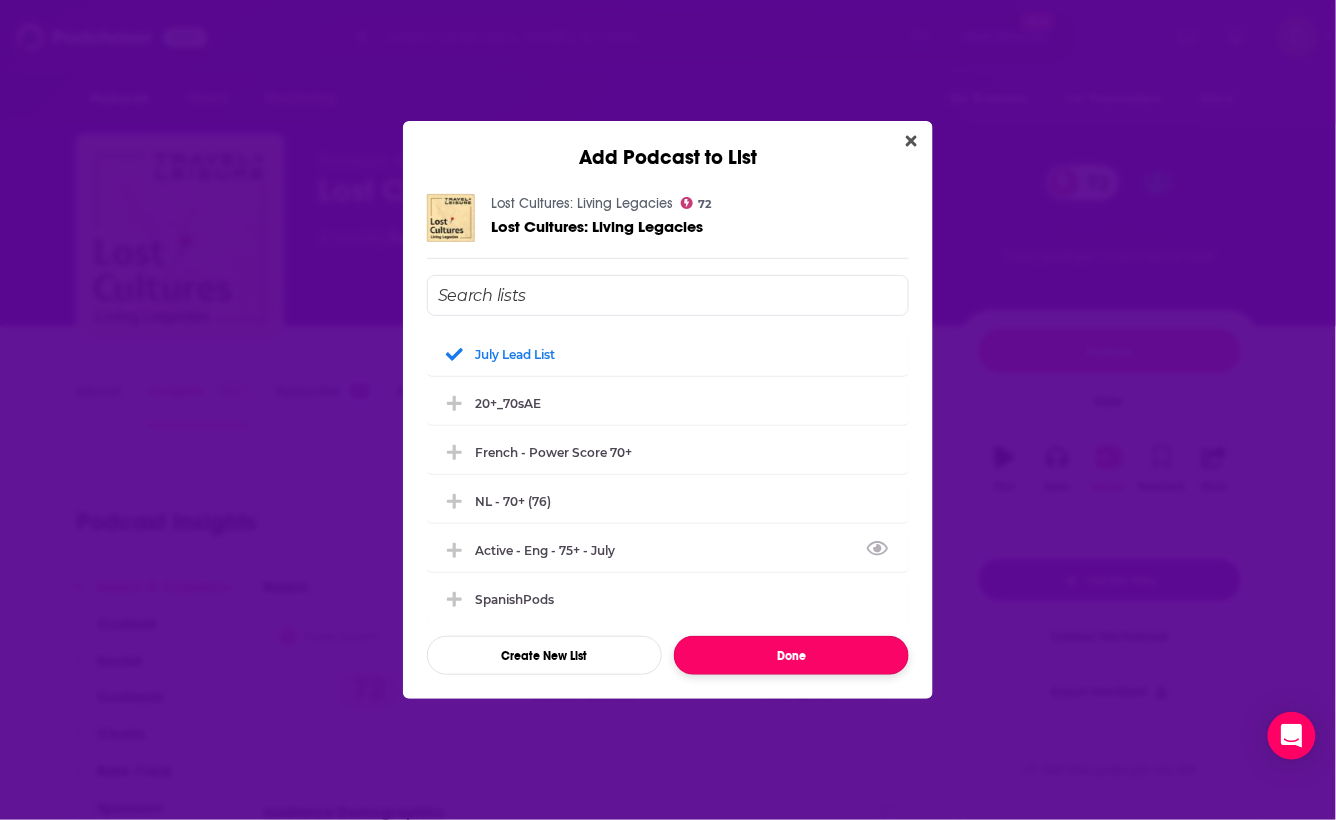 click on "Done" at bounding box center (791, 655) 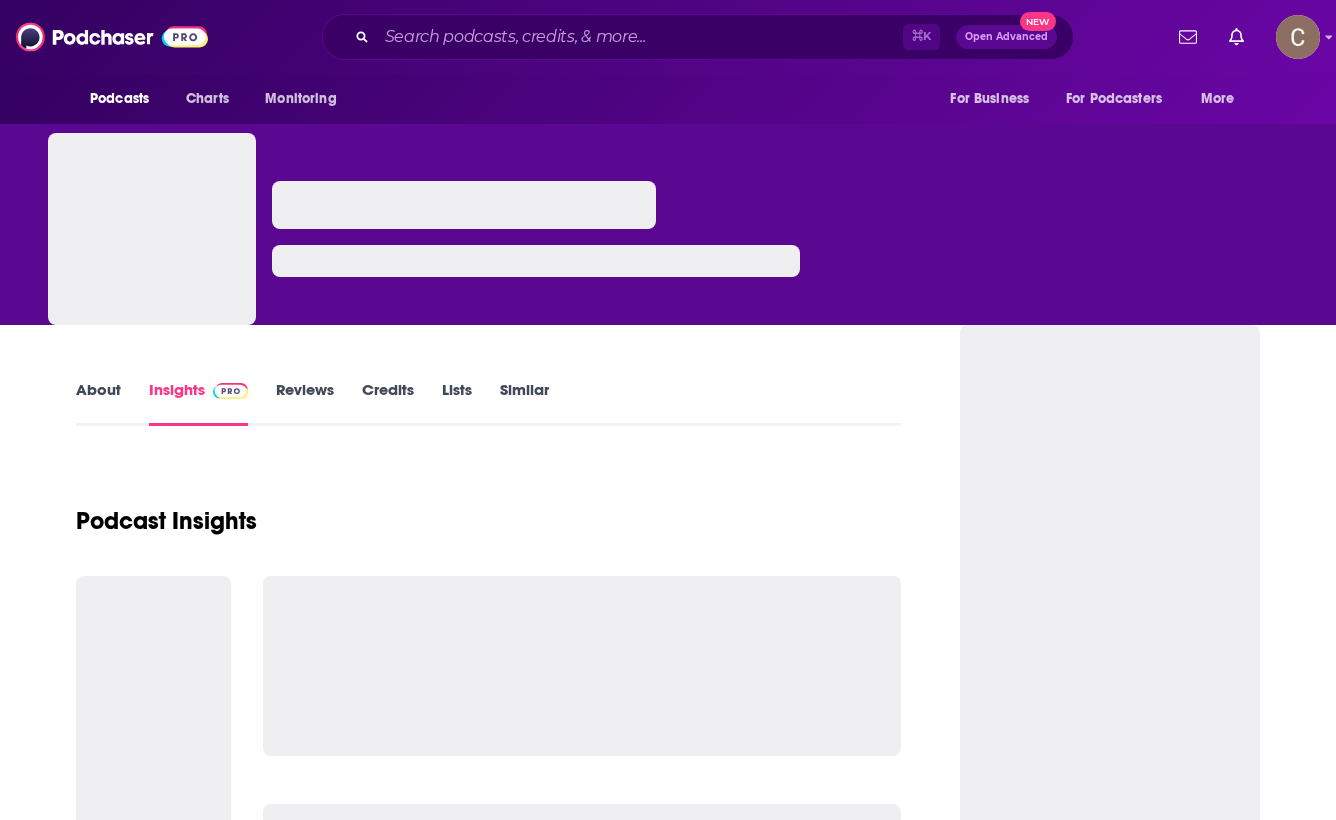 scroll, scrollTop: 0, scrollLeft: 0, axis: both 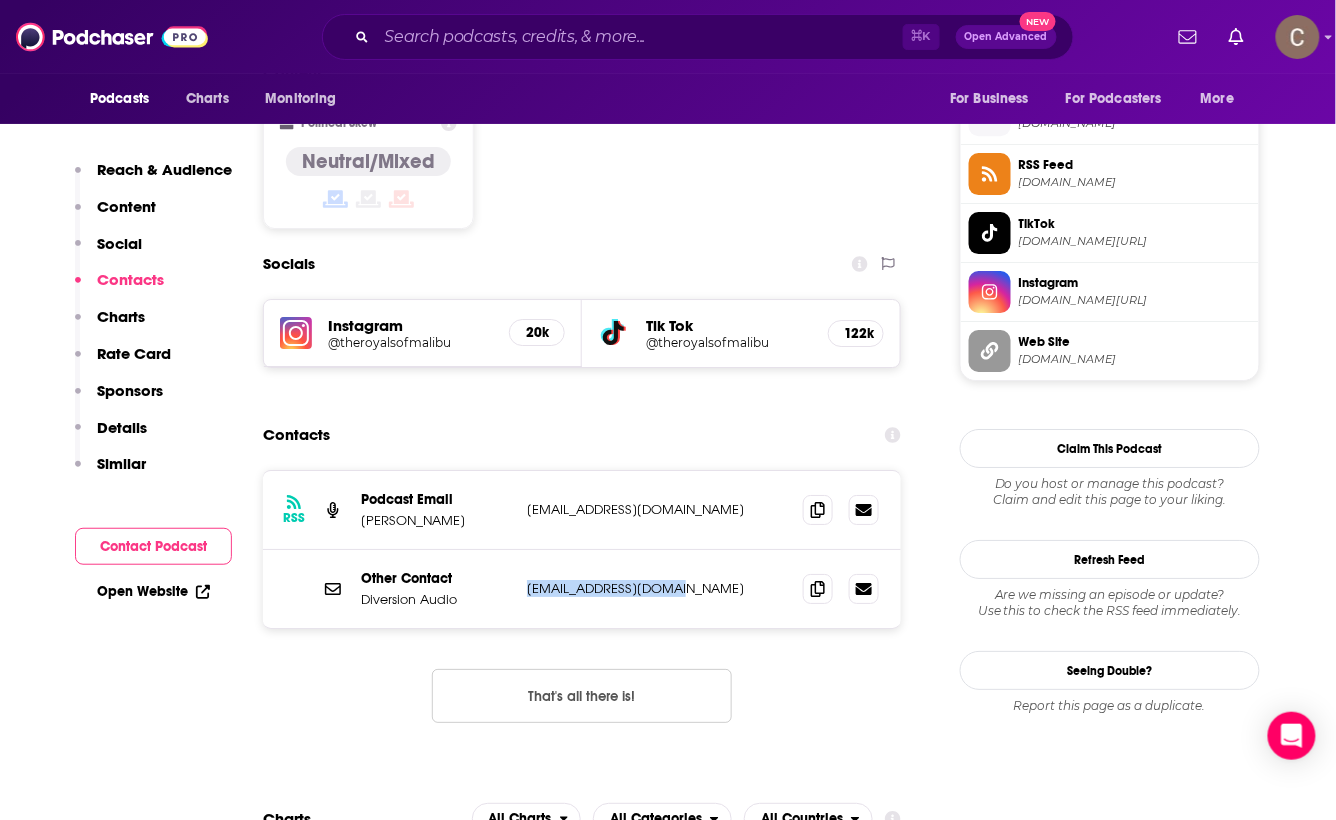 drag, startPoint x: 719, startPoint y: 478, endPoint x: 693, endPoint y: 449, distance: 38.948685 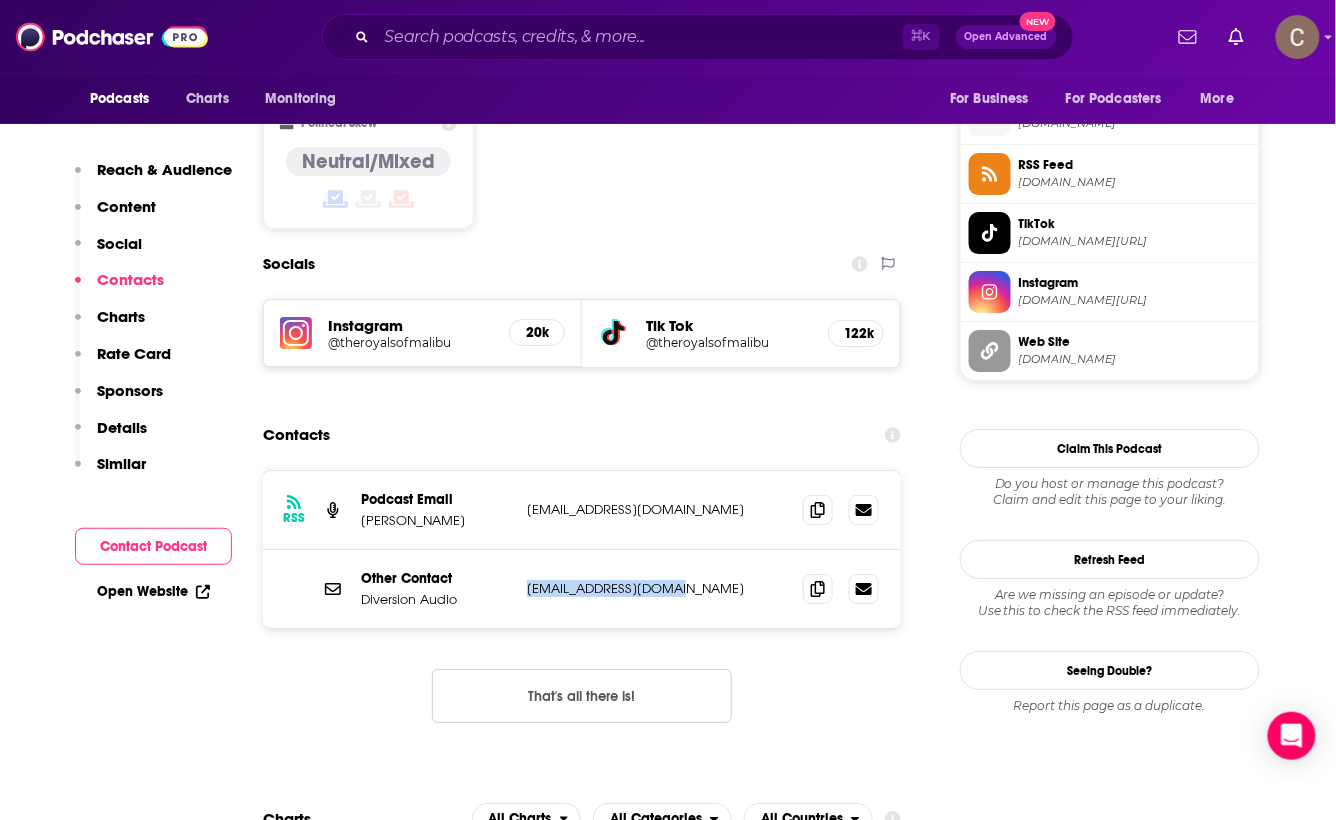 click on "Other Contact Diversion Audio pr@diversionaudio.com pr@diversionaudio.com" at bounding box center [582, 589] 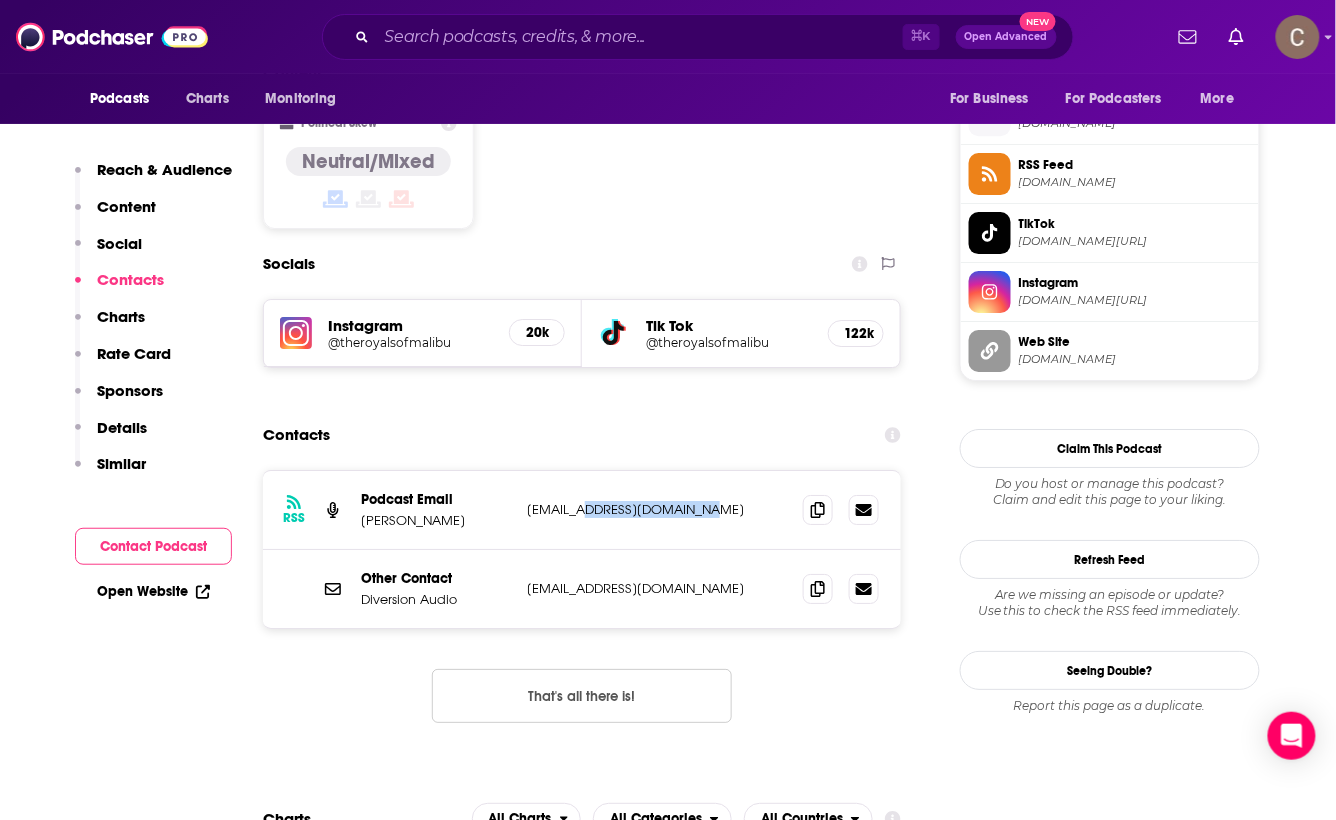 drag, startPoint x: 732, startPoint y: 400, endPoint x: 587, endPoint y: 400, distance: 145 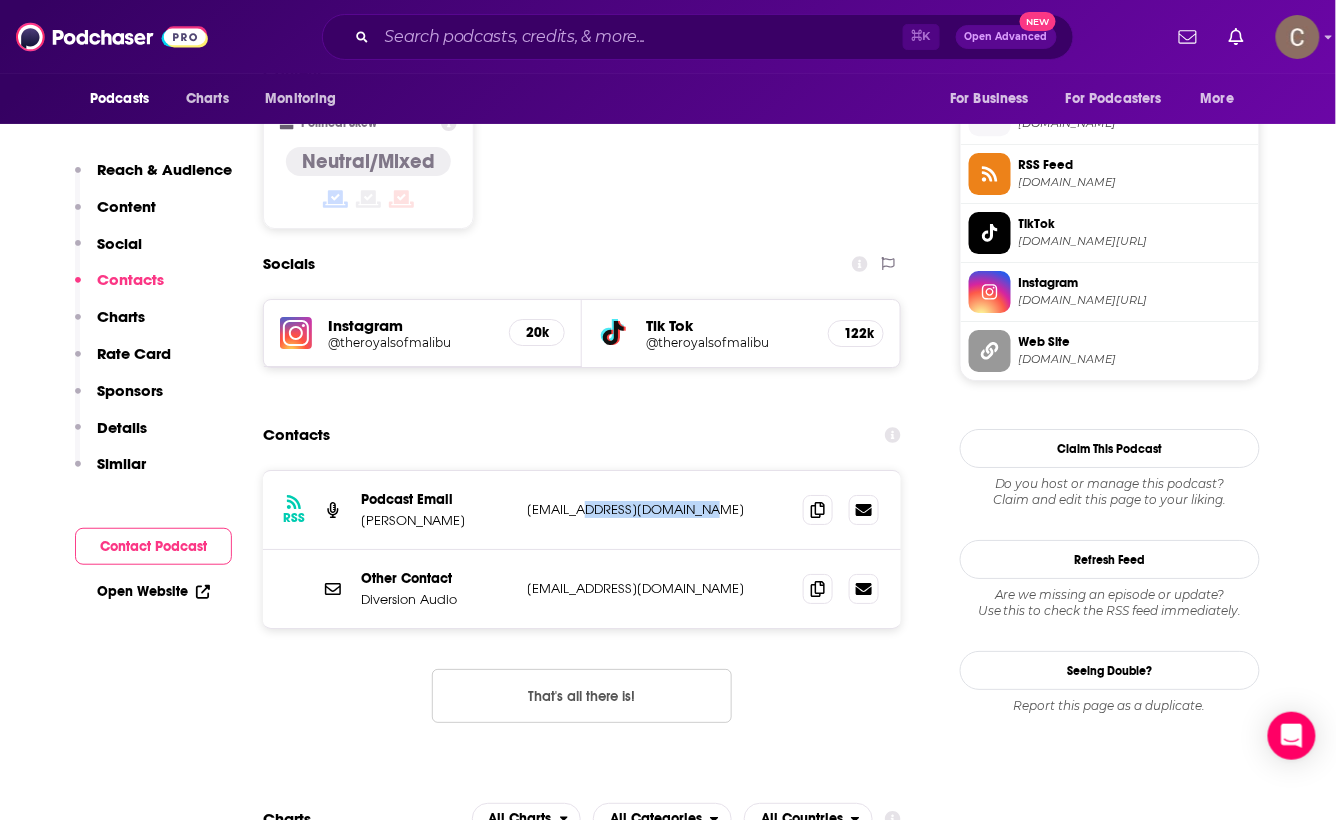 click on "efarmer@gemini13media.com" at bounding box center [657, 509] 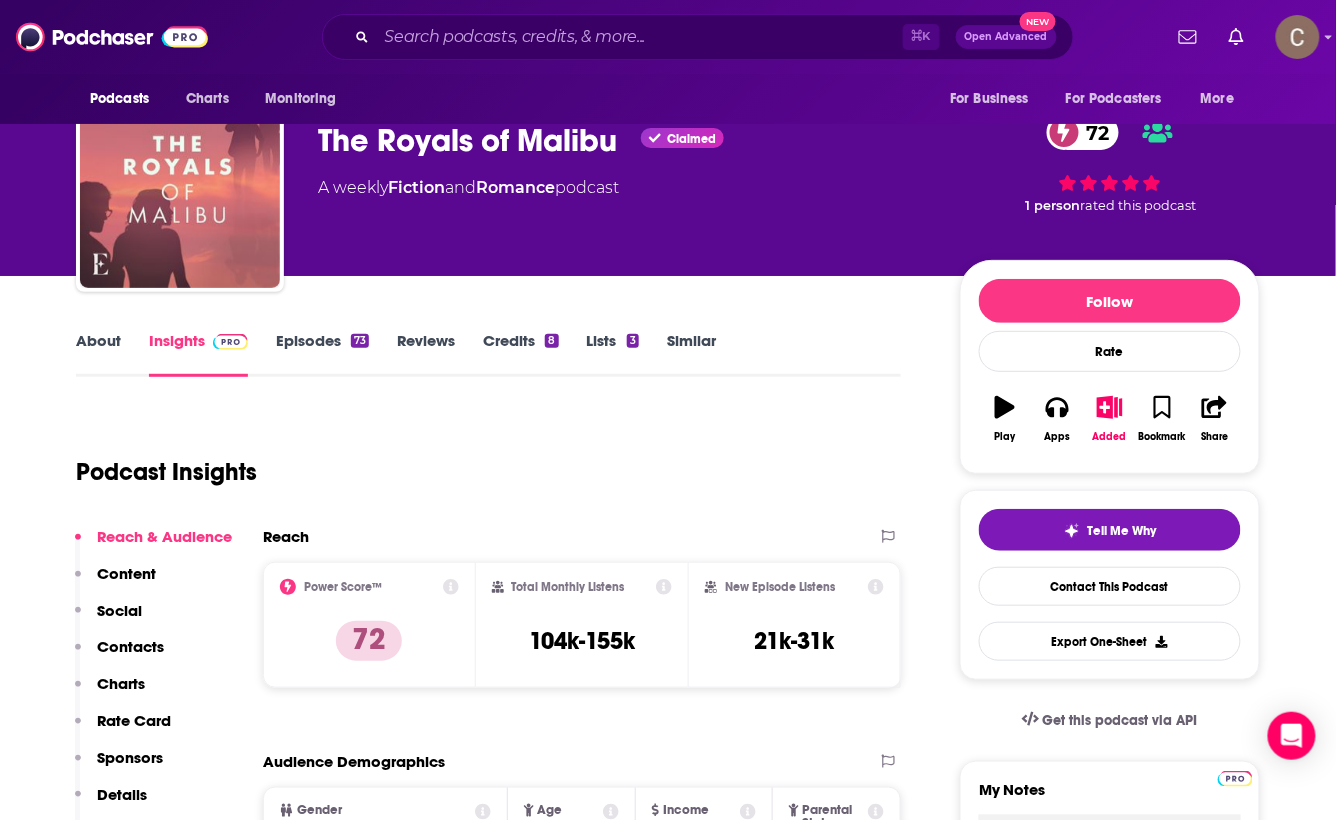 scroll, scrollTop: 0, scrollLeft: 0, axis: both 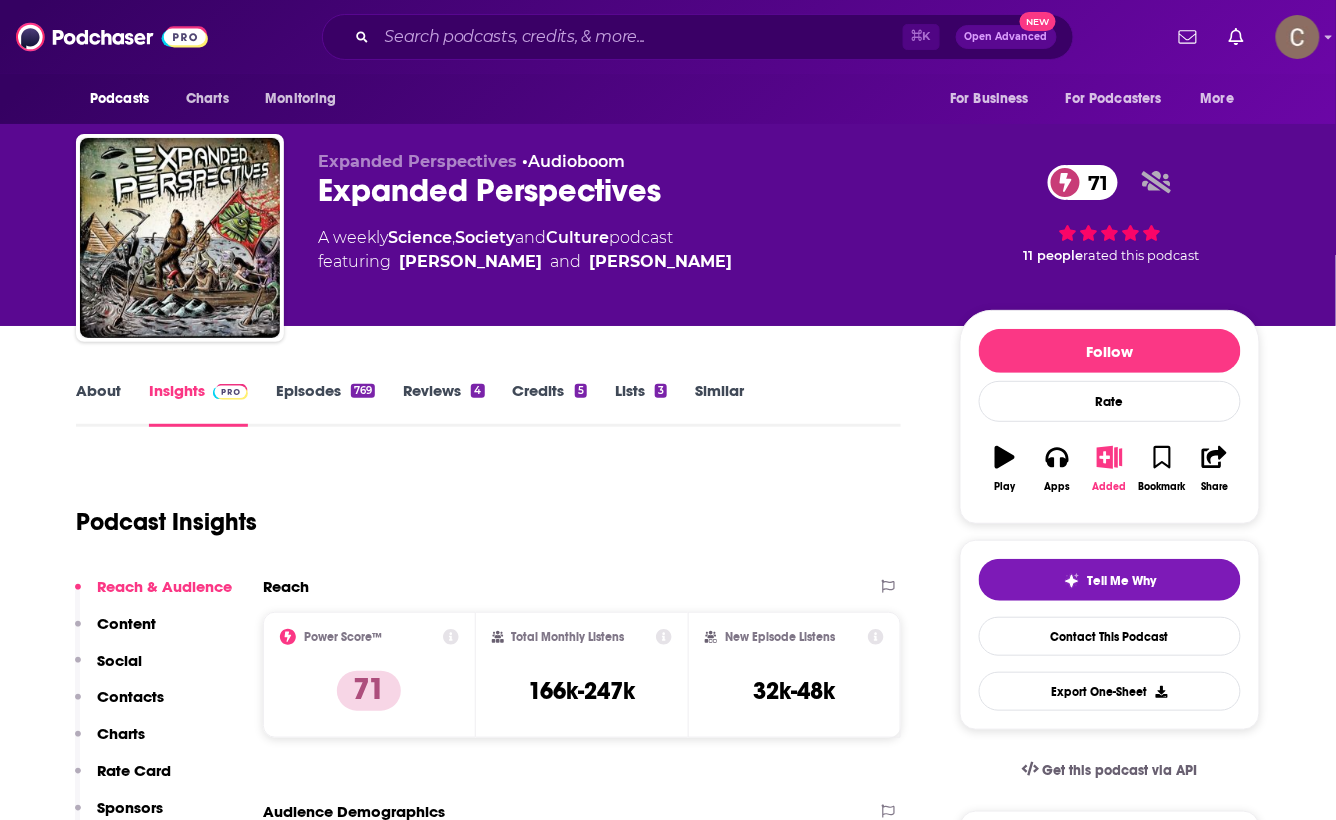 click 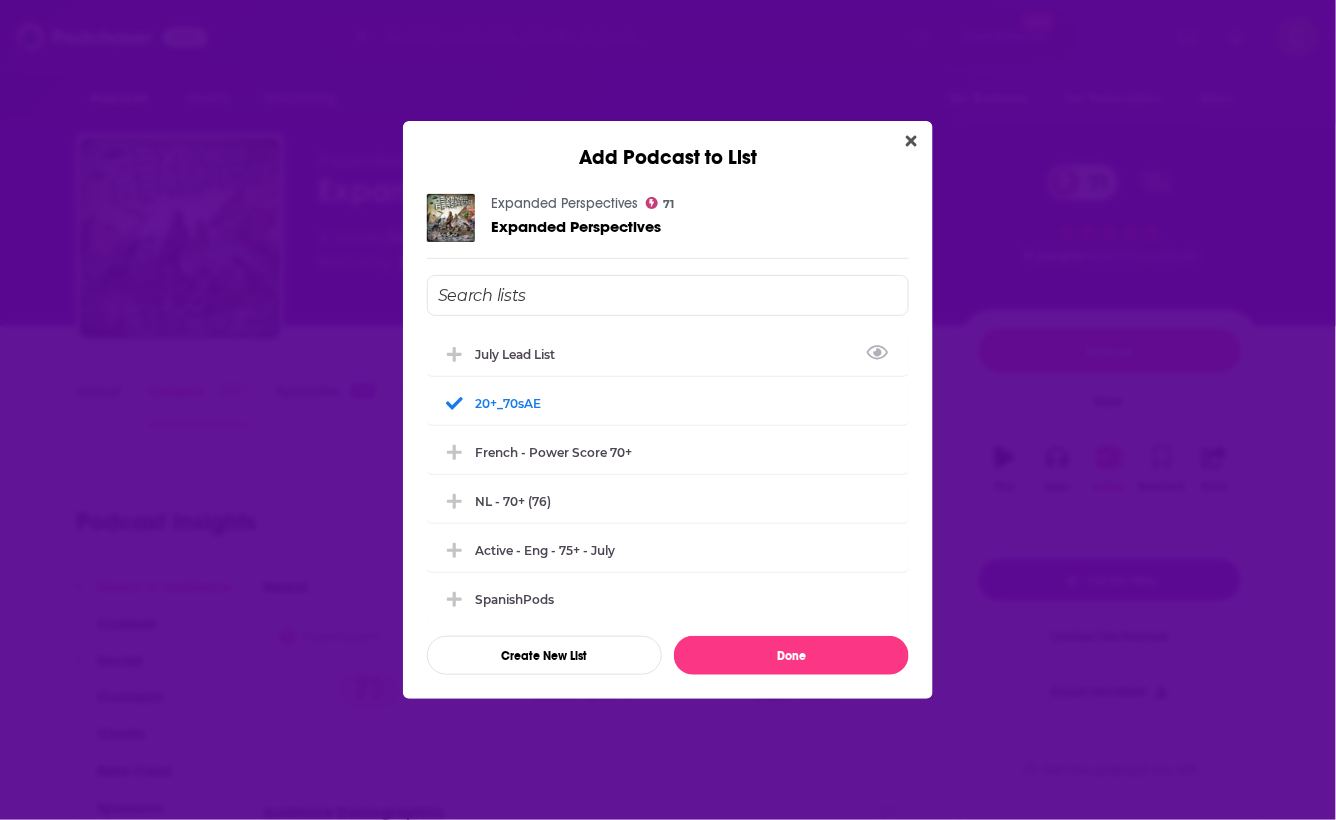 click on "July Lead List 20+_70sAE French - Power Score 70+ NL - 70+ (76) Active - Eng - 75+ - July SpanishPods noteTSiAh70 Apri/May -1  Slack Sheet PS78 - GD11/16 Nov80 11-+80 450j80Act NOV80v2 489jact Active - Eng - 80+ - July 11-+90 90s - Out There (20) New List - March #2 - 20k Top German Shows 70+ German - Active - 70+ French - Active - 70+ April - List #1 March - List #1 20k 022125_50K_Ex March25 - 90s_Active_Eng FebTest 100+_70AE j7a0ja salud270222 Inactive Shows w/ 70+ Power Scores - English 2025_Jan_7050K_v1 Vox Shows 2025-30k+HS 2025-40s+HS 2025_50_+HS 2025_80s+HS 2025_90+_Yes 2025_75k_+_HS 2025_100k_+_HS 10+_70sAE-gs 30+_70sAE 40+_70sAE 50+_70sAE 75+_70sAE 25+_70sAE 25test1220 Sept-100 h-l-psyn C0S70eity cult-lang-70 oct-31-ex edu70-alllang A PodCast List T70CTCTC Podcast List - E v2 T70CTCTC 11-+70BZZ- 24-90+-Oct oct-c&s-79-70525 oct-c&s-79-70525 Fall - CO AB ADS 112j90 AAPsssssss PM - Post Show Follow-Up Top KPods Das_Espan Active - Eng - 75+ - July RoTee-Shows Football & Futbol tvvvccccvvv vamosalcine70" at bounding box center (668, 475) 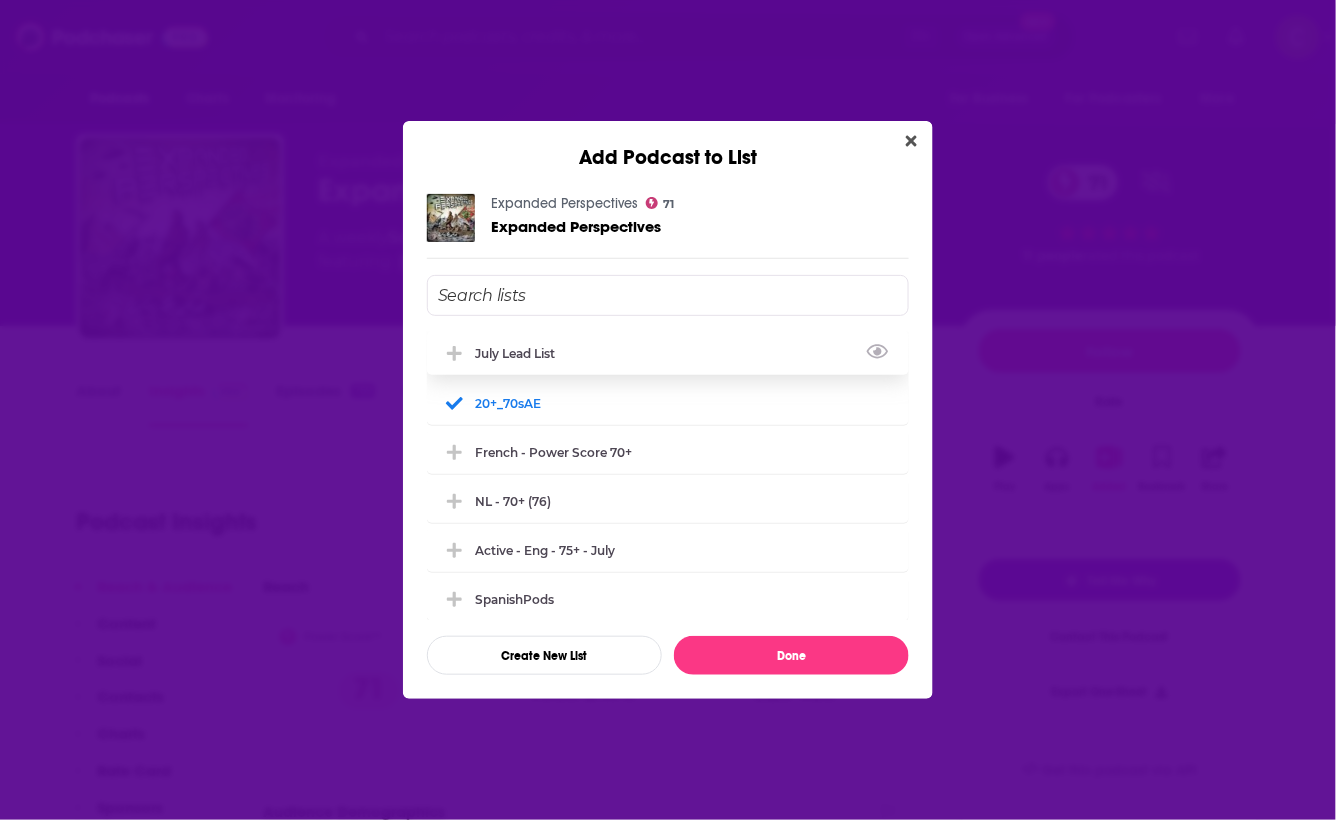 click on "July Lead List" at bounding box center [668, 353] 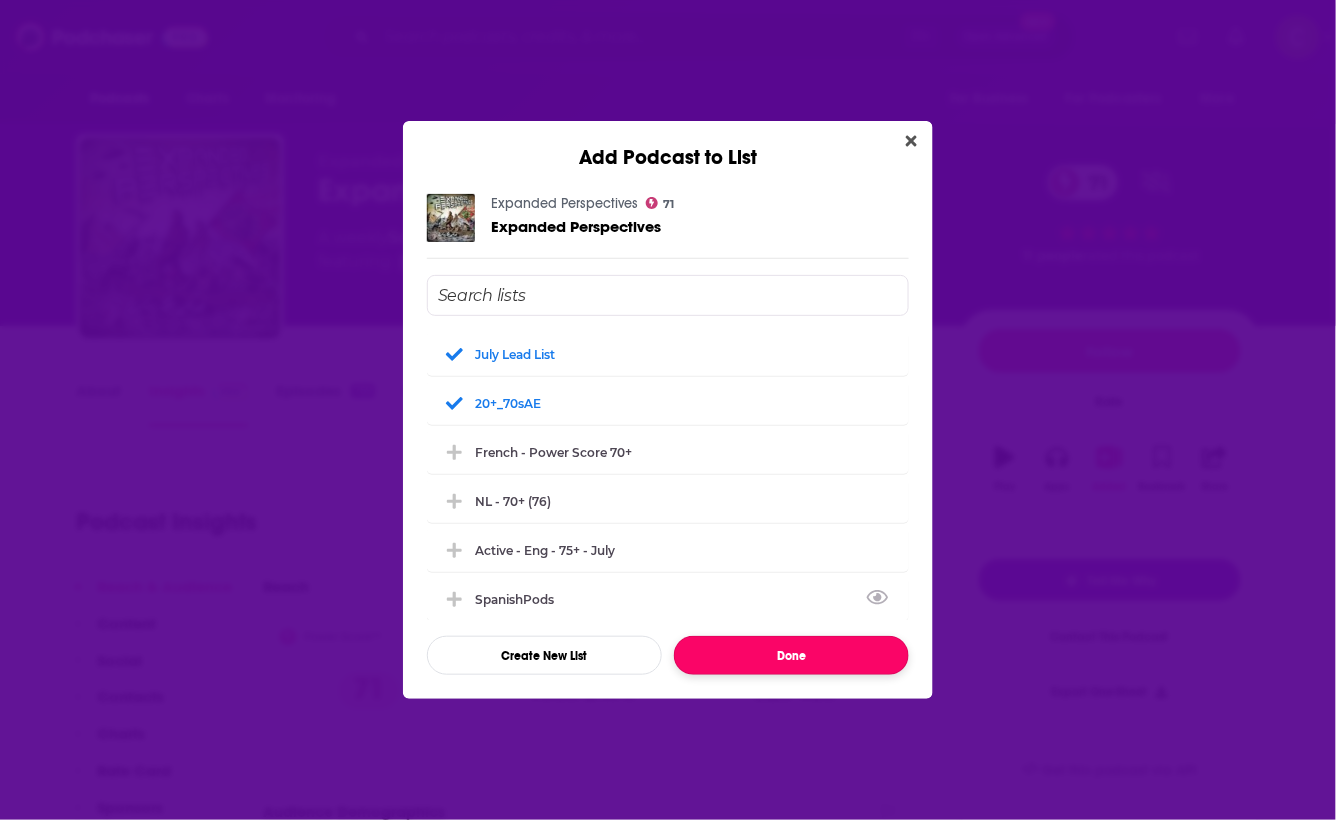 click on "Done" at bounding box center (791, 655) 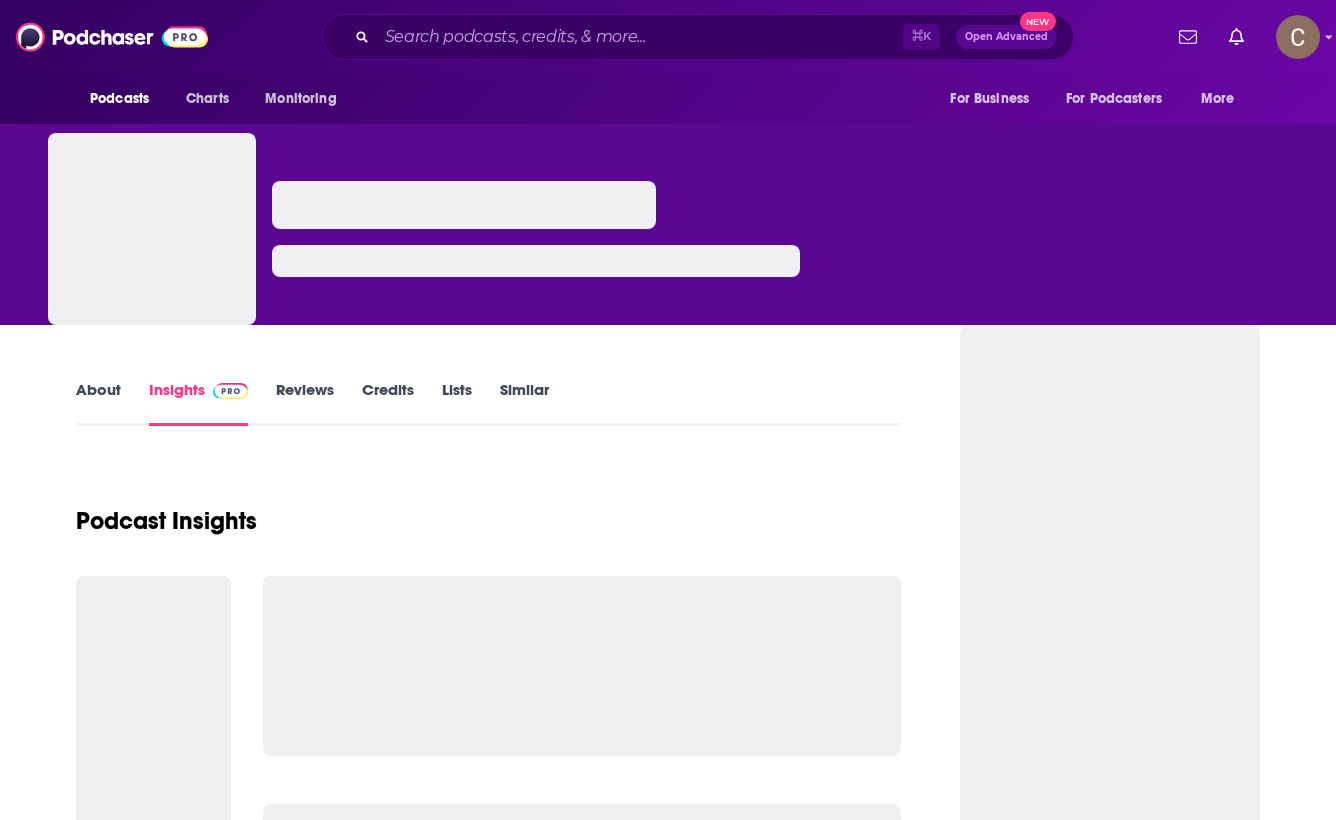 scroll, scrollTop: 0, scrollLeft: 0, axis: both 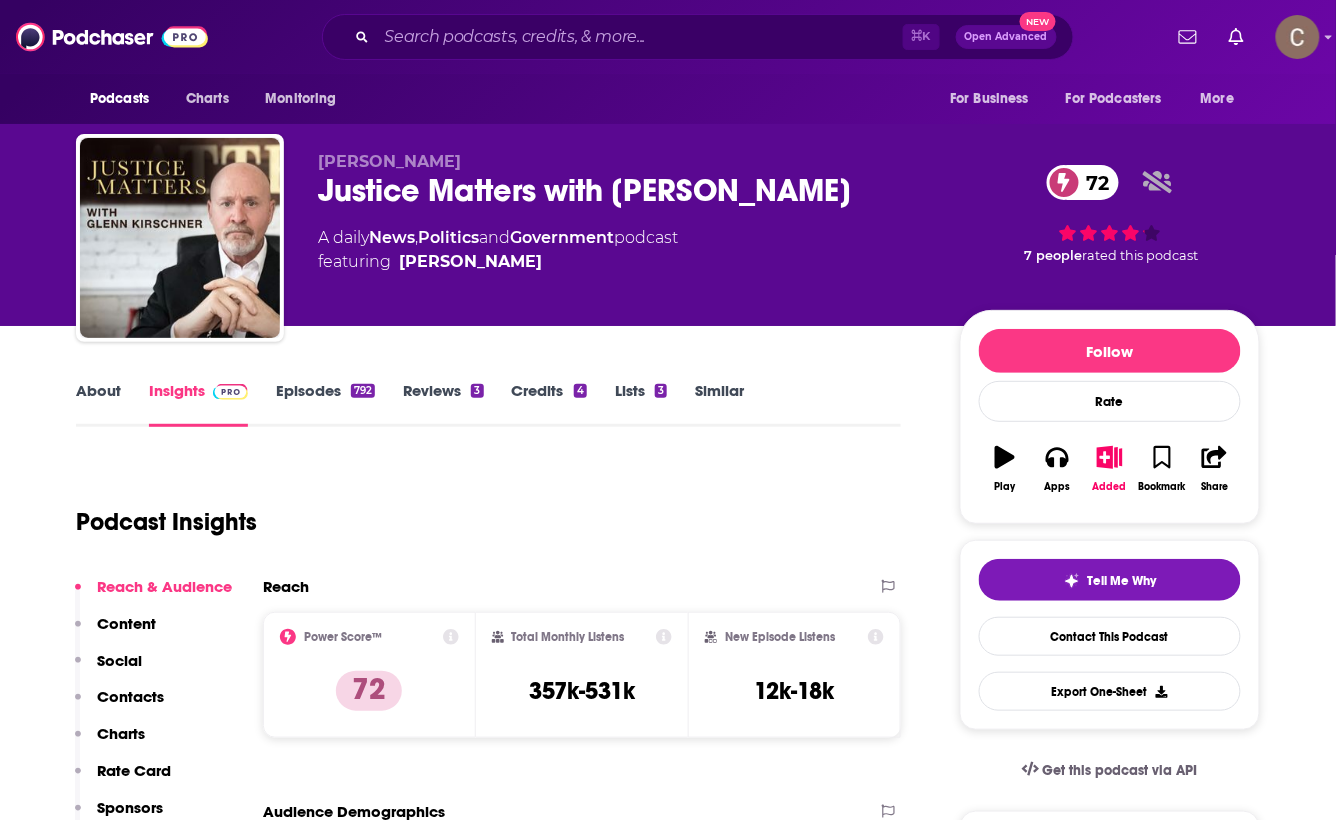 drag, startPoint x: 856, startPoint y: 204, endPoint x: 313, endPoint y: 191, distance: 543.1556 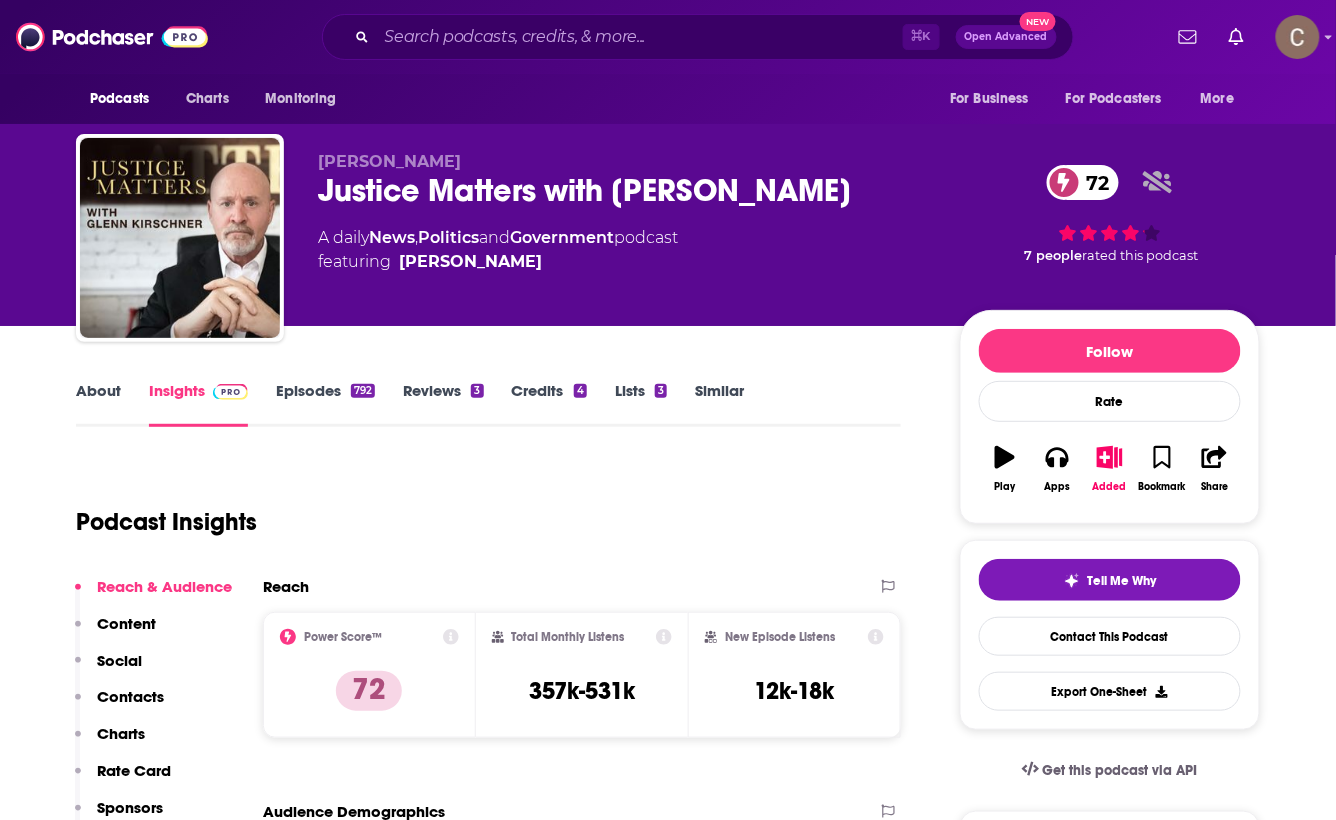 click on "Glenn Kirschner   Justice Matters with Glenn Kirschner 72 A   daily  News ,  Politics  and  Government  podcast  featuring  Glenn Kirschner 72   7   people  rated this podcast" at bounding box center [668, 242] 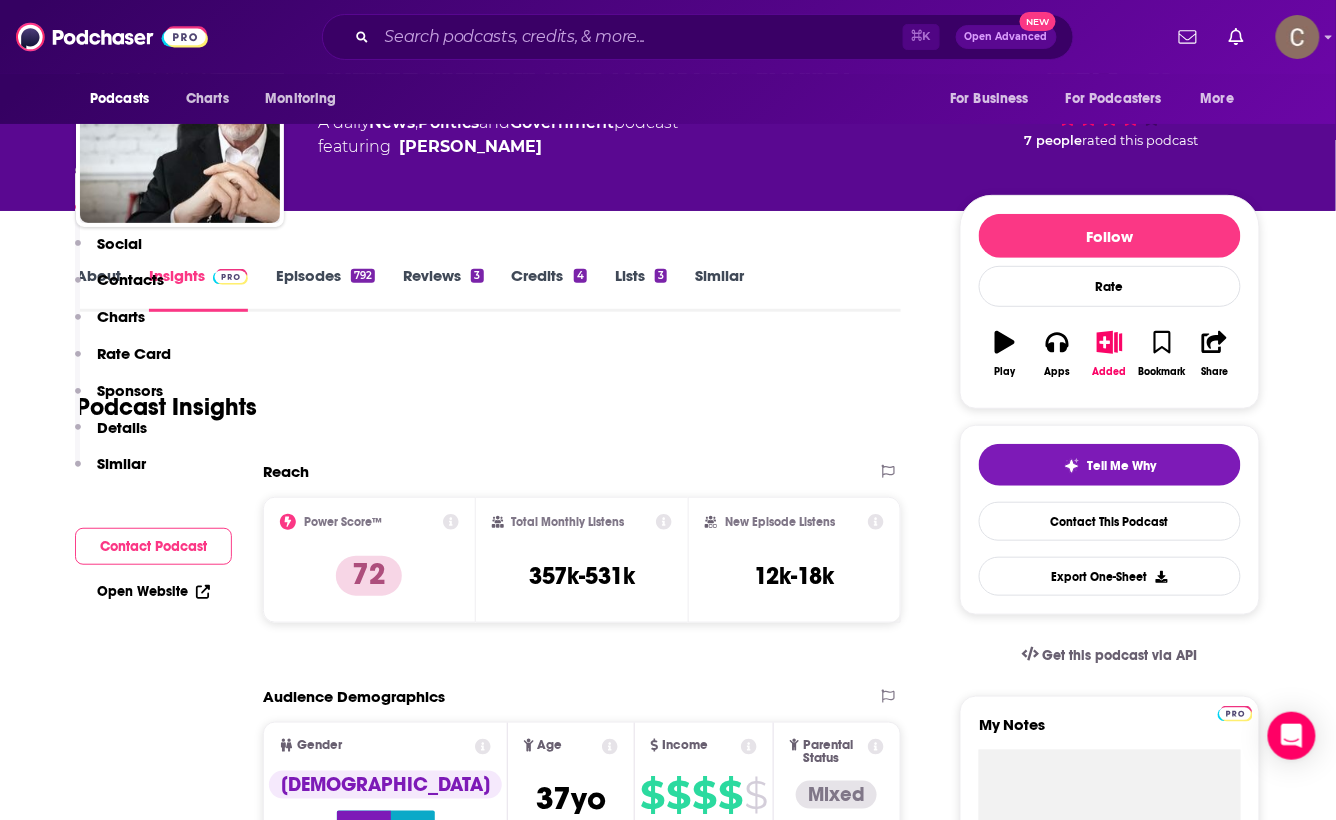 scroll, scrollTop: 0, scrollLeft: 0, axis: both 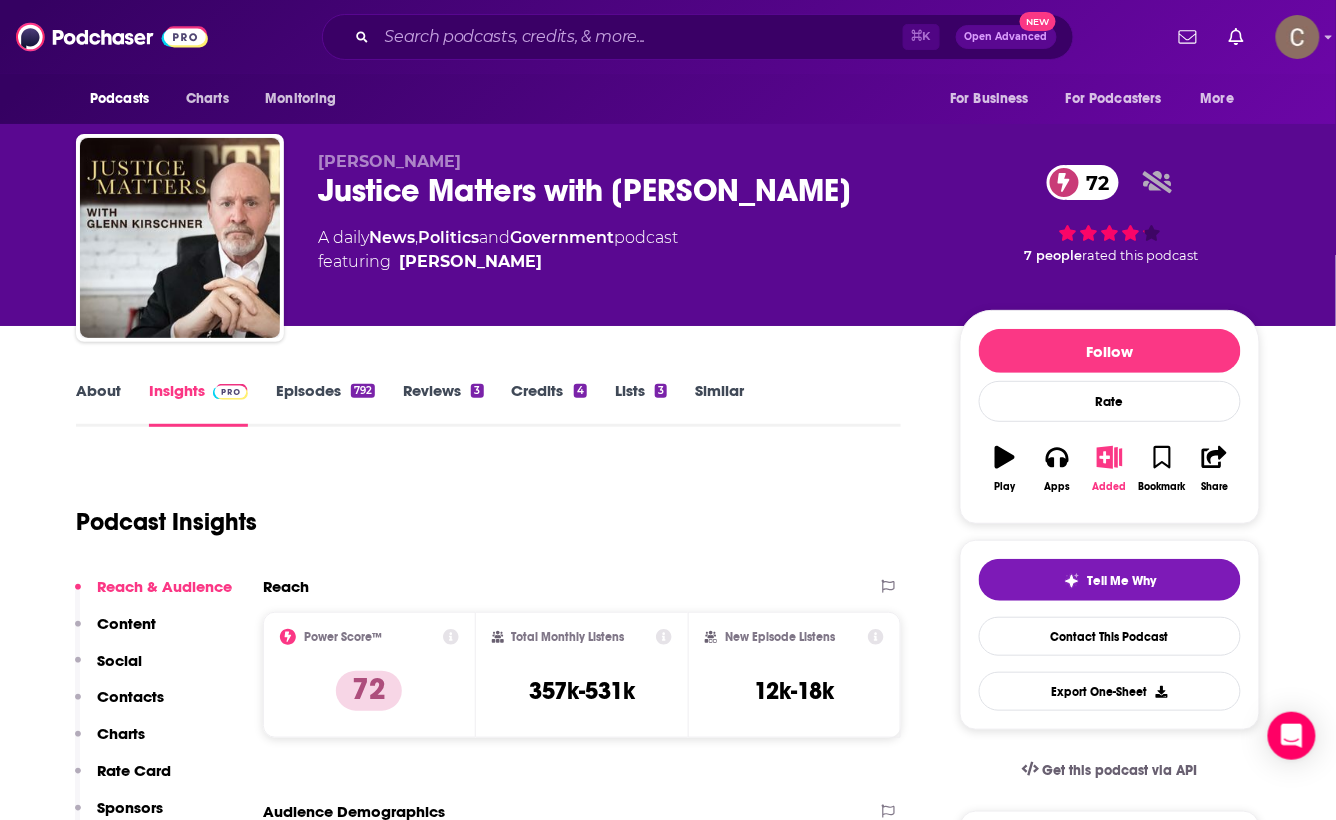 click 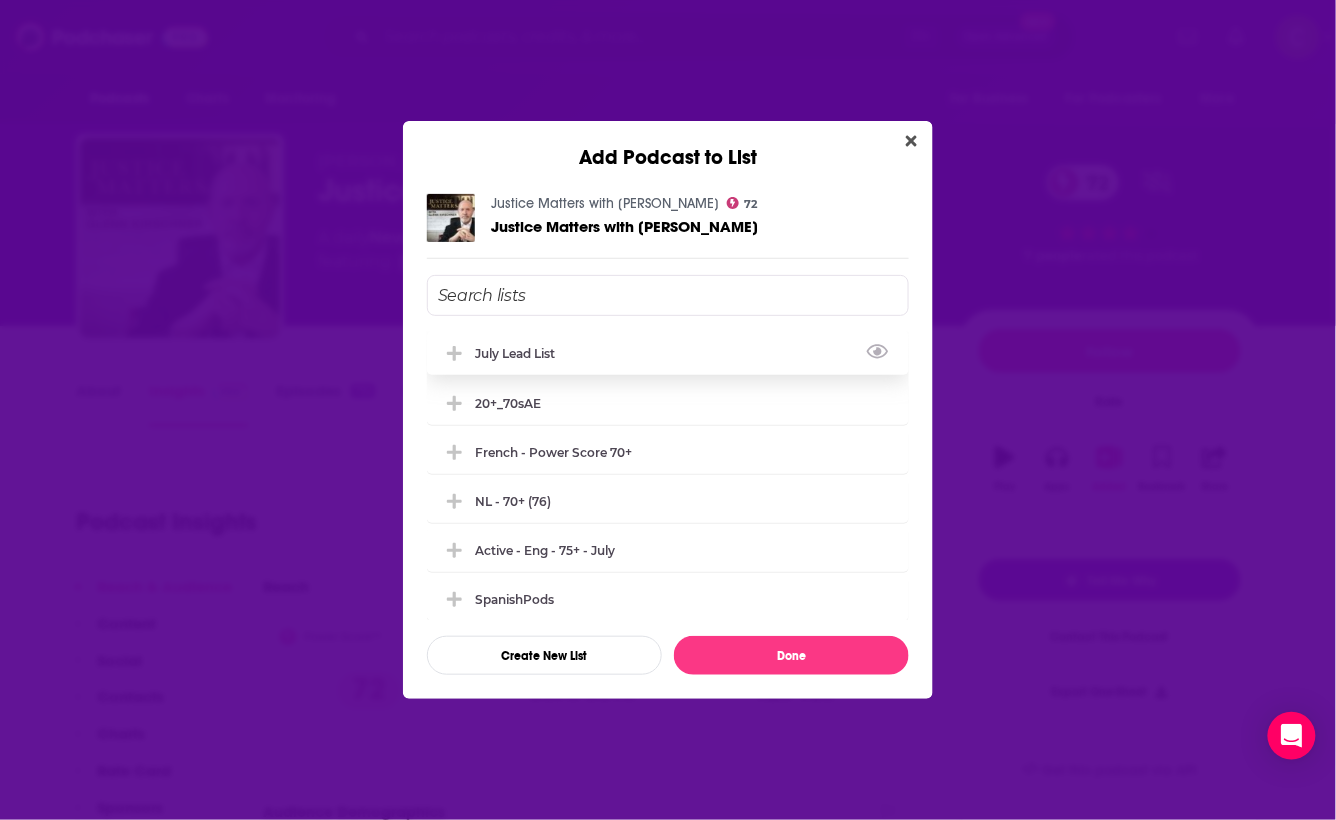 click on "July Lead List" at bounding box center [668, 353] 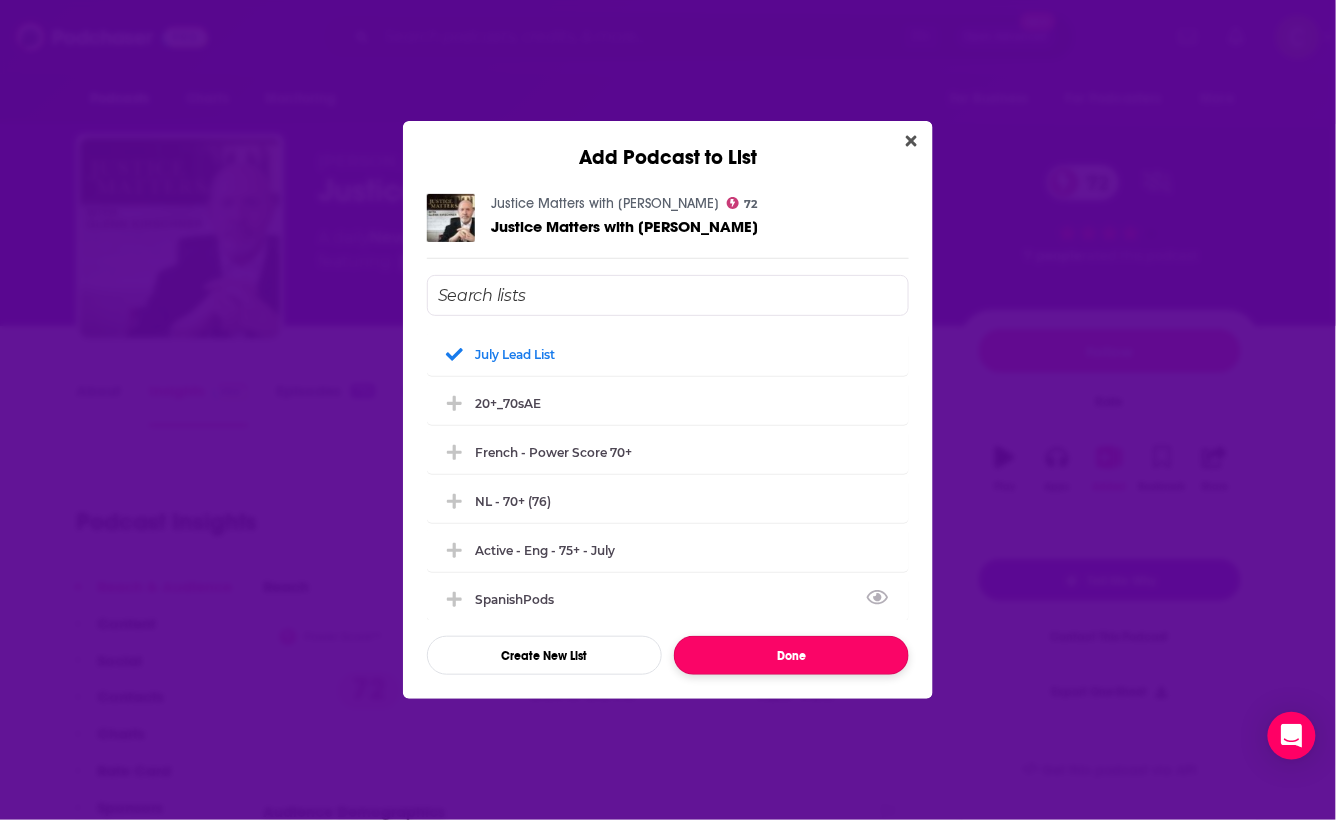 click on "Done" at bounding box center [791, 655] 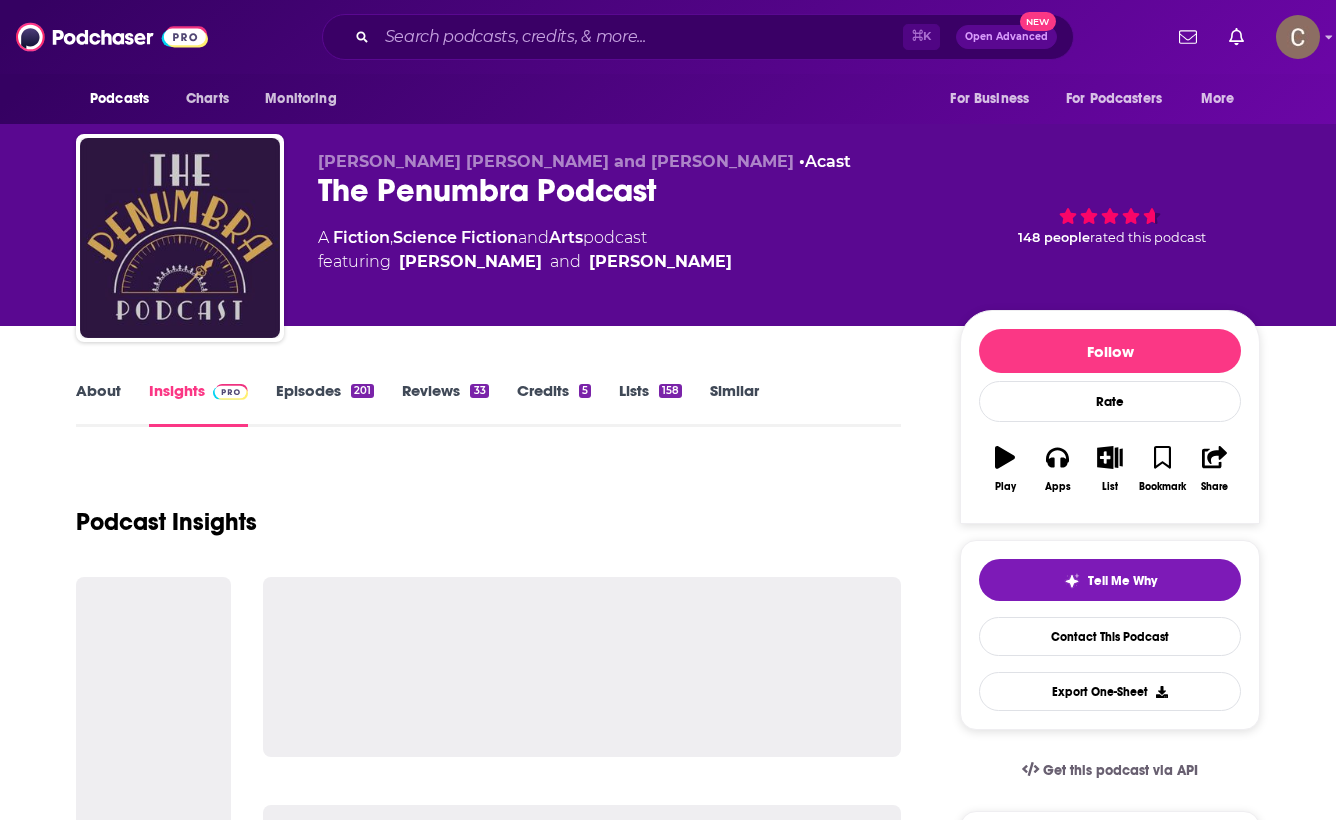 scroll, scrollTop: 0, scrollLeft: 0, axis: both 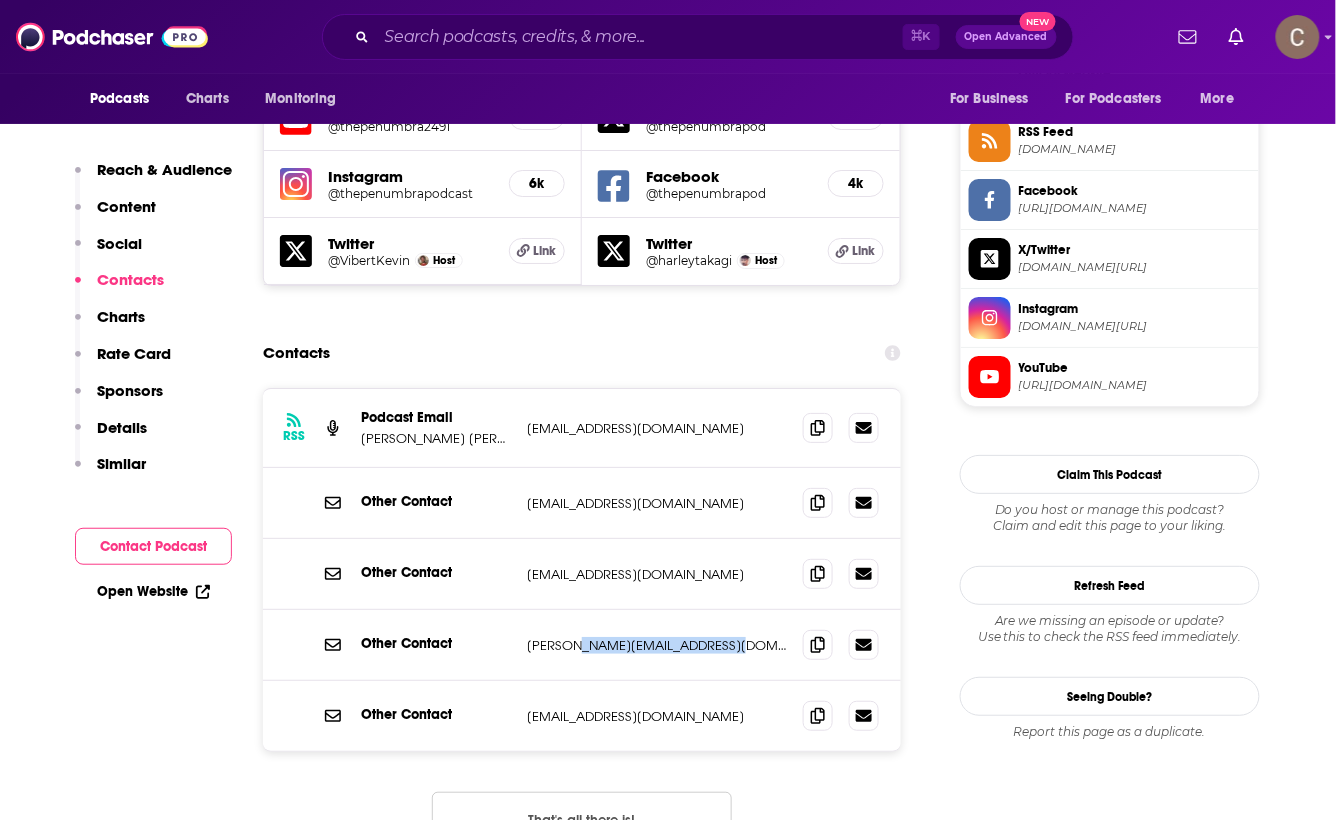 drag, startPoint x: 760, startPoint y: 526, endPoint x: 576, endPoint y: 521, distance: 184.06792 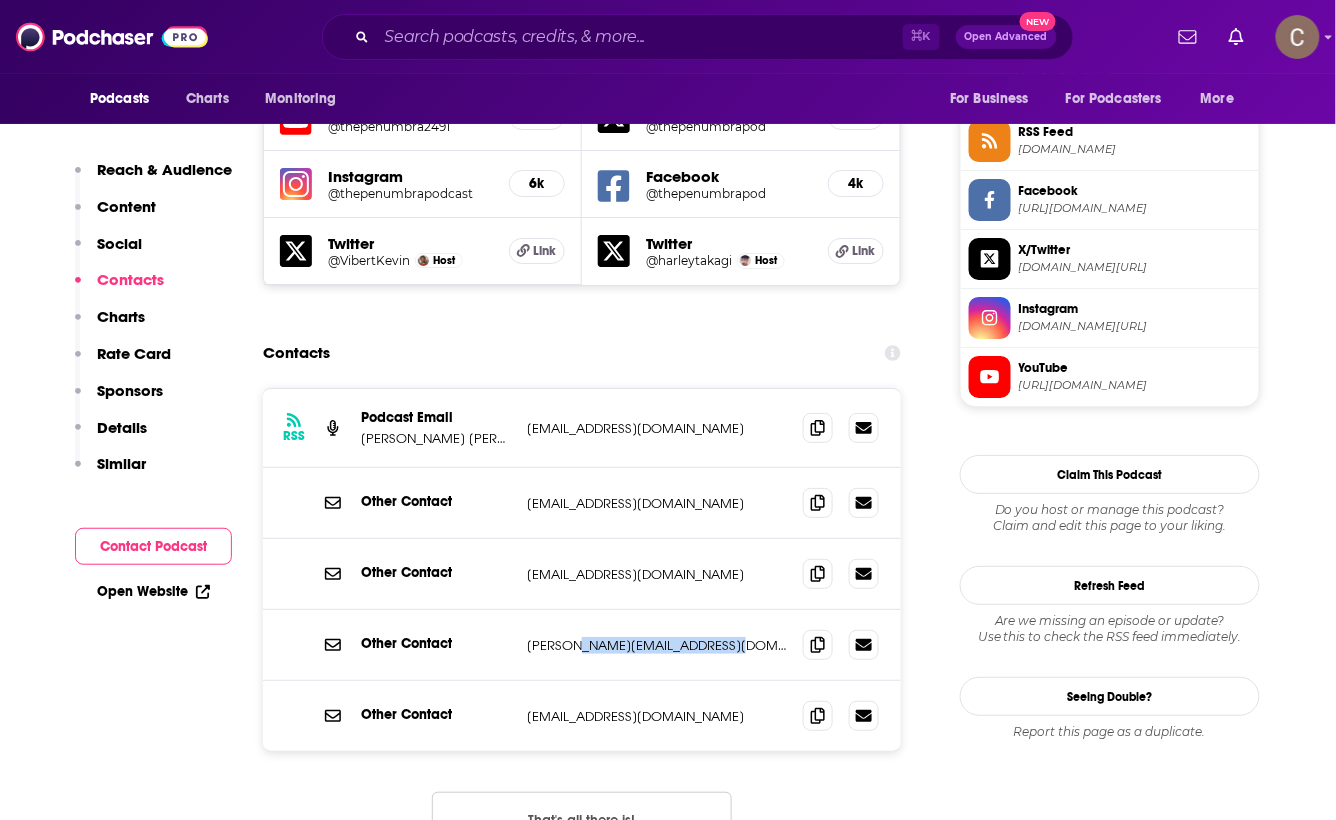 click on "Other Contact [PERSON_NAME][EMAIL_ADDRESS][DOMAIN_NAME] [PERSON_NAME][EMAIL_ADDRESS][DOMAIN_NAME]" at bounding box center (582, 645) 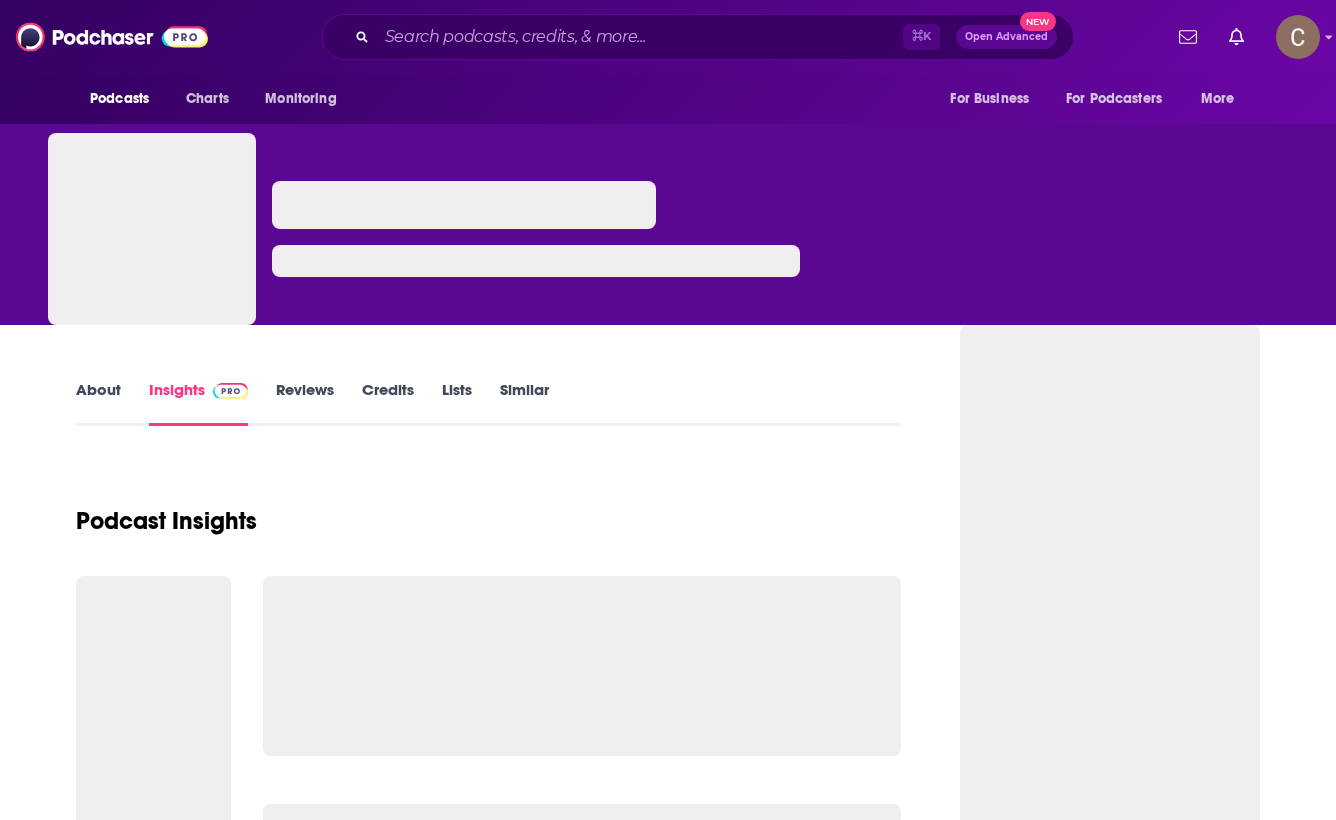scroll, scrollTop: 0, scrollLeft: 0, axis: both 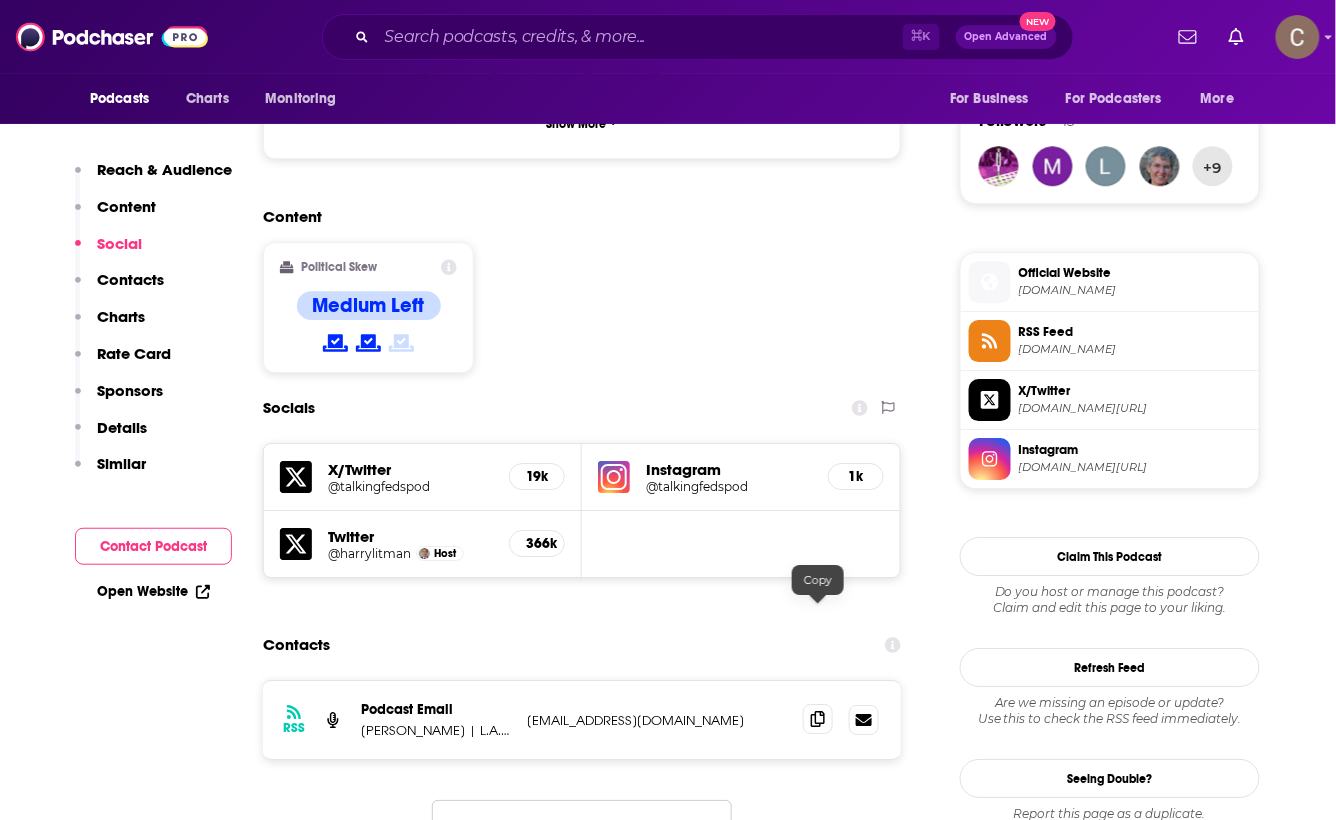 click at bounding box center [818, 719] 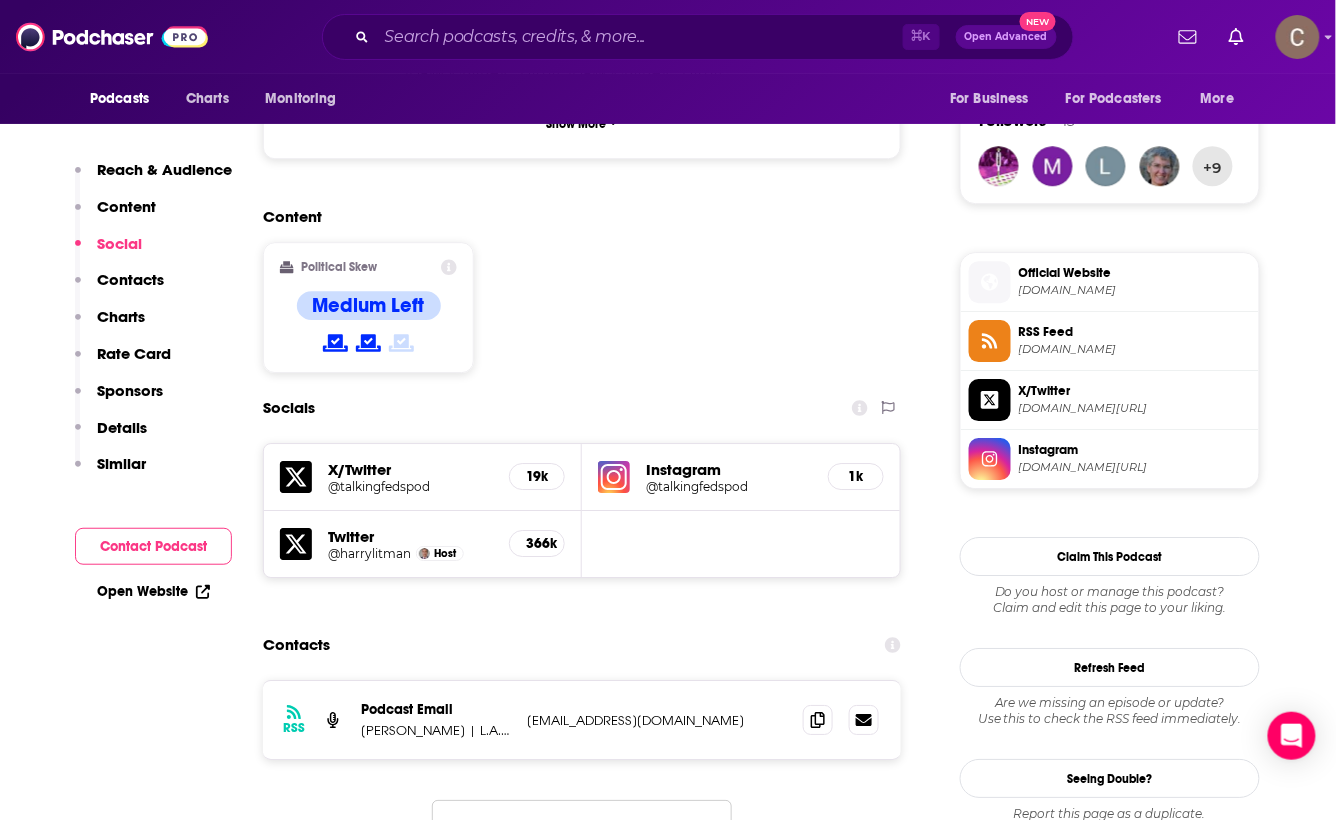 scroll, scrollTop: 0, scrollLeft: 0, axis: both 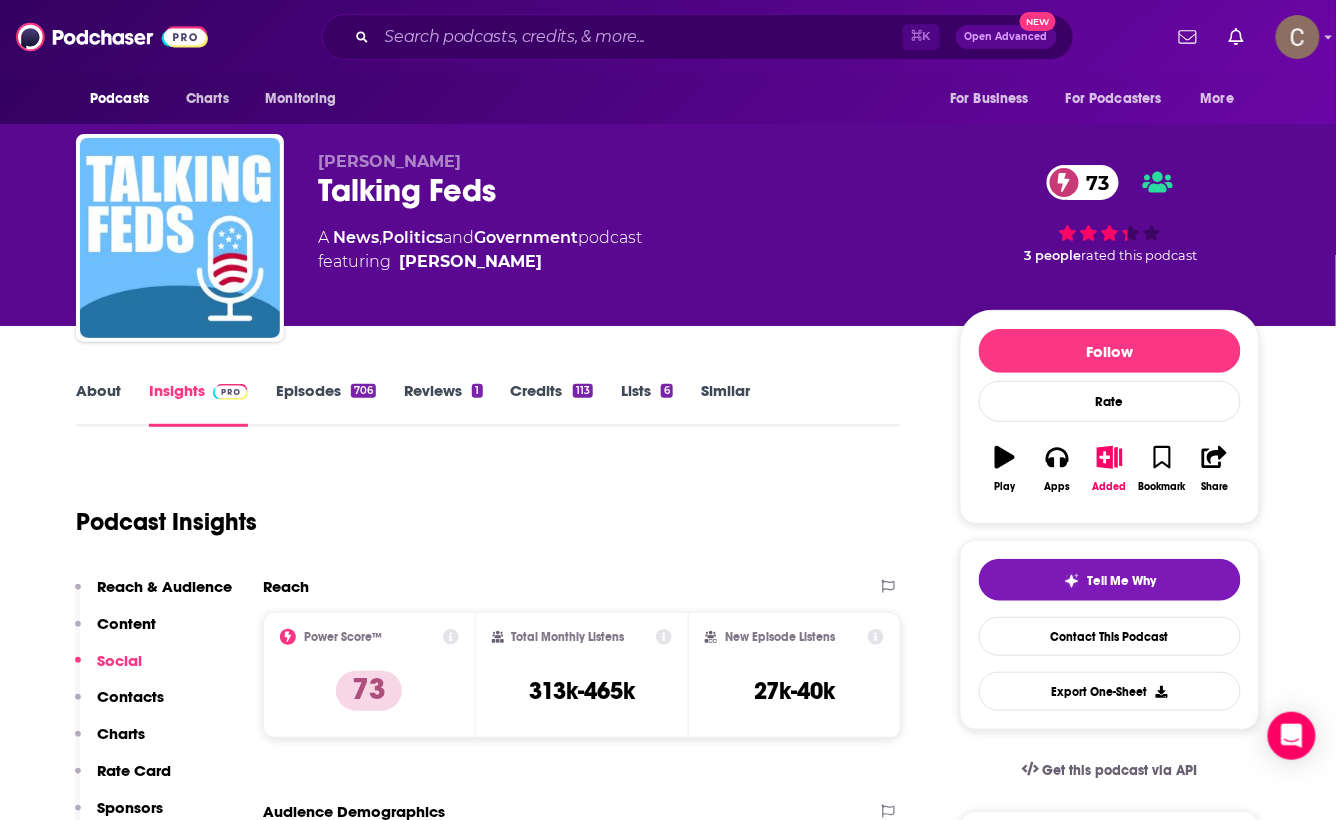 click on "Talking Feds 73" at bounding box center (623, 190) 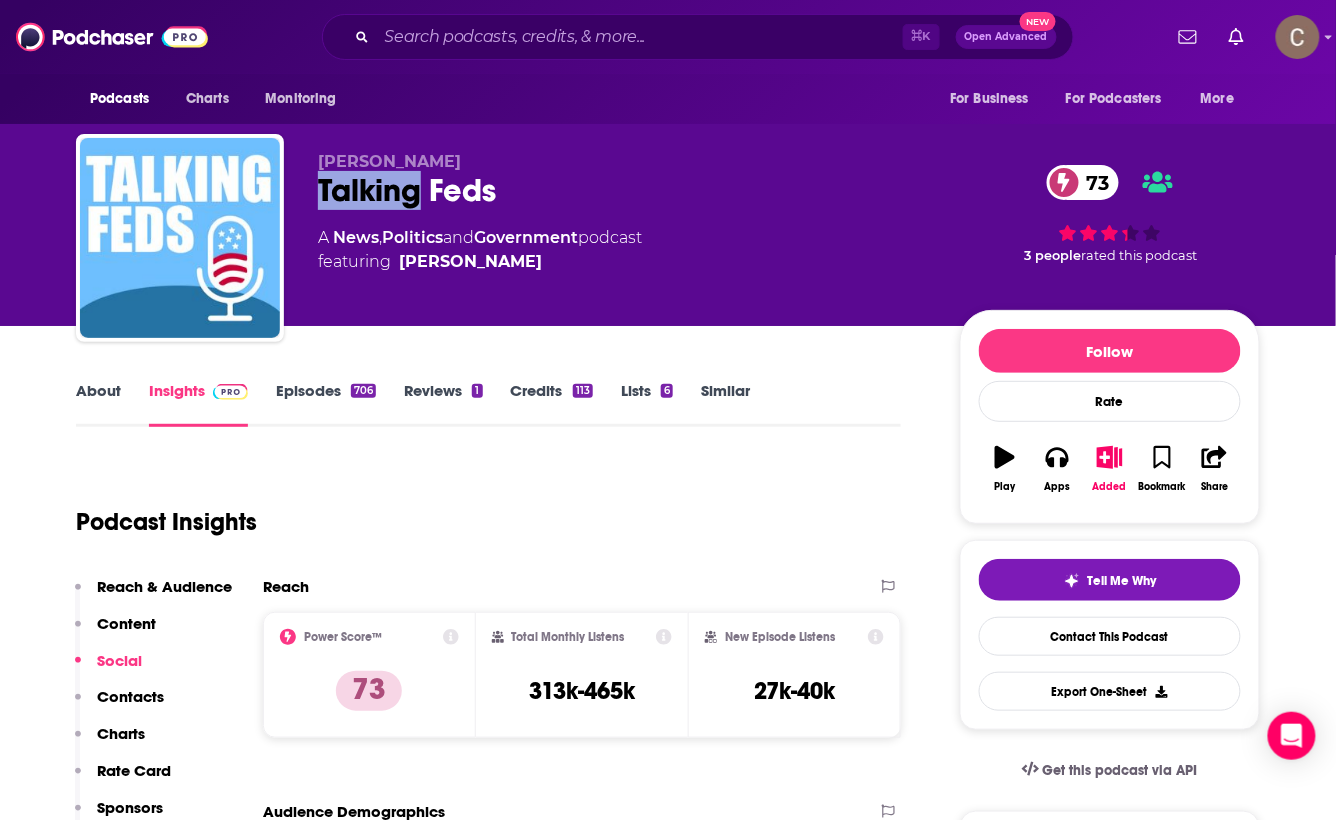 click on "Talking Feds 73" at bounding box center [623, 190] 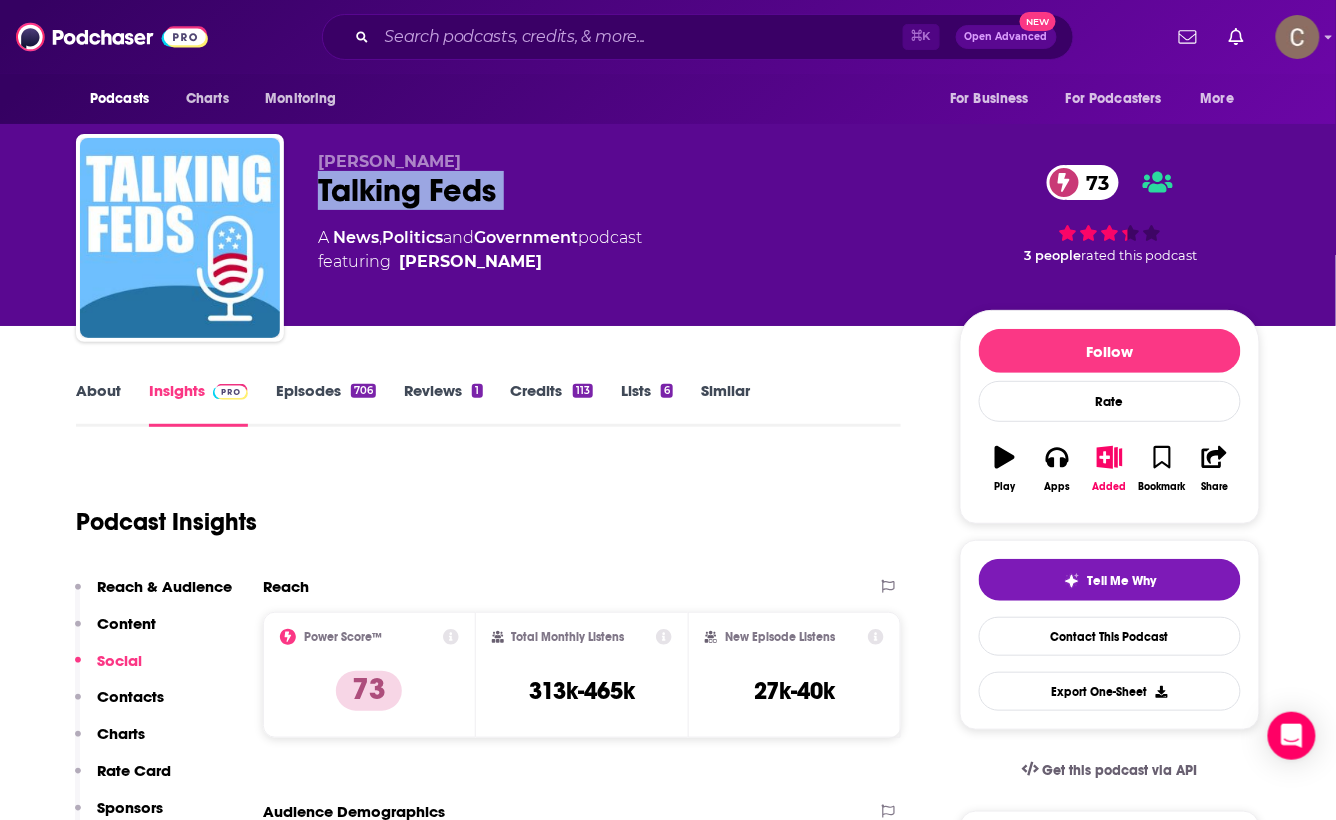click on "Talking Feds 73" at bounding box center [623, 190] 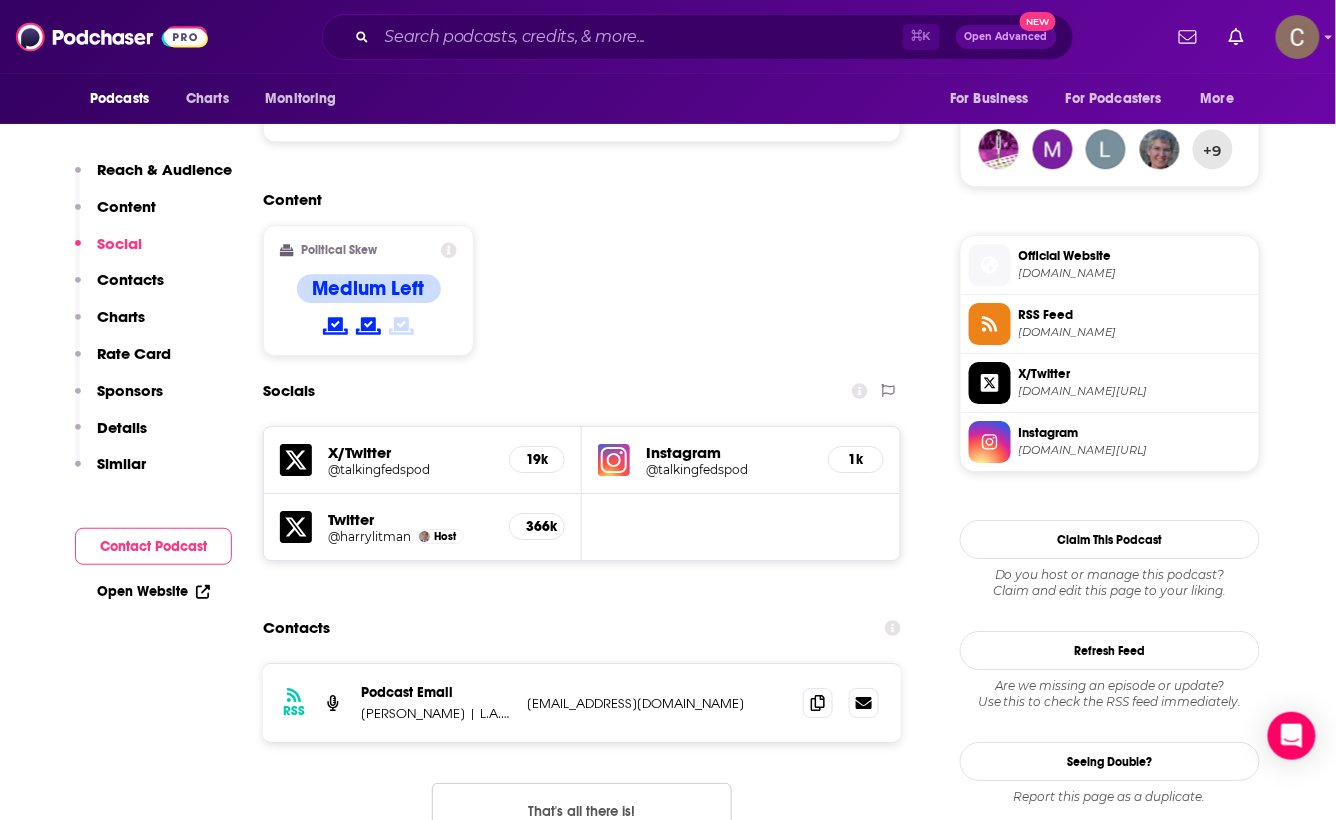 scroll, scrollTop: 1471, scrollLeft: 0, axis: vertical 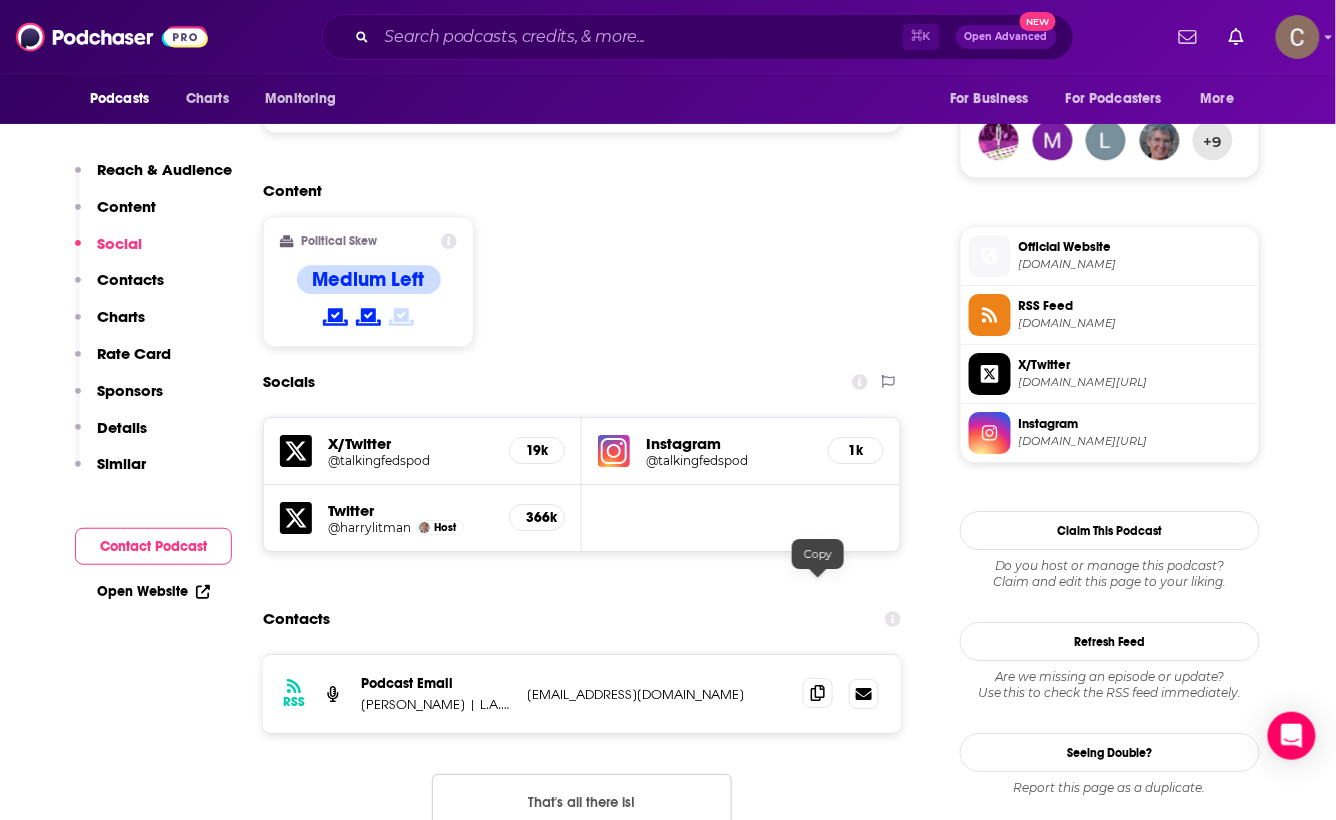 click 